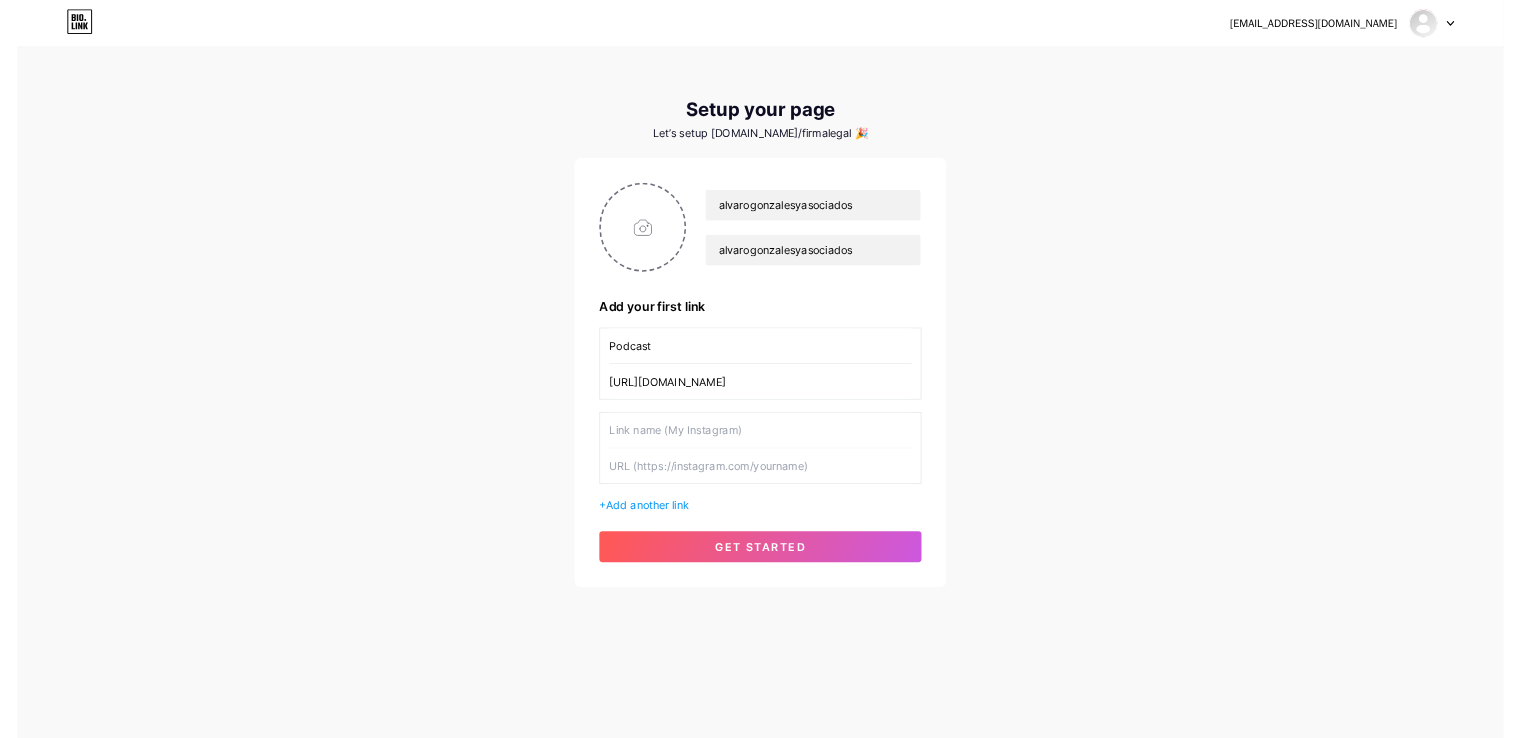 scroll, scrollTop: 0, scrollLeft: 0, axis: both 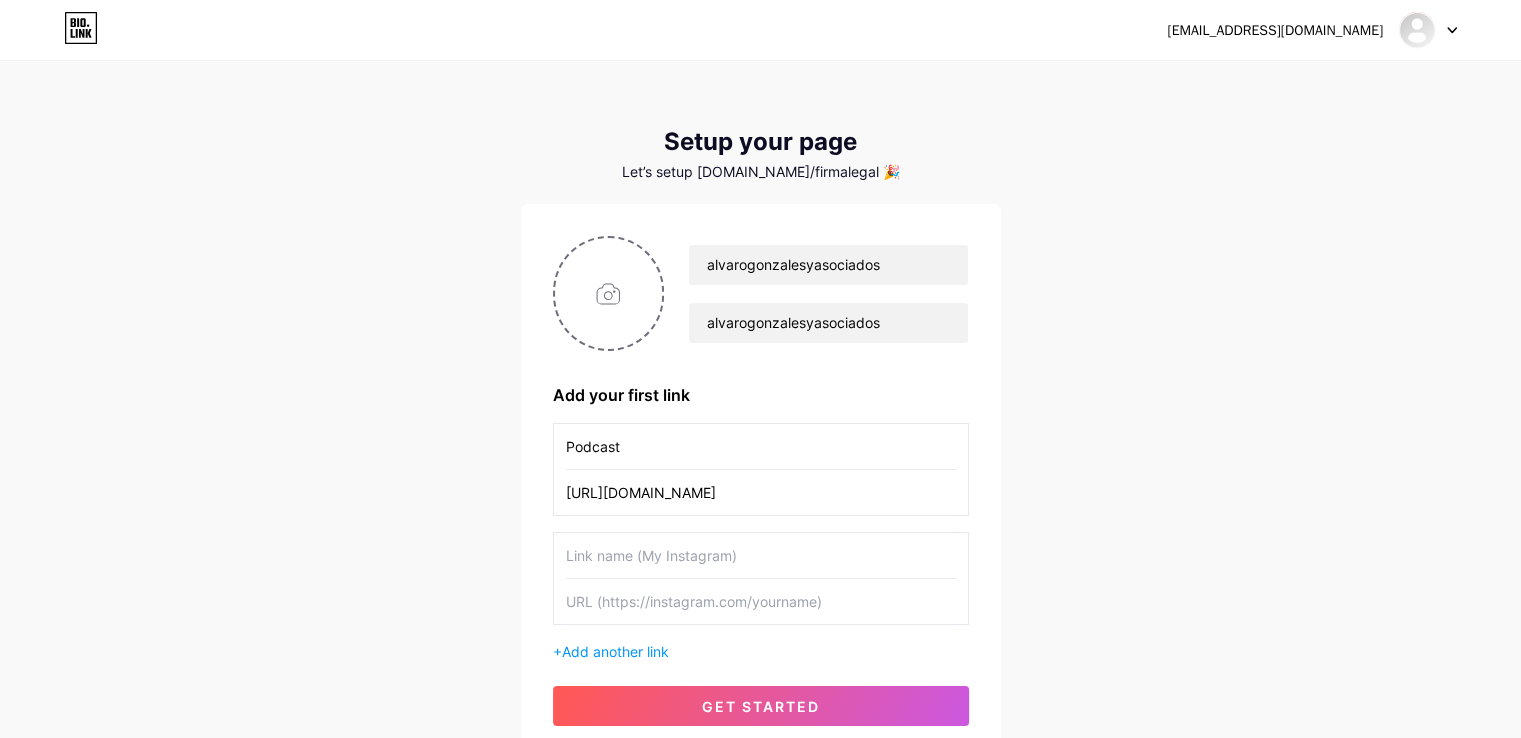 click at bounding box center (761, 601) 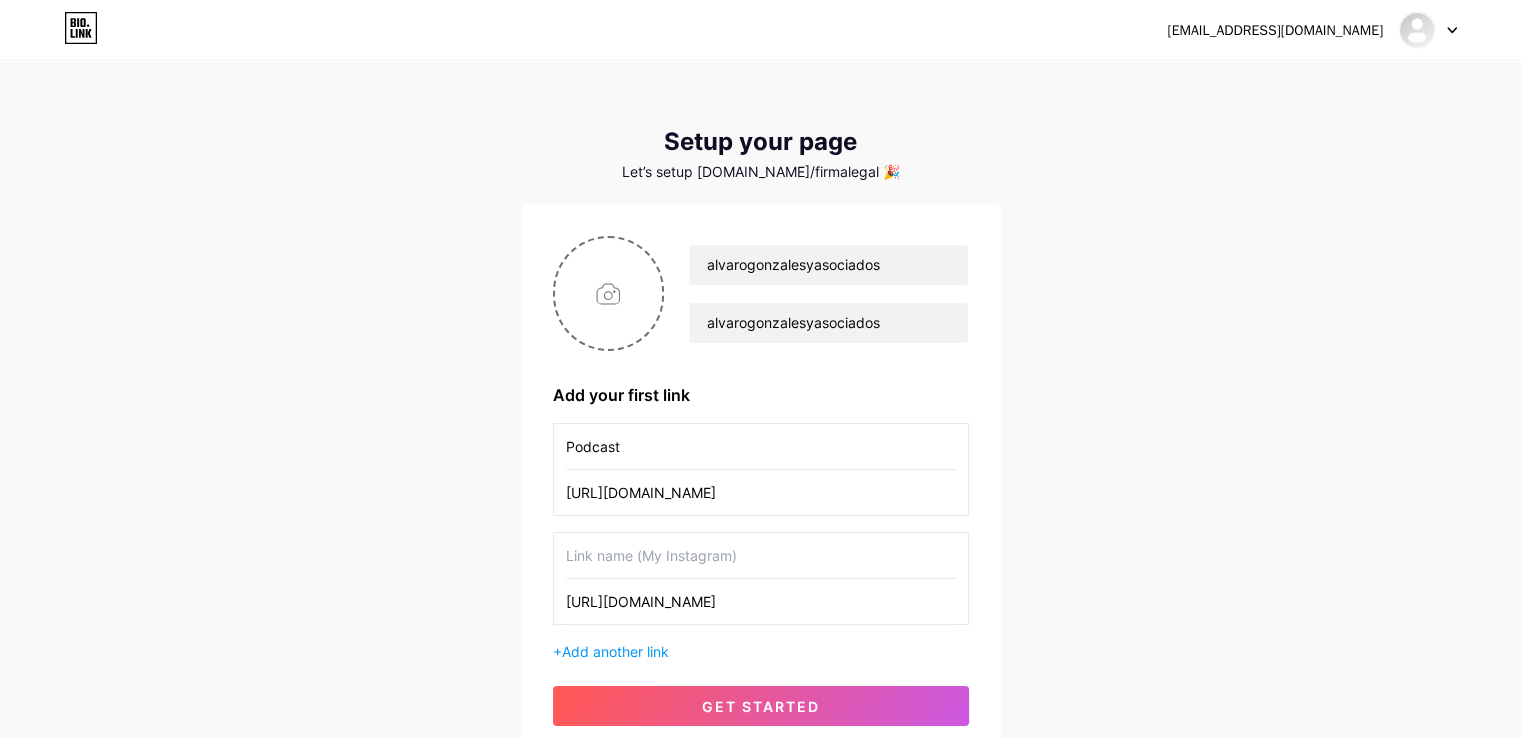 scroll, scrollTop: 0, scrollLeft: 37, axis: horizontal 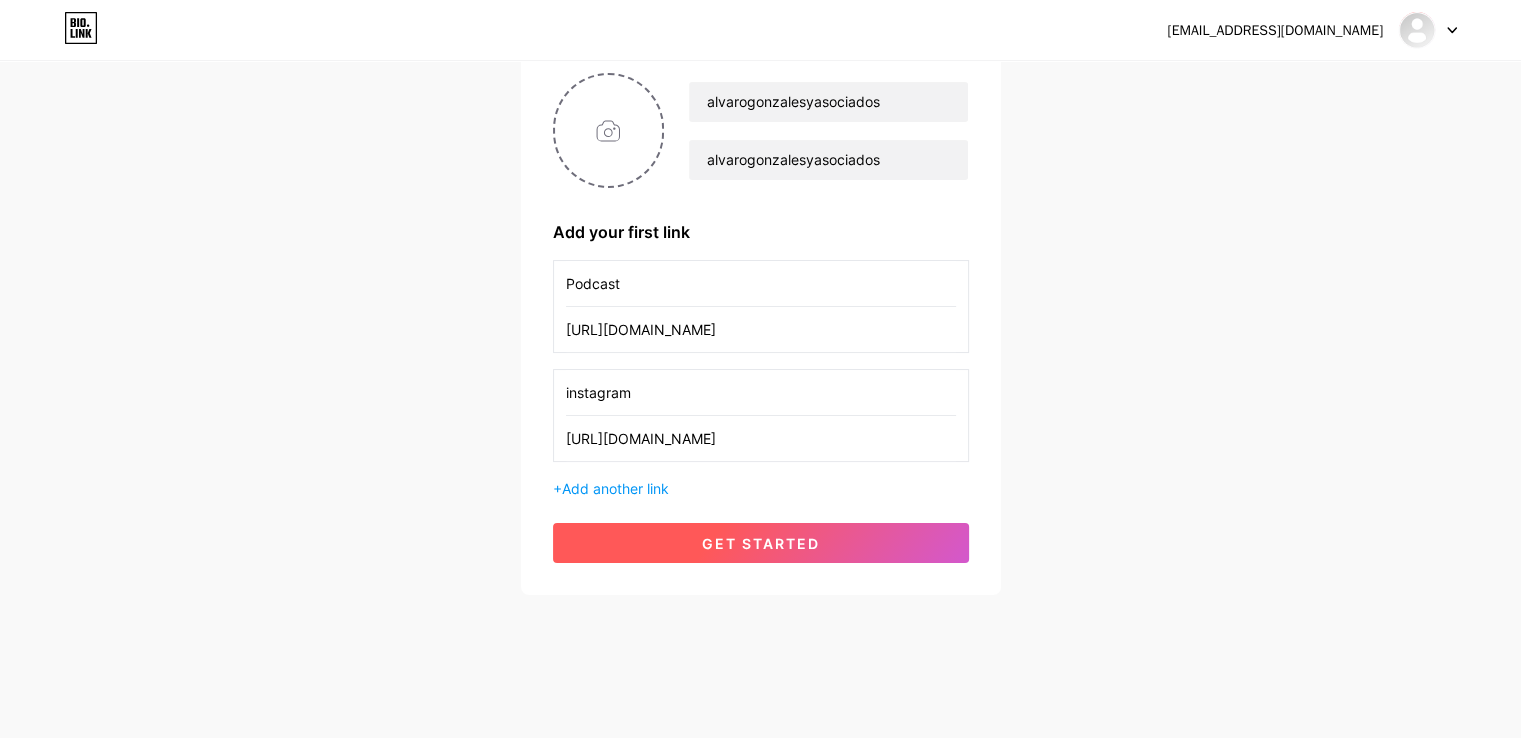 type on "instagram" 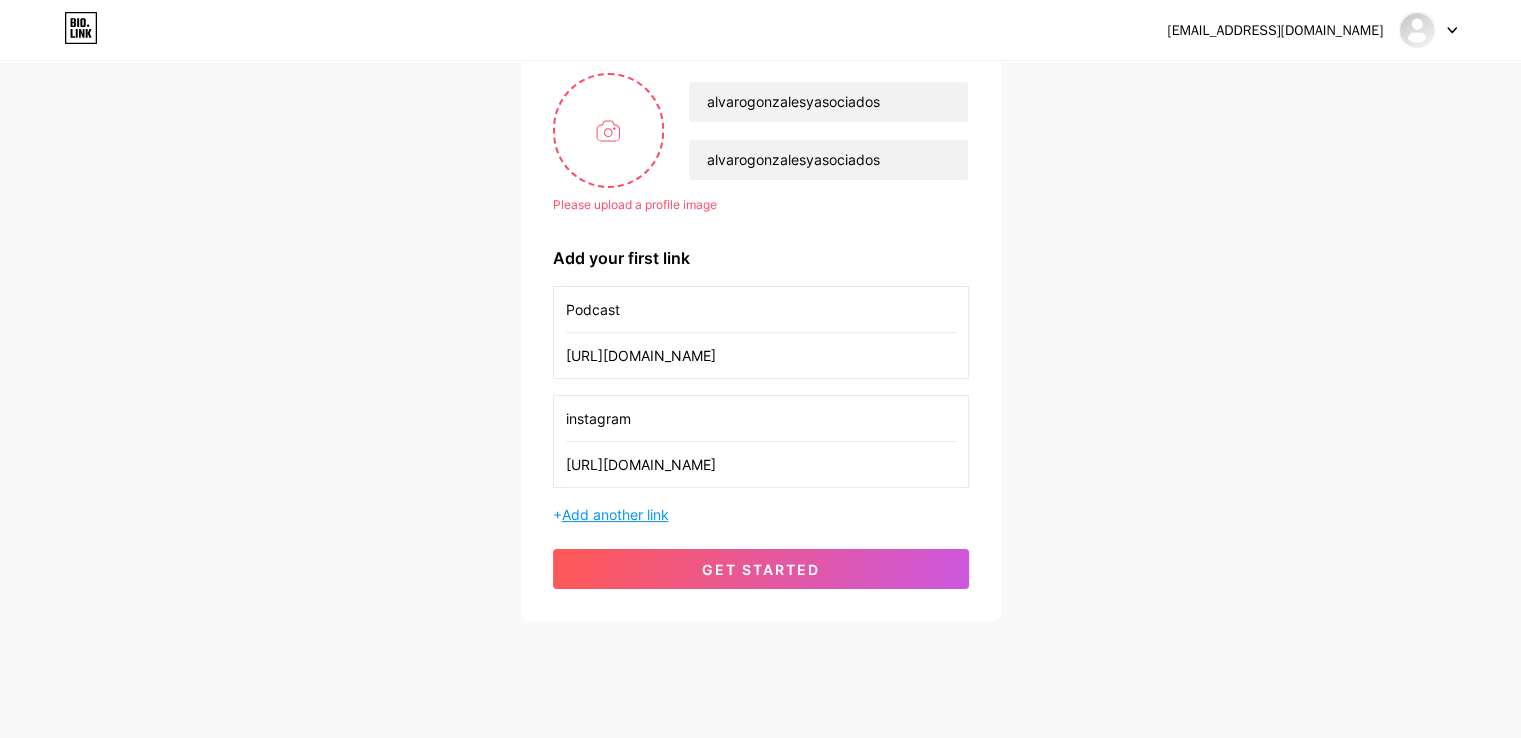 click on "Add another link" at bounding box center (615, 514) 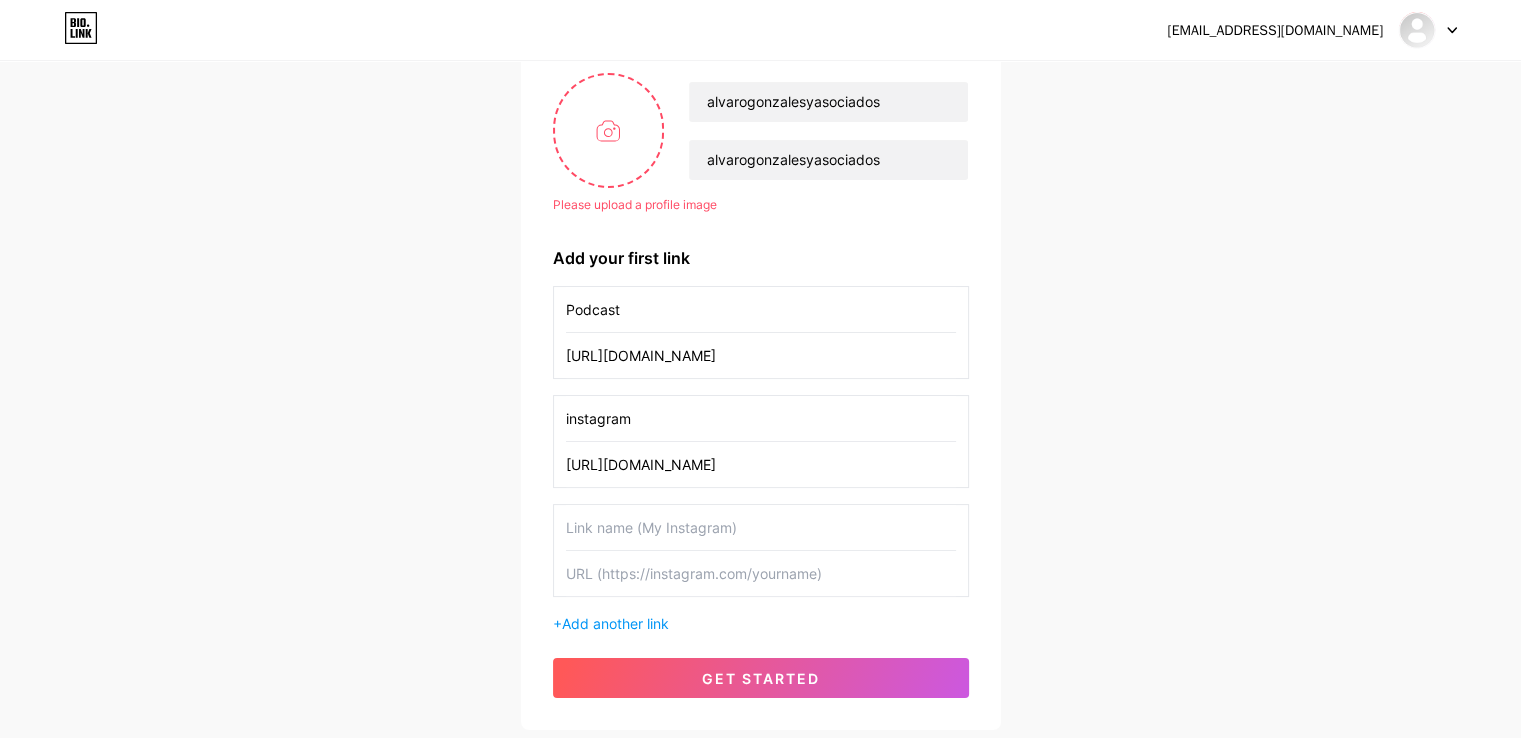 click at bounding box center [761, 527] 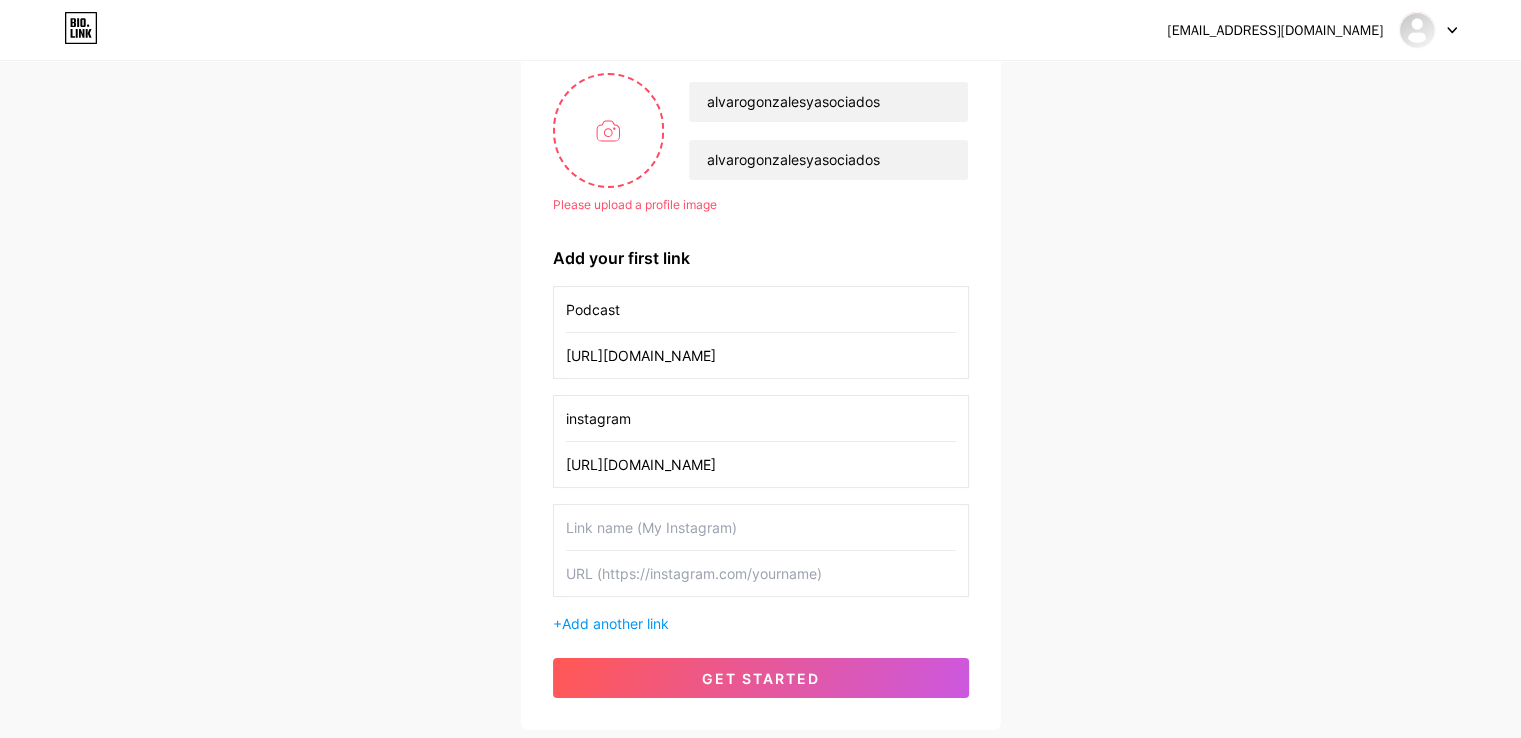 click at bounding box center (761, 527) 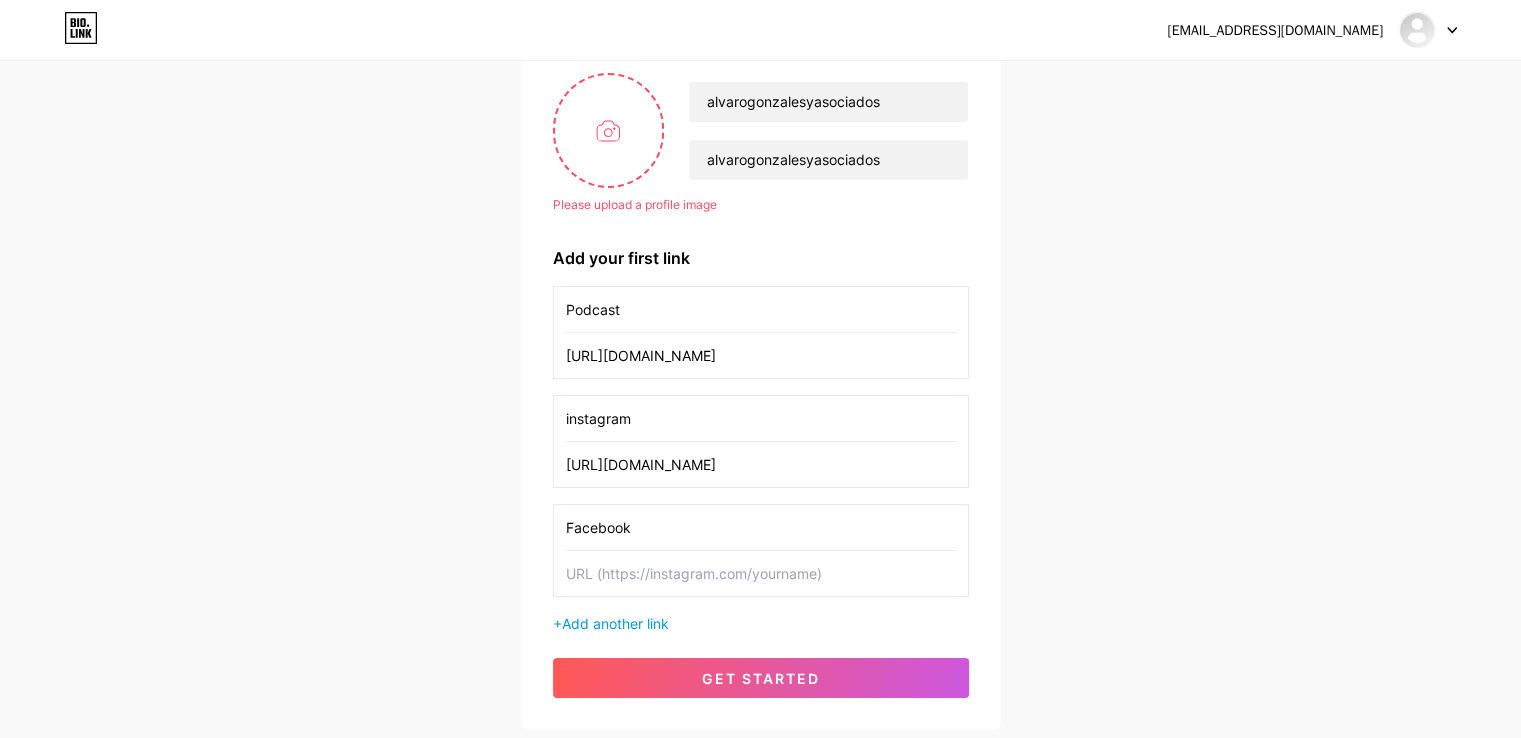 type on "Facebook" 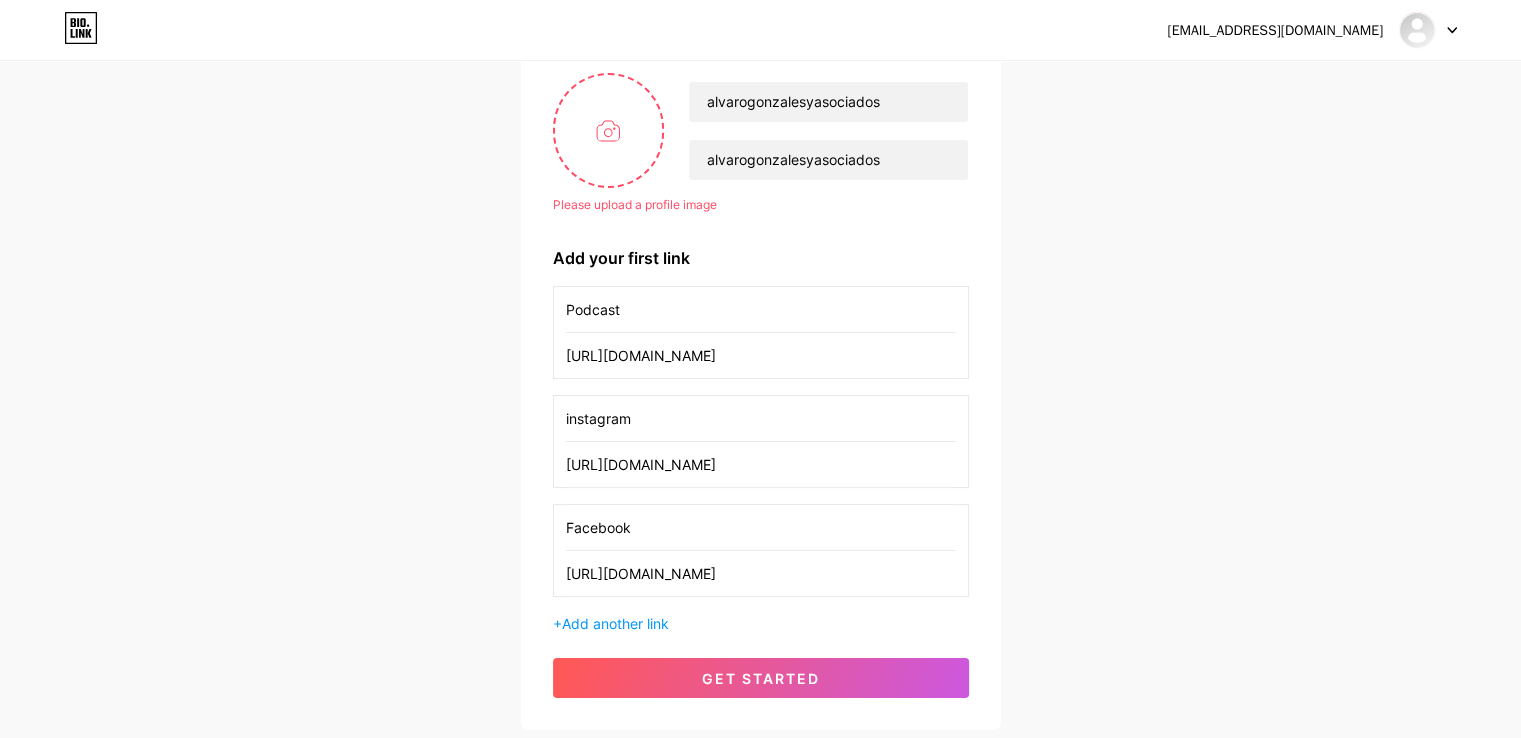 scroll, scrollTop: 0, scrollLeft: 199, axis: horizontal 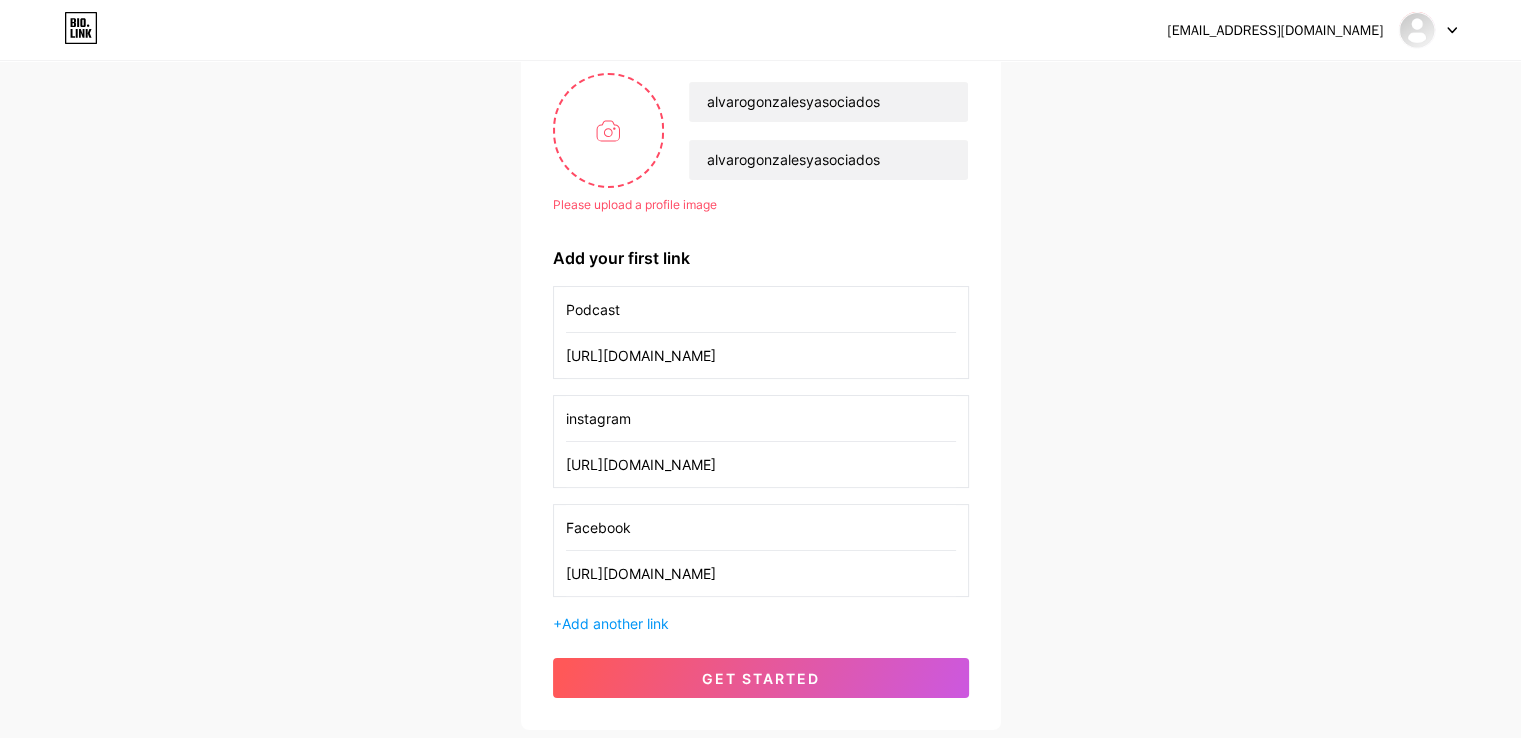 type on "[URL][DOMAIN_NAME]" 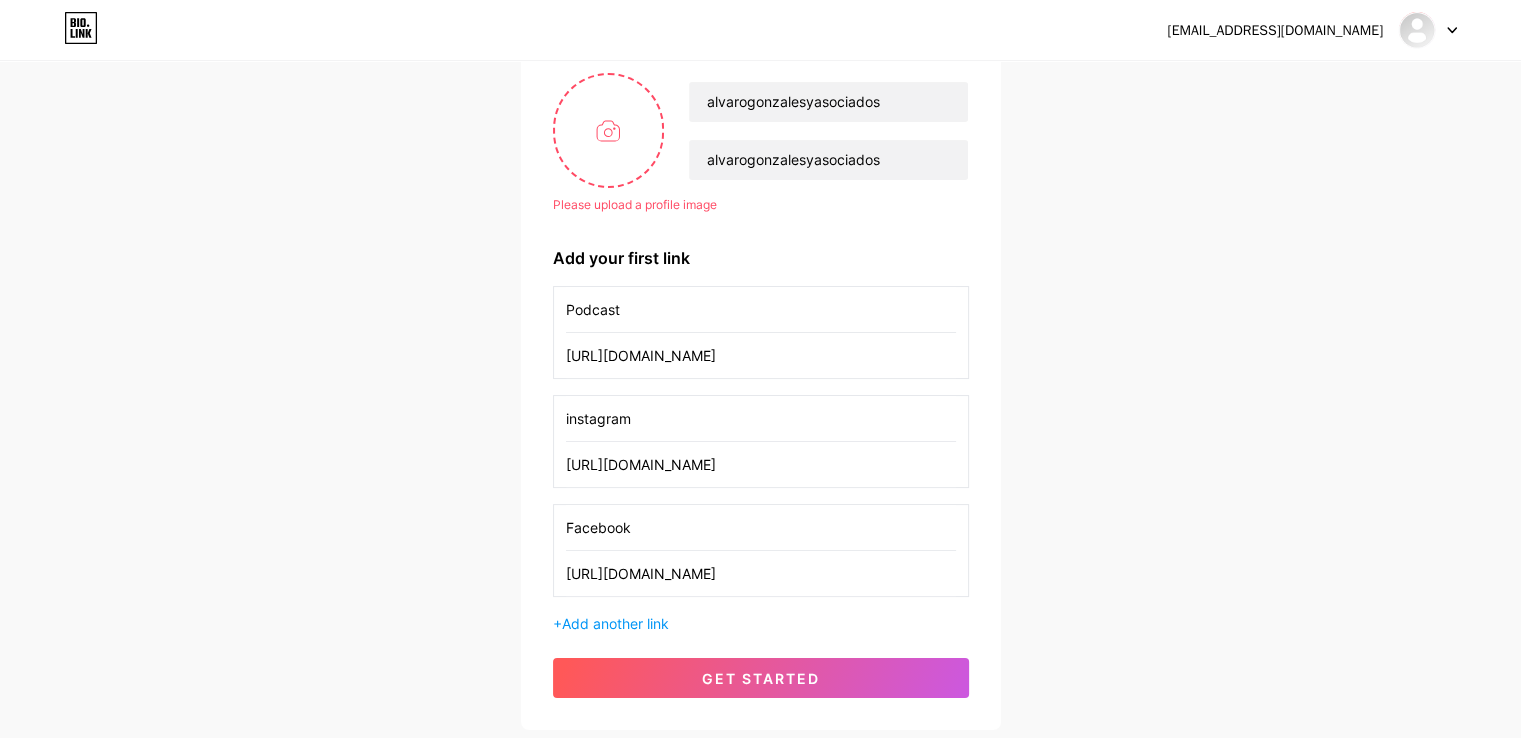 scroll, scrollTop: 0, scrollLeft: 0, axis: both 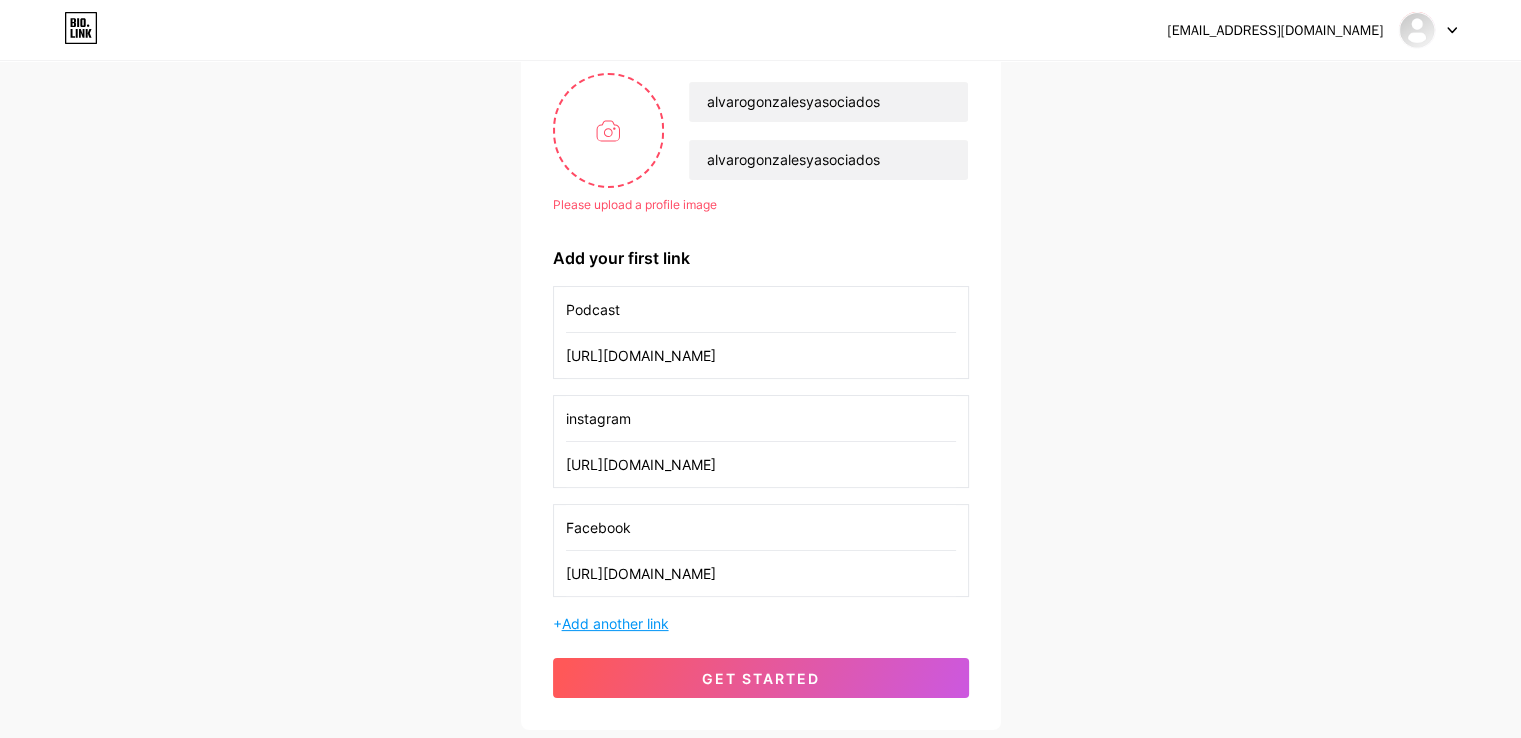 click on "Add another link" at bounding box center (615, 623) 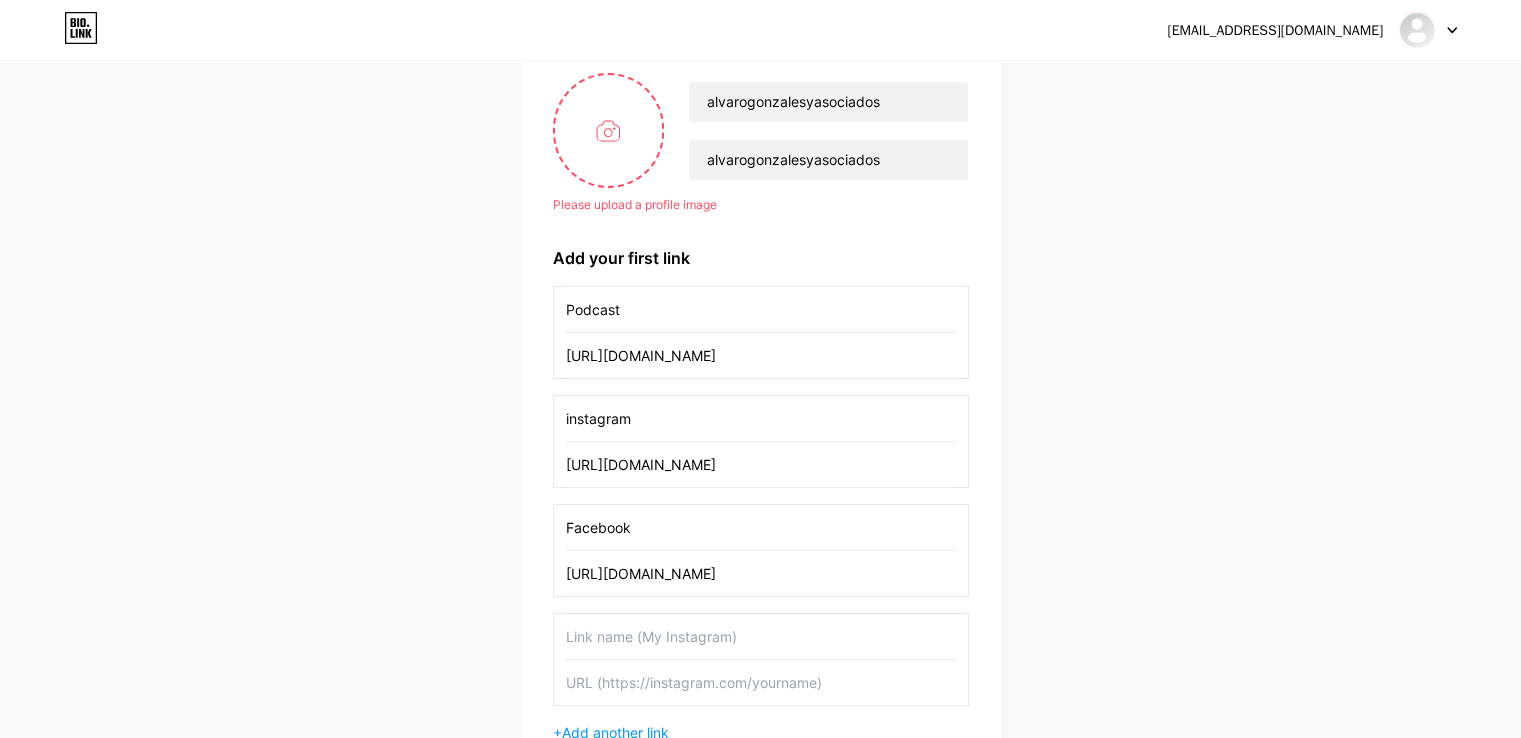 click at bounding box center (761, 636) 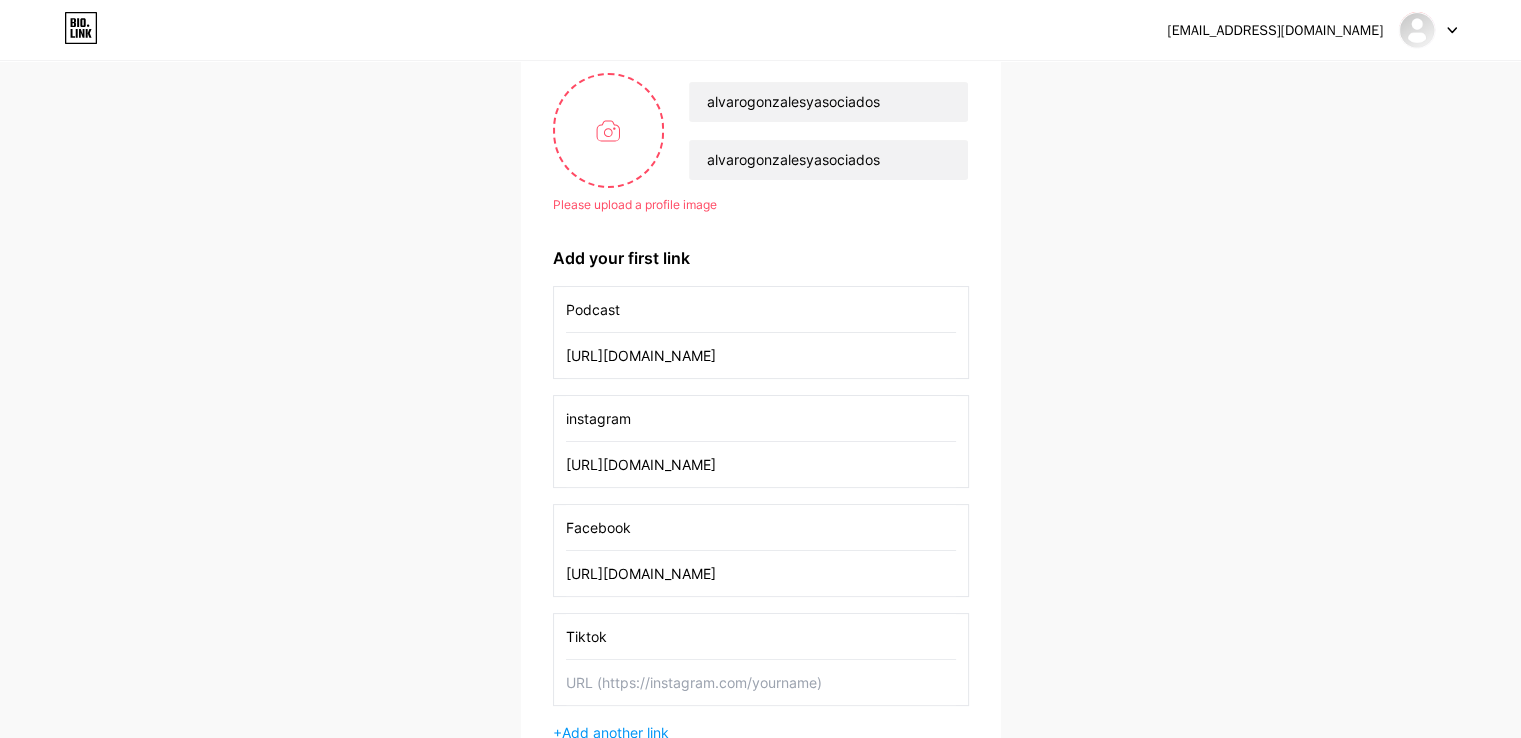 type on "Tiktok" 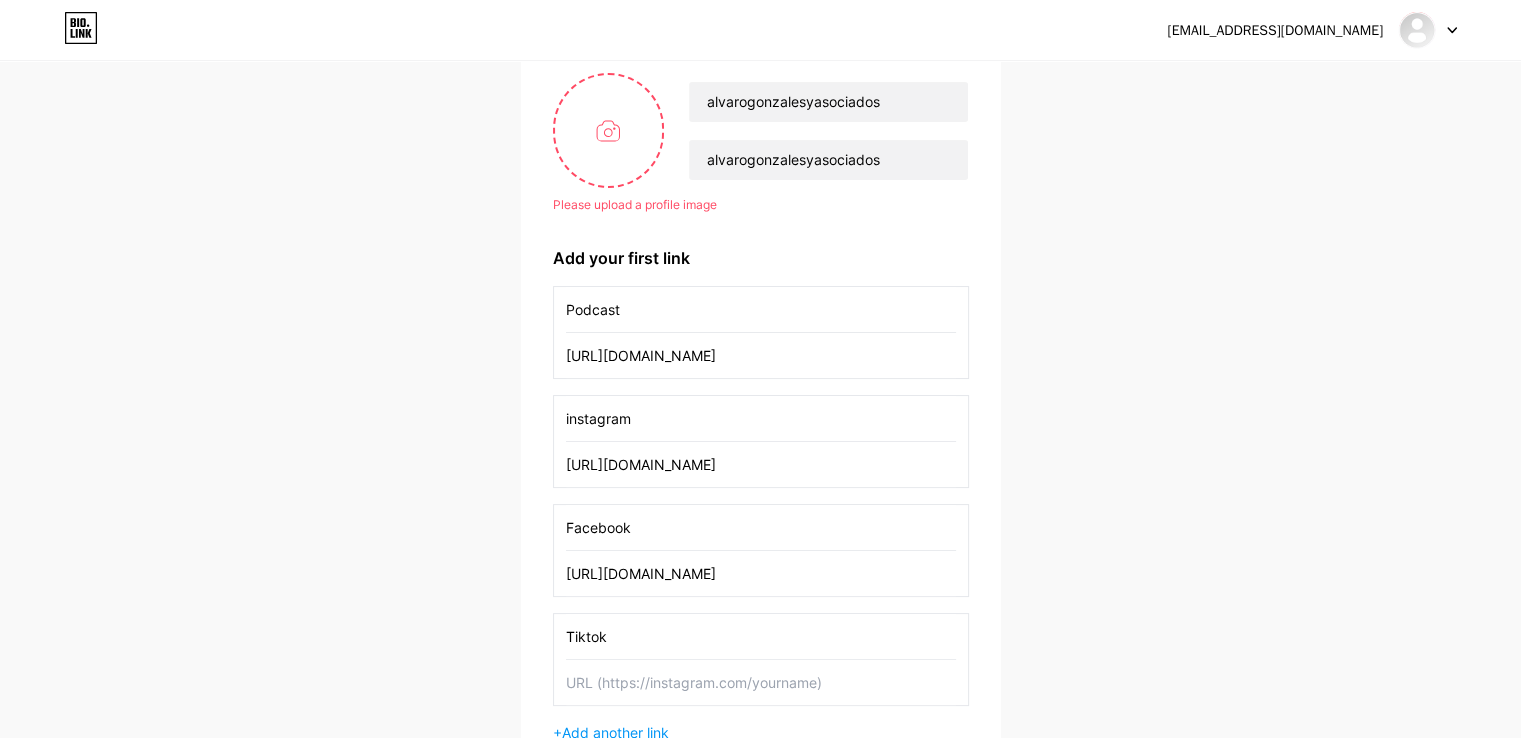 paste on "[URL][DOMAIN_NAME]" 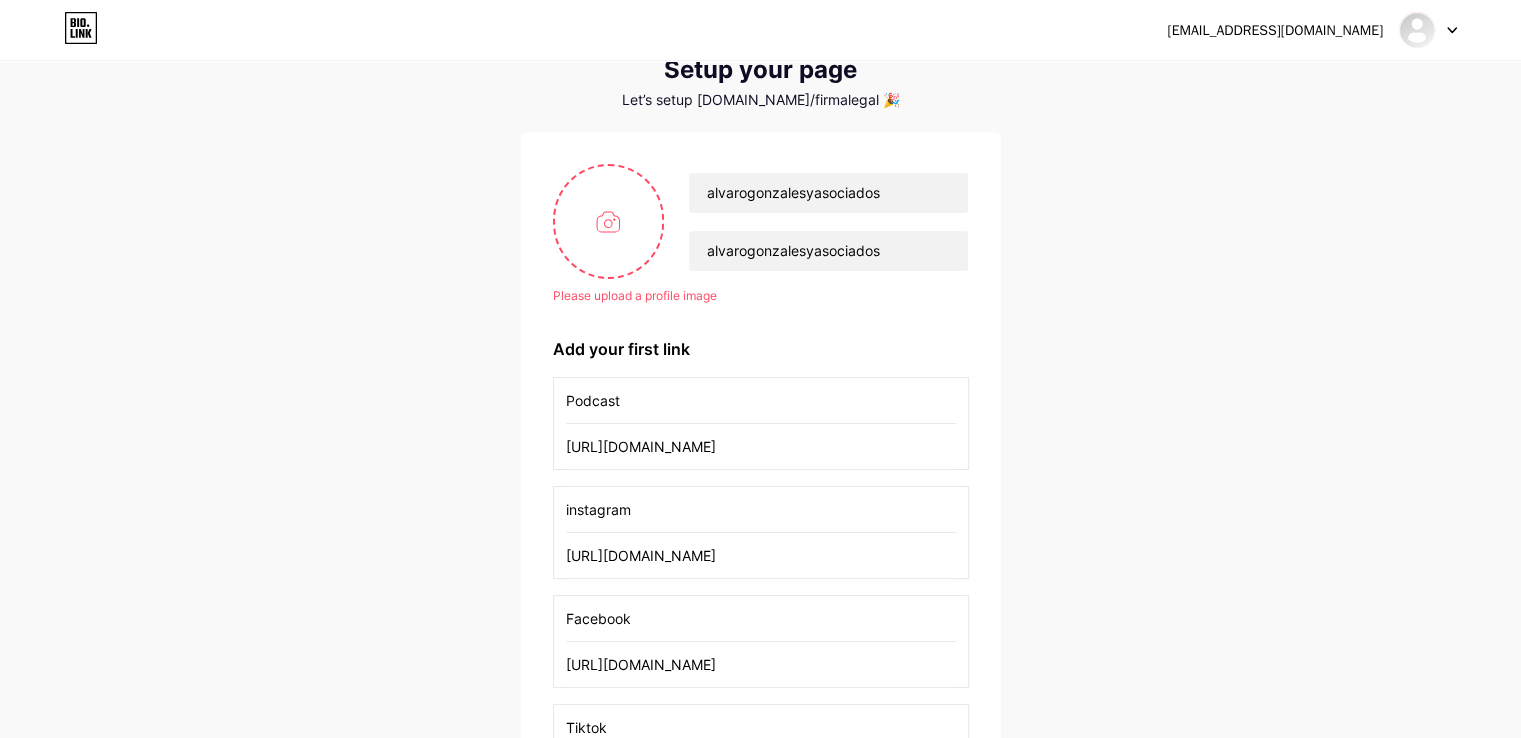 scroll, scrollTop: 0, scrollLeft: 0, axis: both 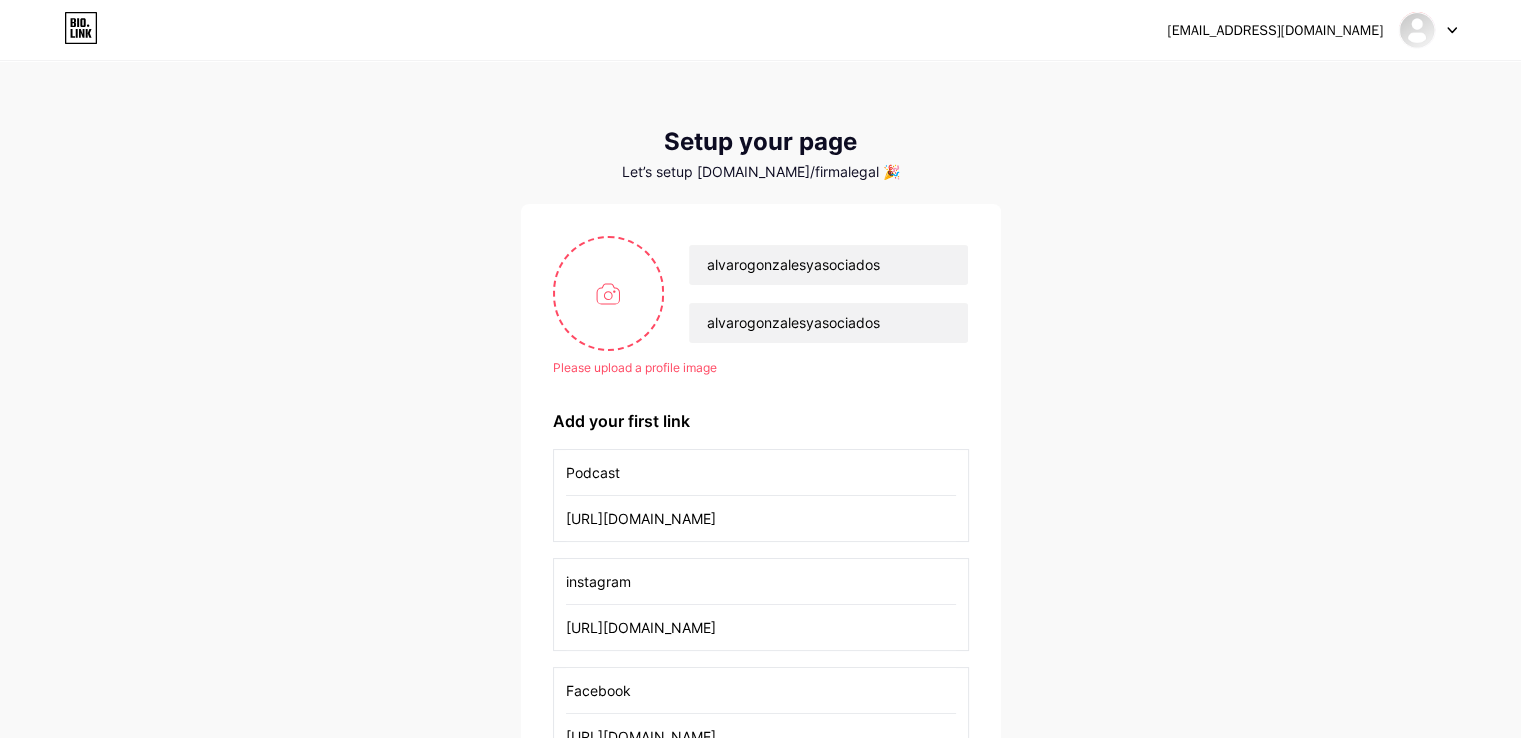 type on "[URL][DOMAIN_NAME]" 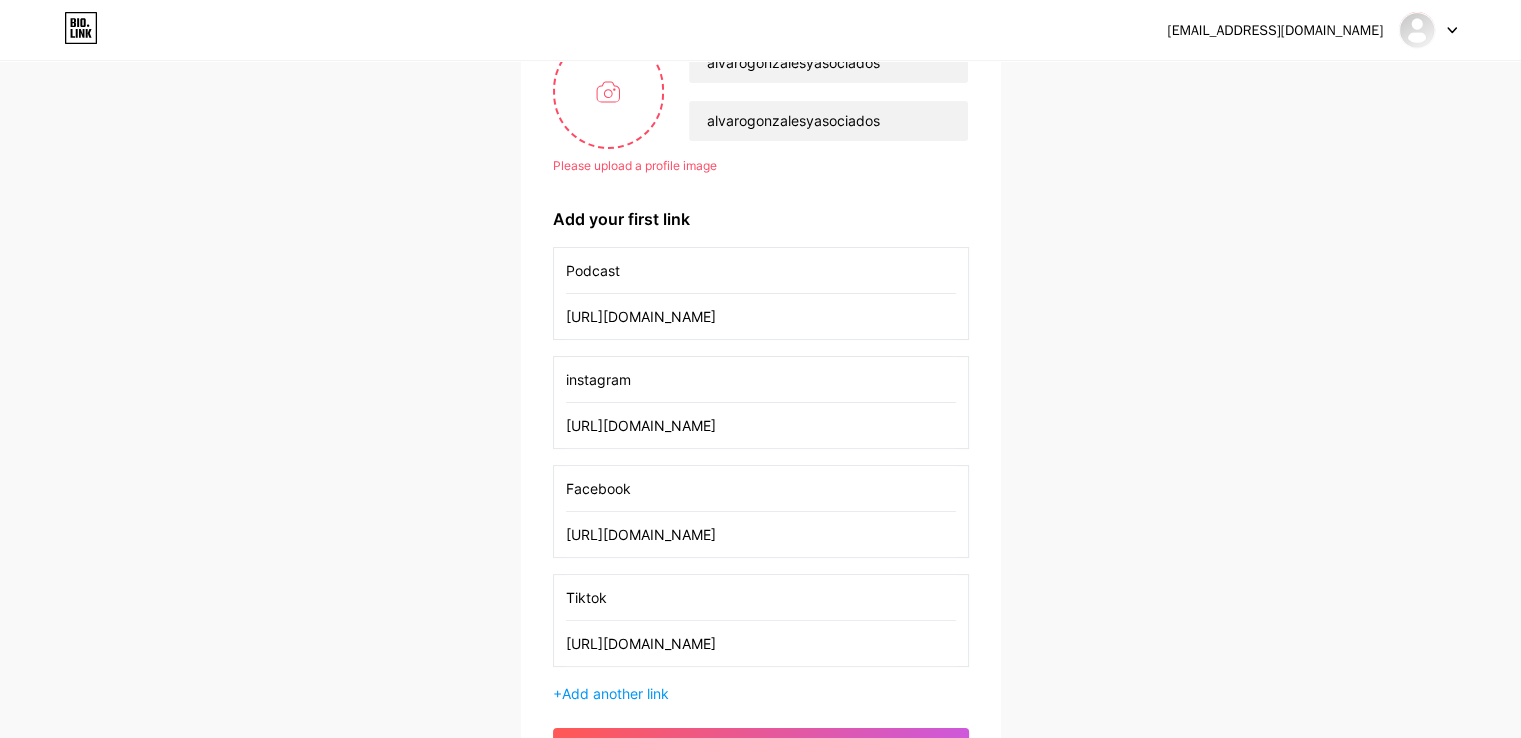scroll, scrollTop: 300, scrollLeft: 0, axis: vertical 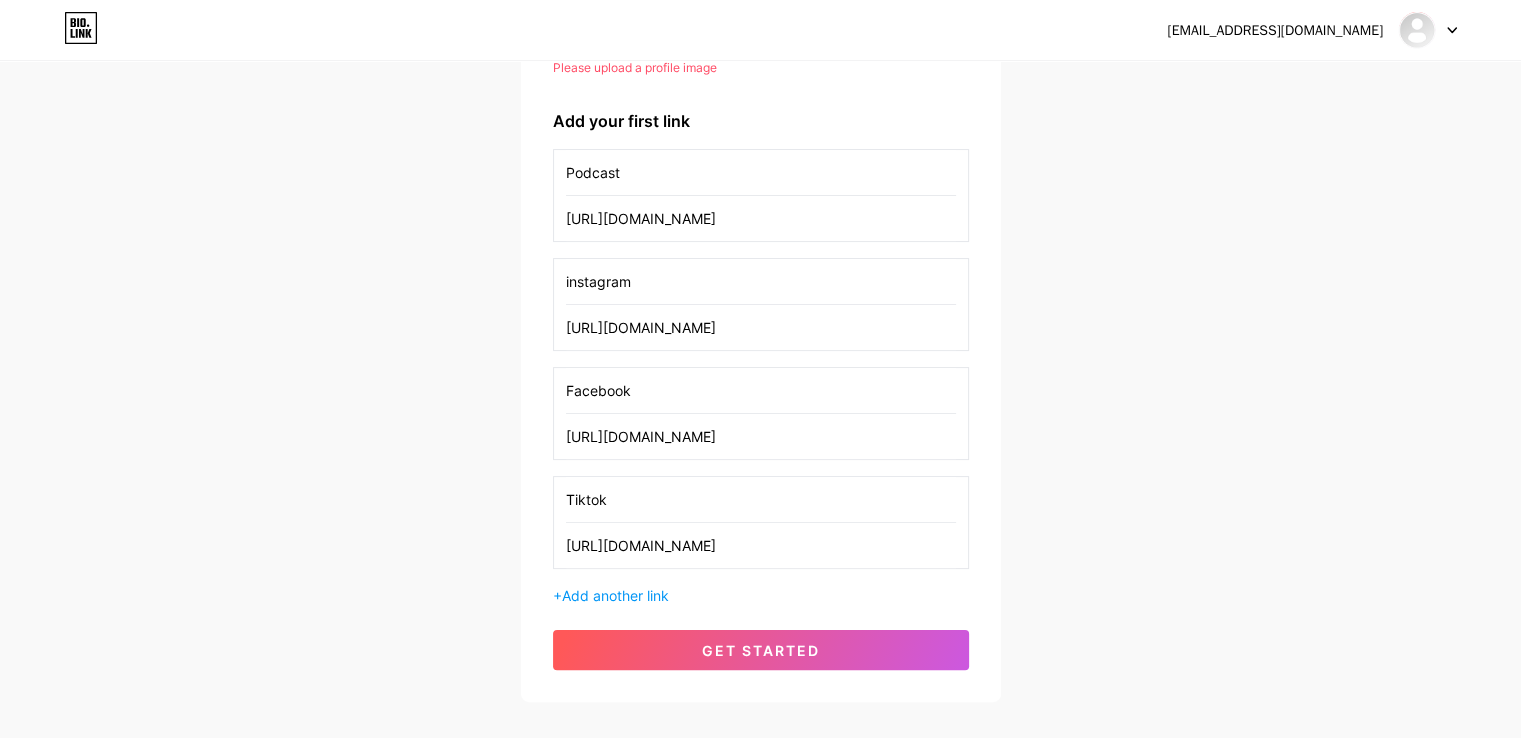 drag, startPoint x: 950, startPoint y: 447, endPoint x: 466, endPoint y: 405, distance: 485.8189 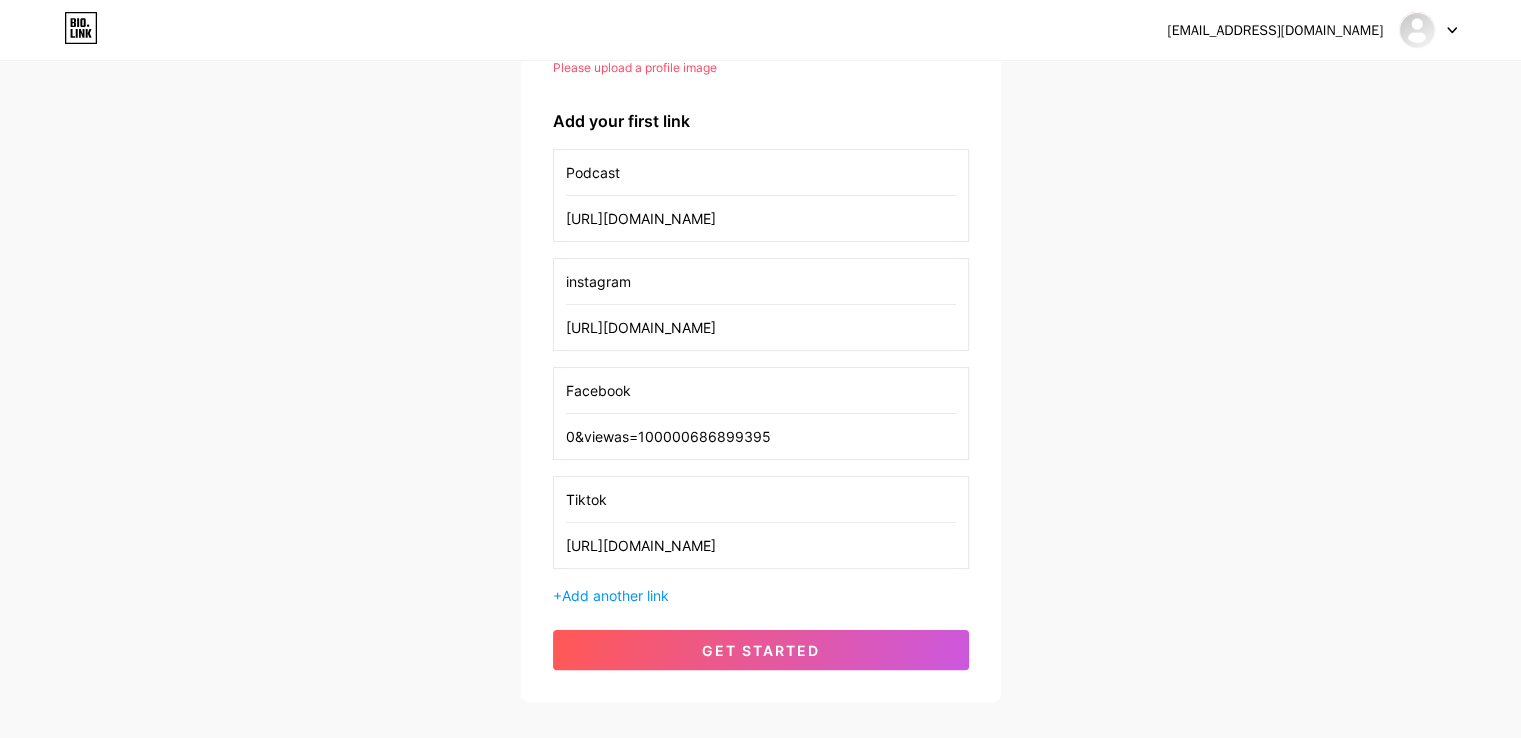 drag, startPoint x: 798, startPoint y: 432, endPoint x: 271, endPoint y: 395, distance: 528.29724 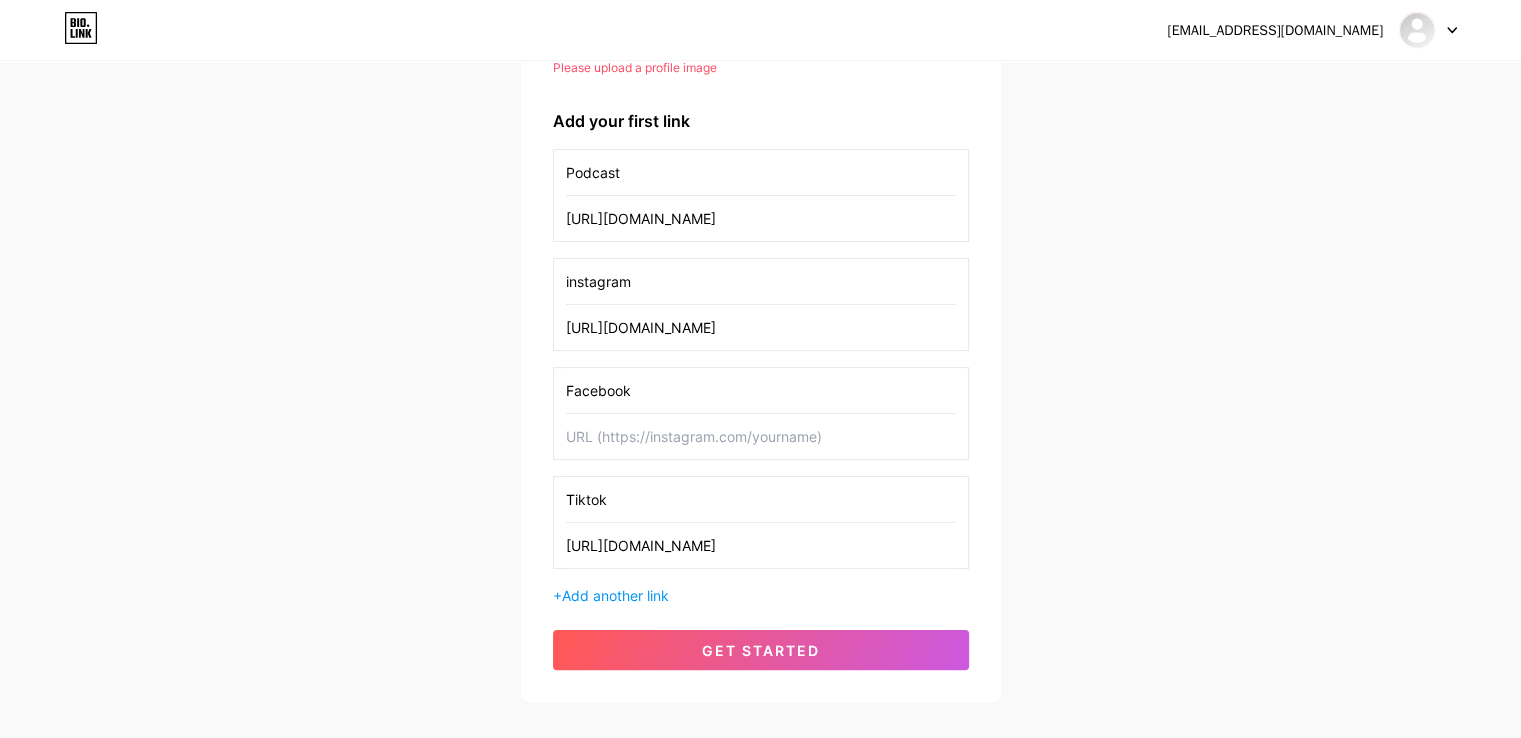 paste on "[URL][DOMAIN_NAME]" 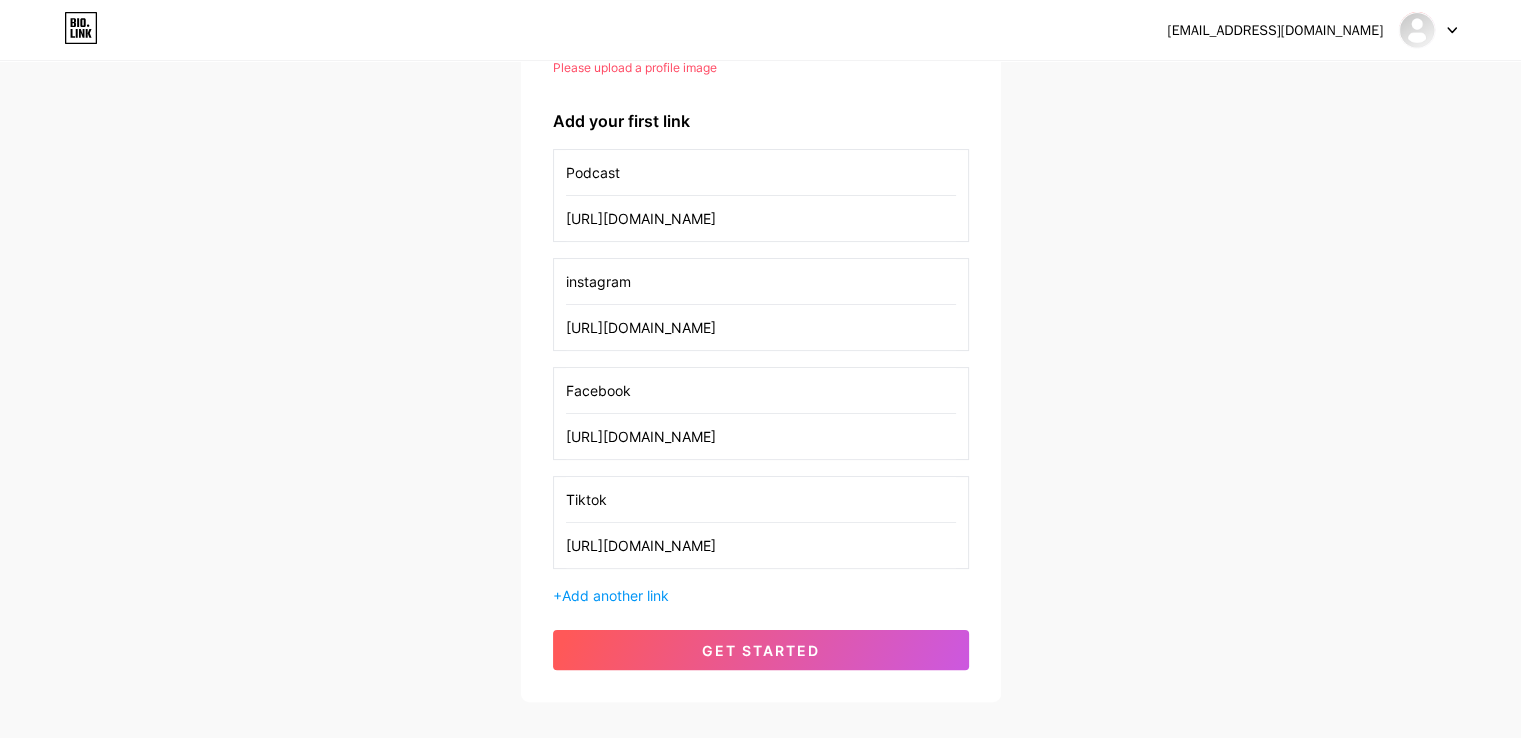 scroll, scrollTop: 0, scrollLeft: 7, axis: horizontal 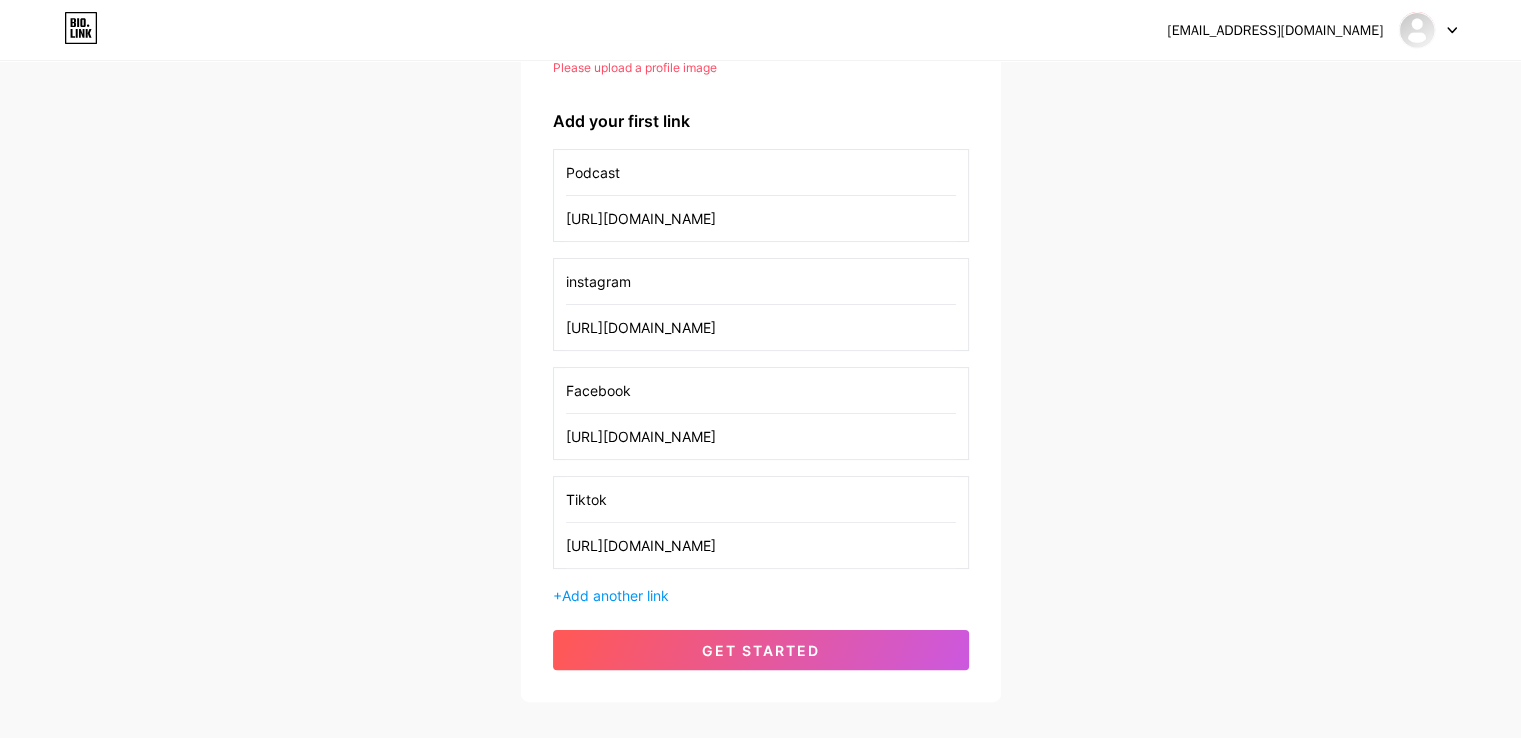 type on "[URL][DOMAIN_NAME]" 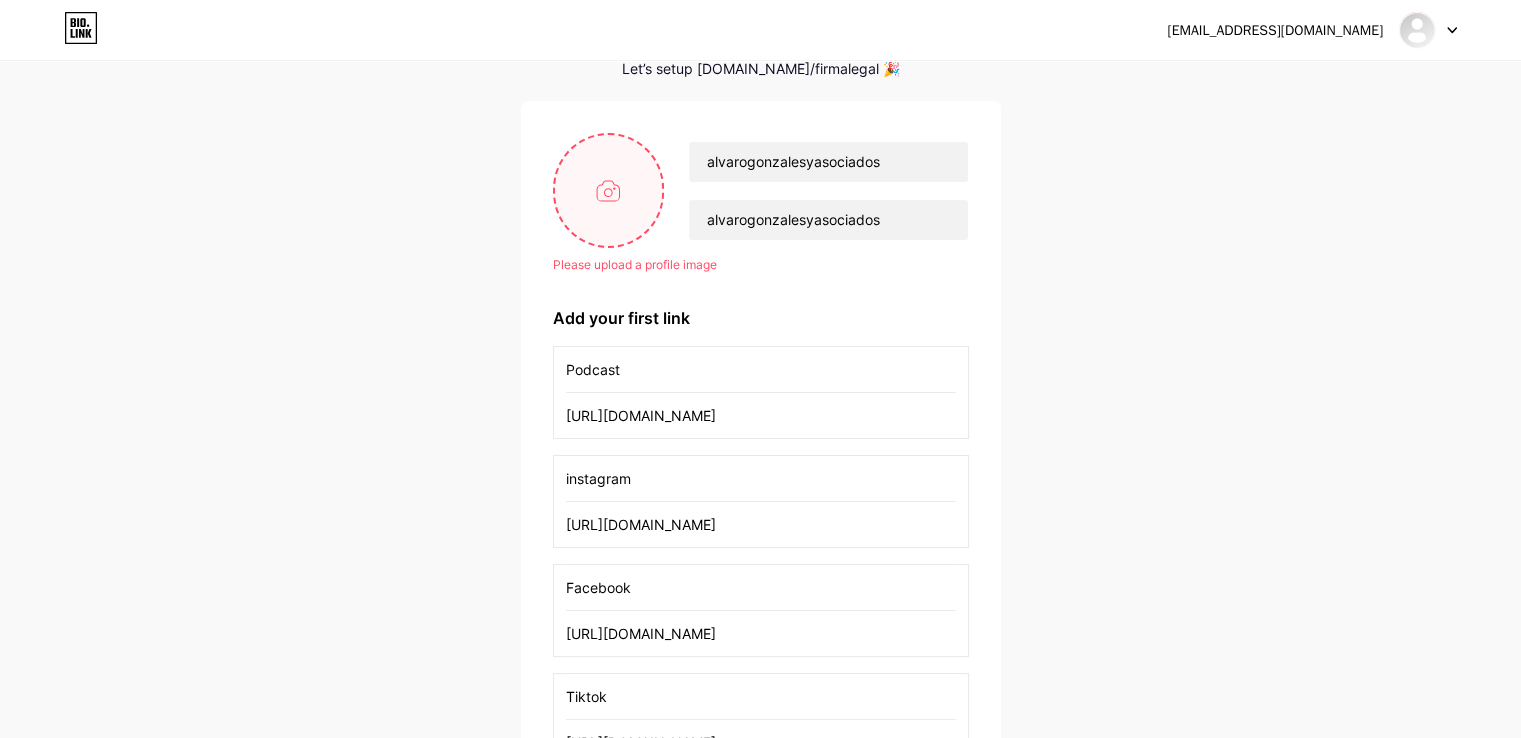 scroll, scrollTop: 0, scrollLeft: 0, axis: both 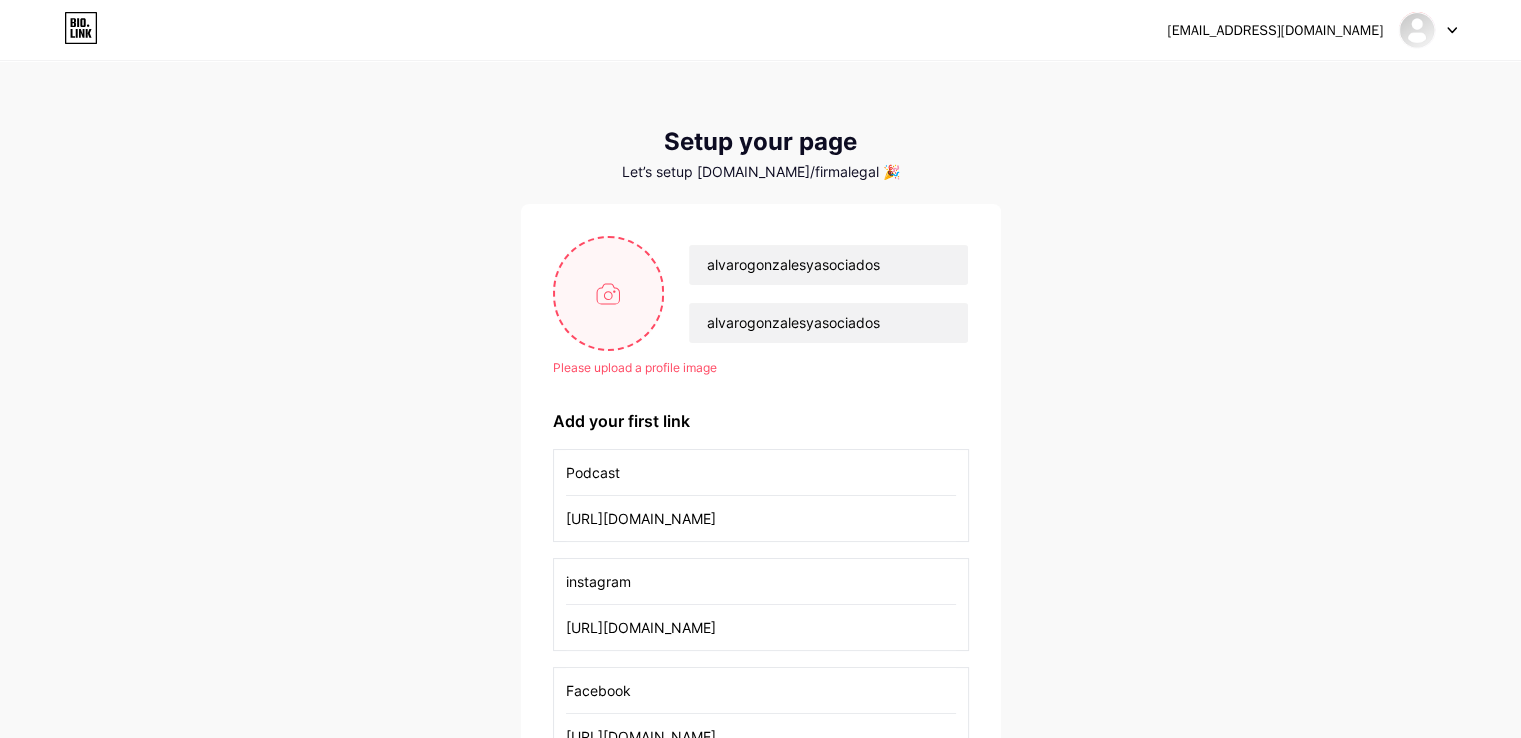 click at bounding box center (609, 293) 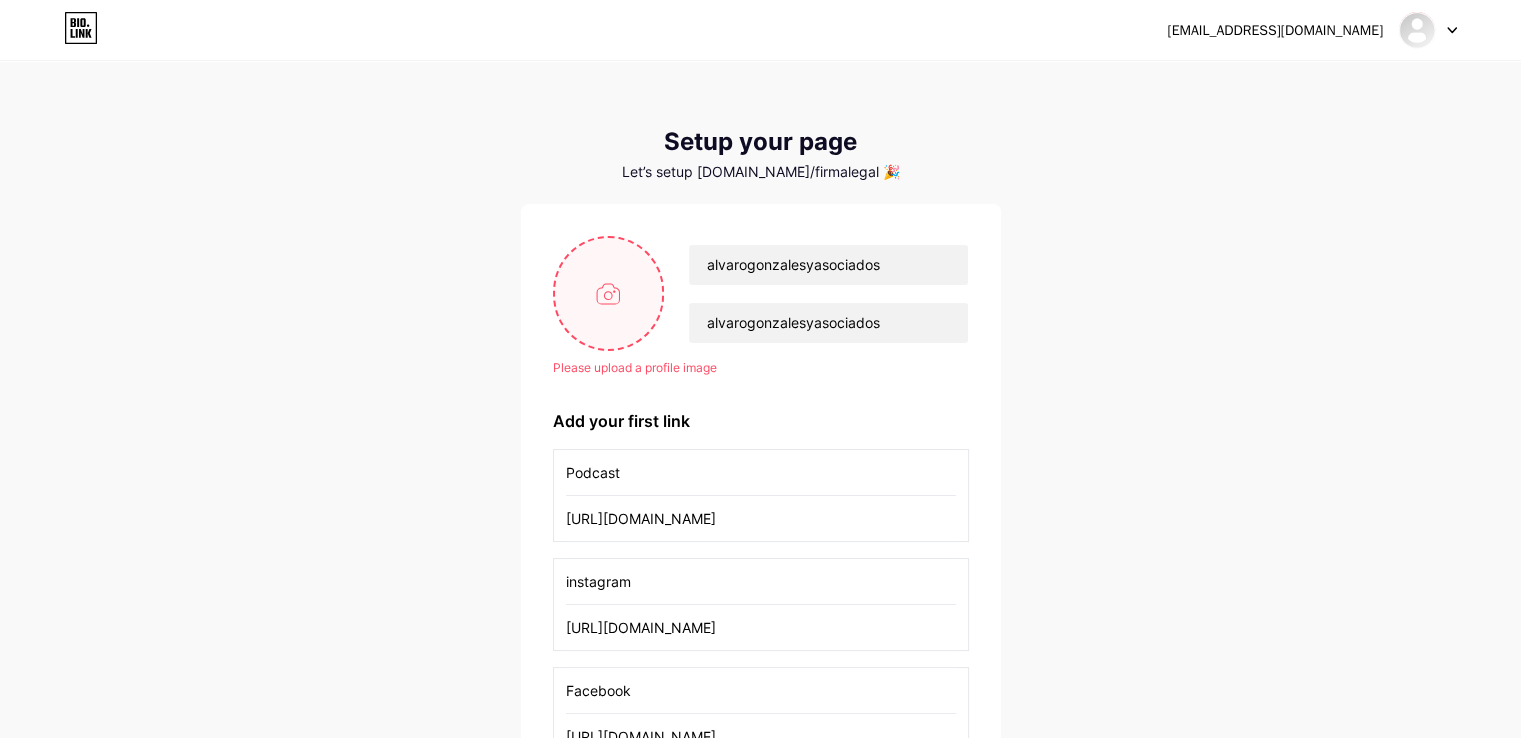 type on "C:\fakepath\Logo [PERSON_NAME] secundario.jpg" 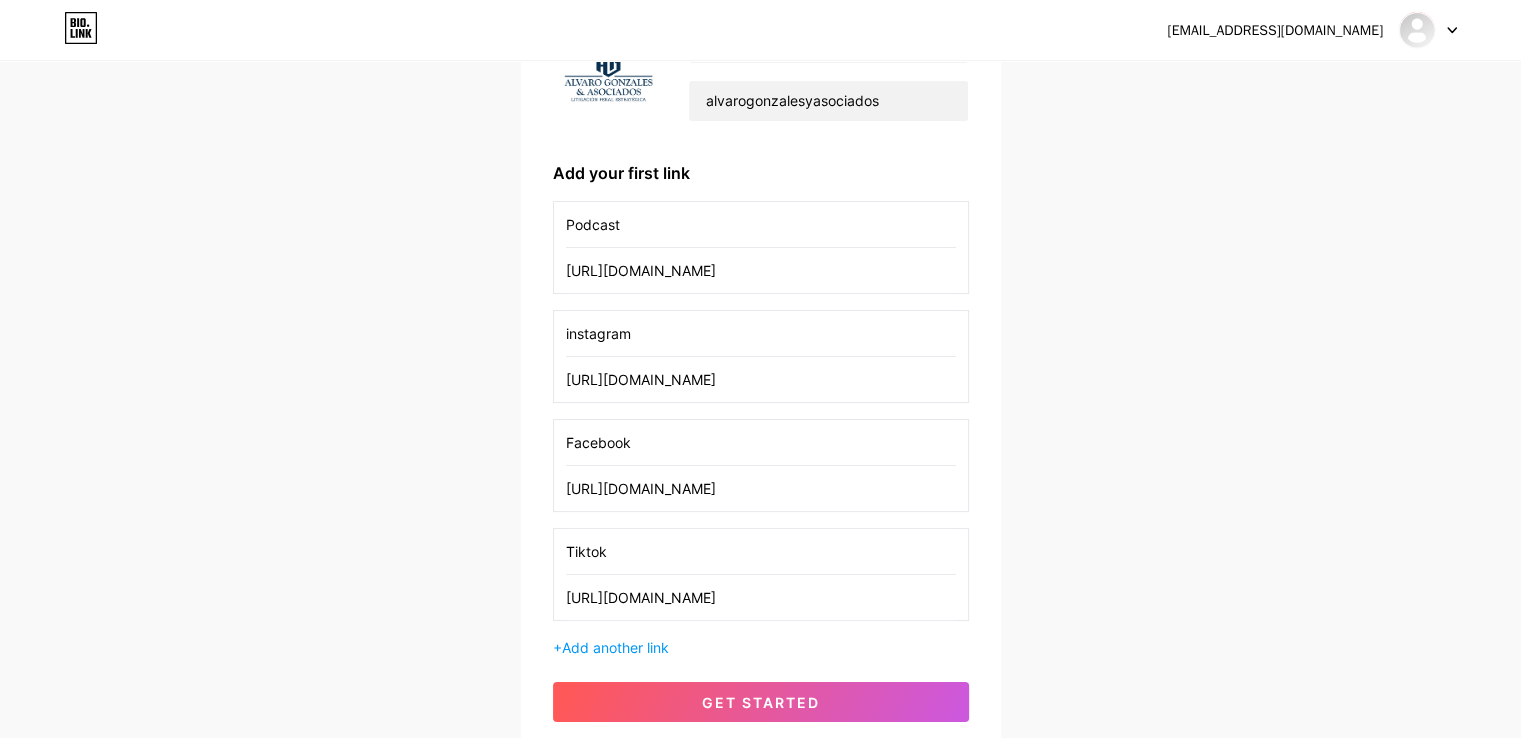 scroll, scrollTop: 0, scrollLeft: 0, axis: both 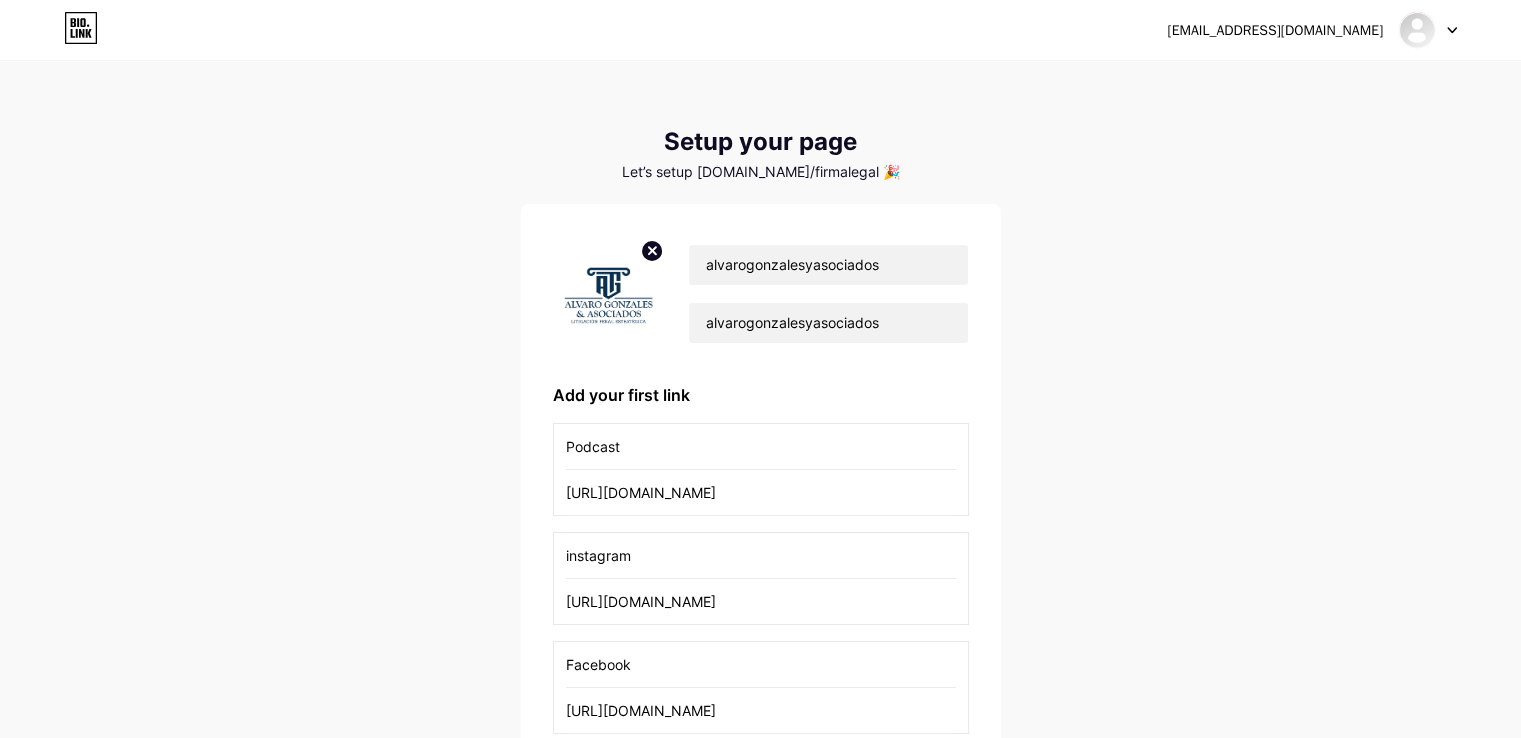 click 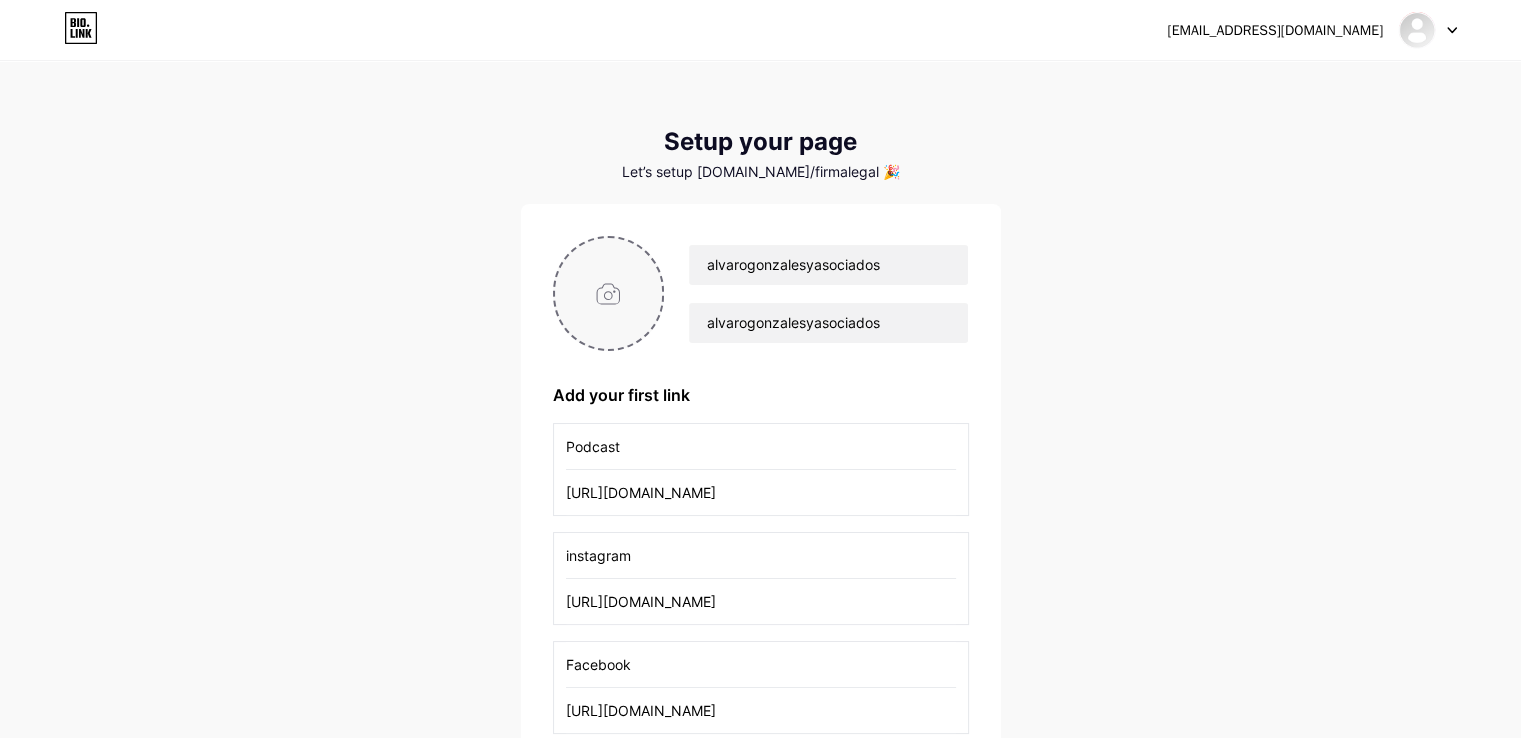 click at bounding box center (609, 293) 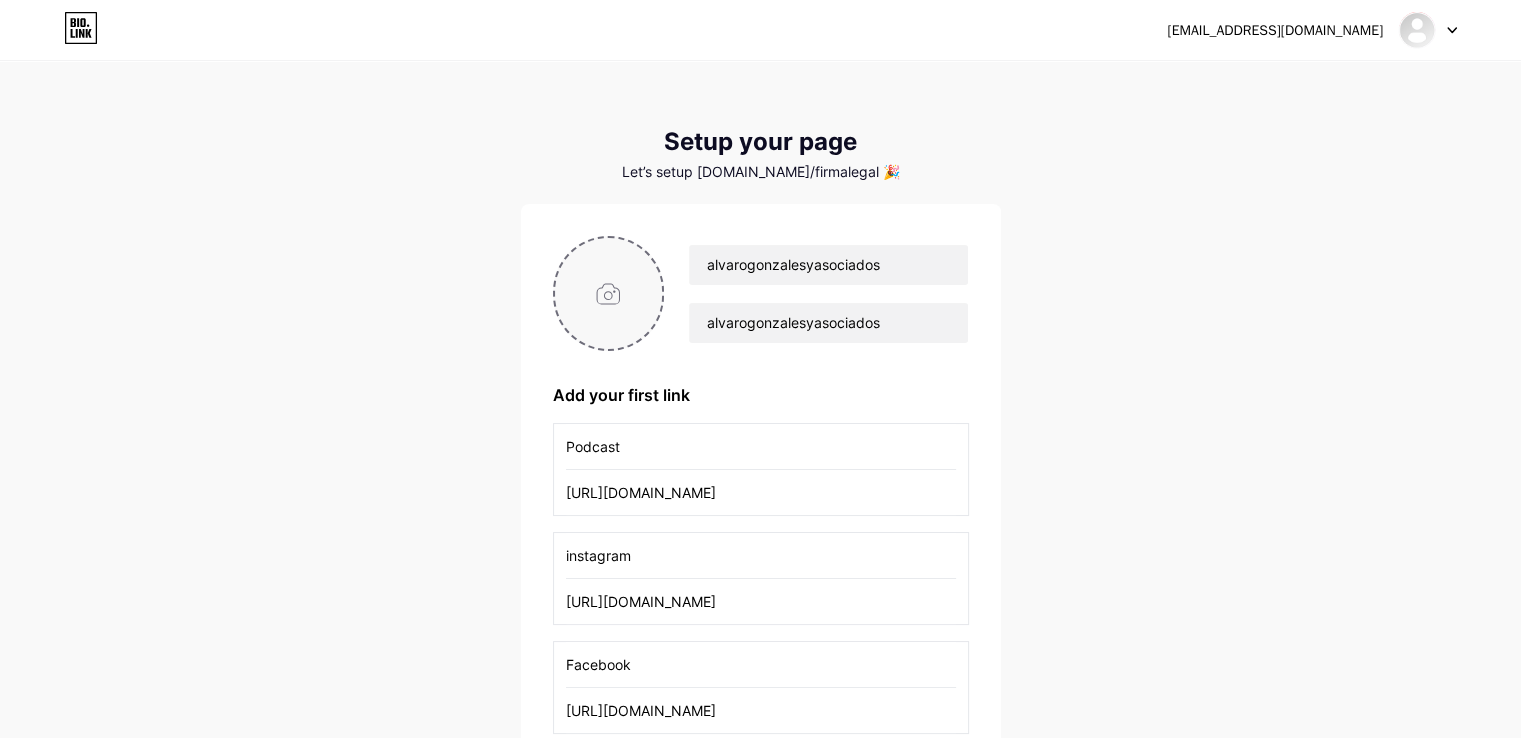 type on "C:\fakepath\Ícono de Logo [PERSON_NAME] 2.jpg" 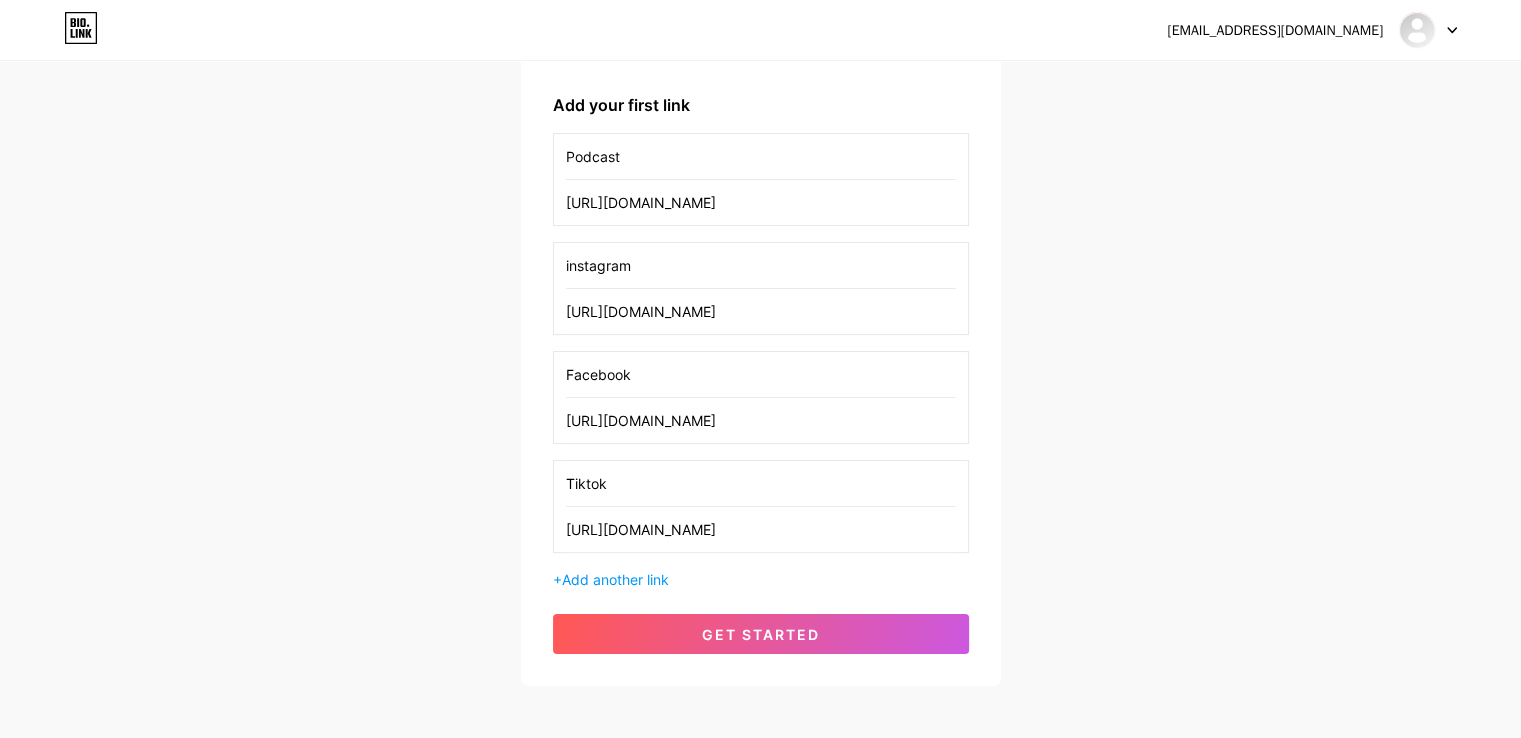 scroll, scrollTop: 380, scrollLeft: 0, axis: vertical 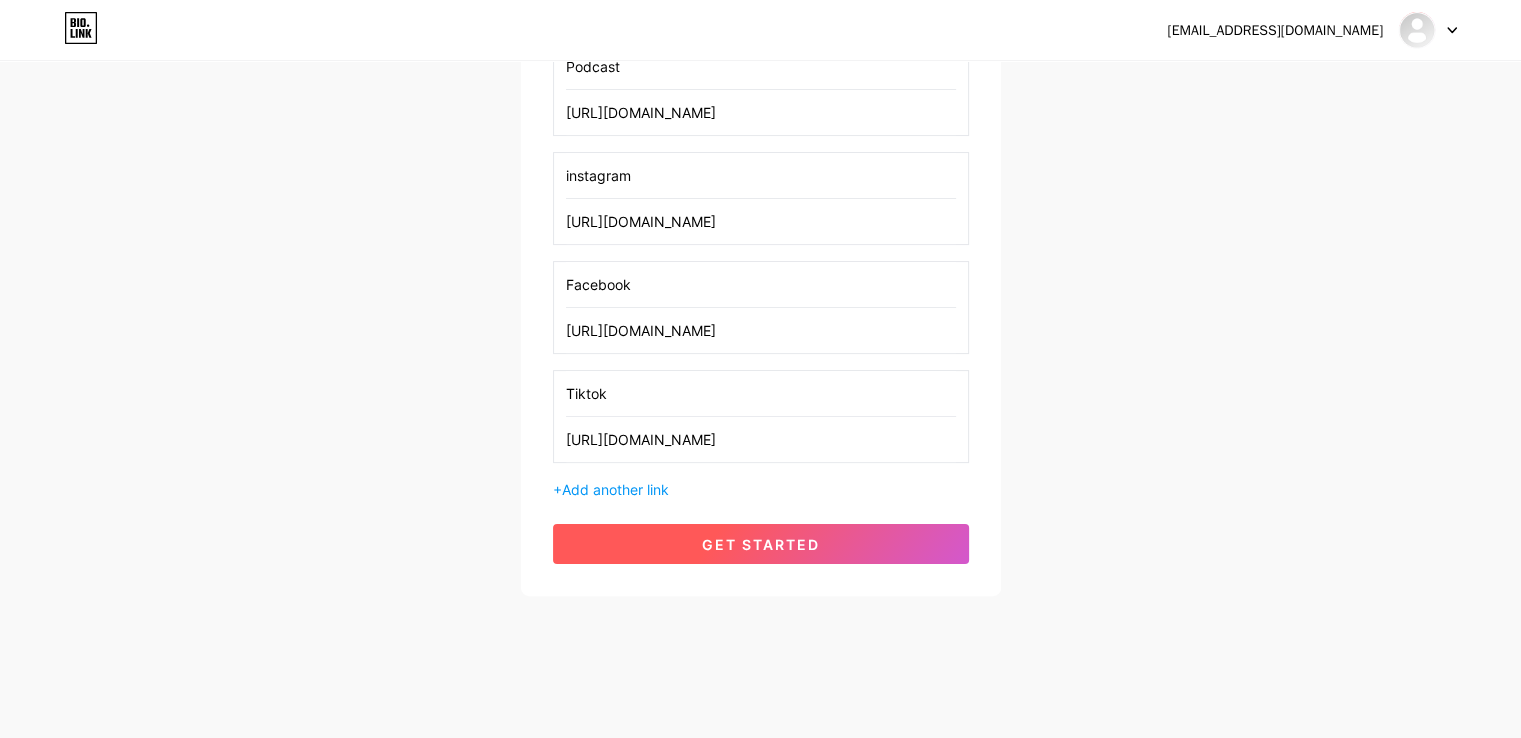 click on "get started" at bounding box center (761, 544) 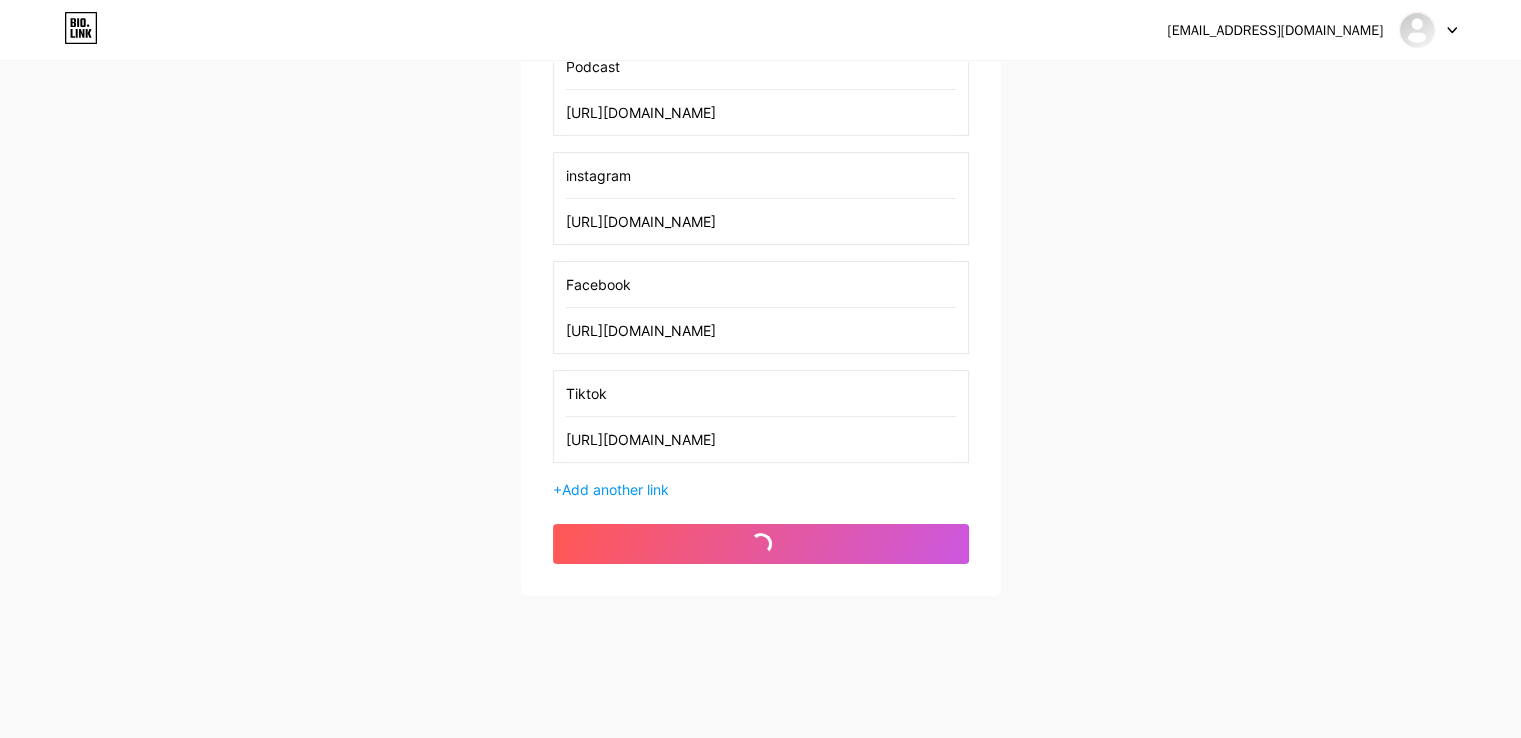 scroll, scrollTop: 0, scrollLeft: 0, axis: both 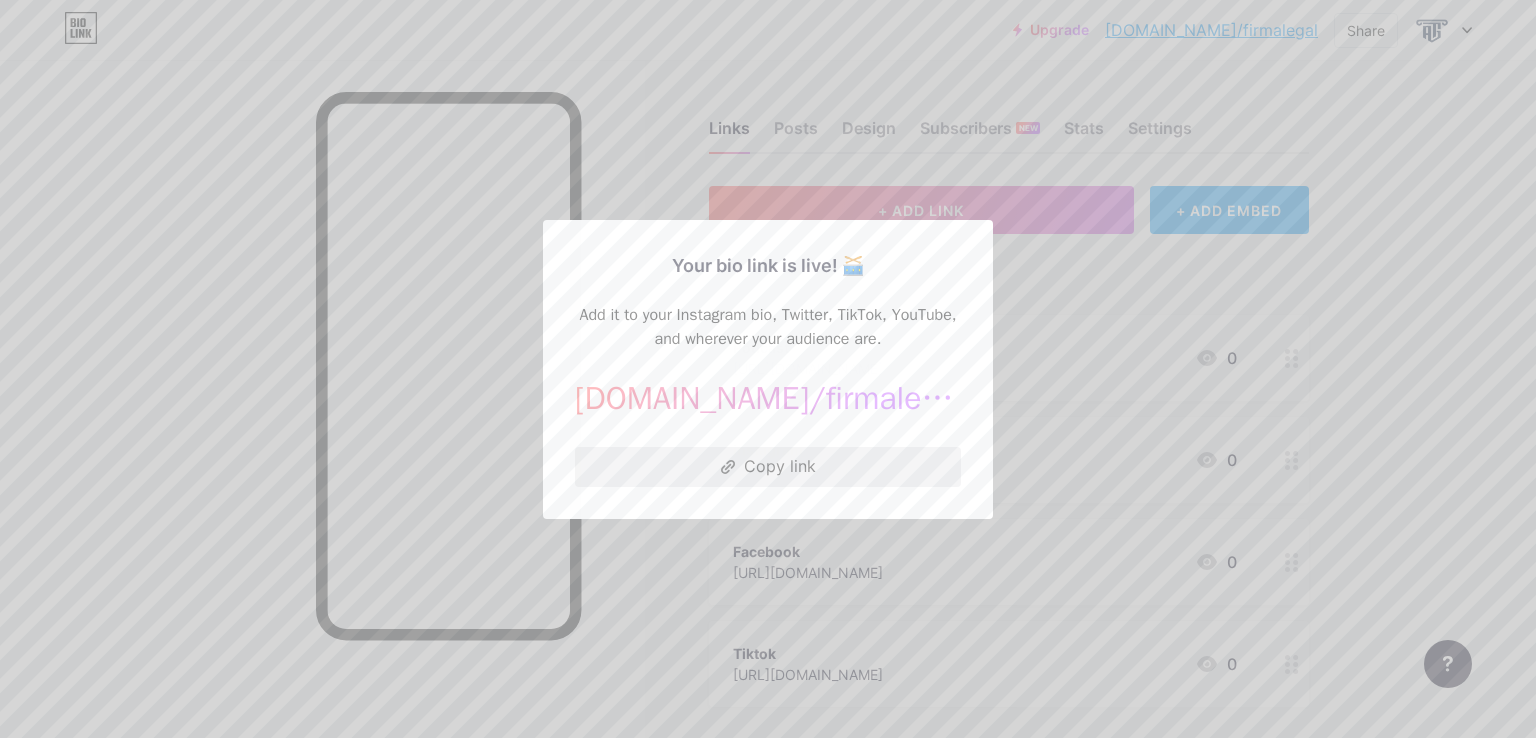 click on "Copy link" at bounding box center [768, 467] 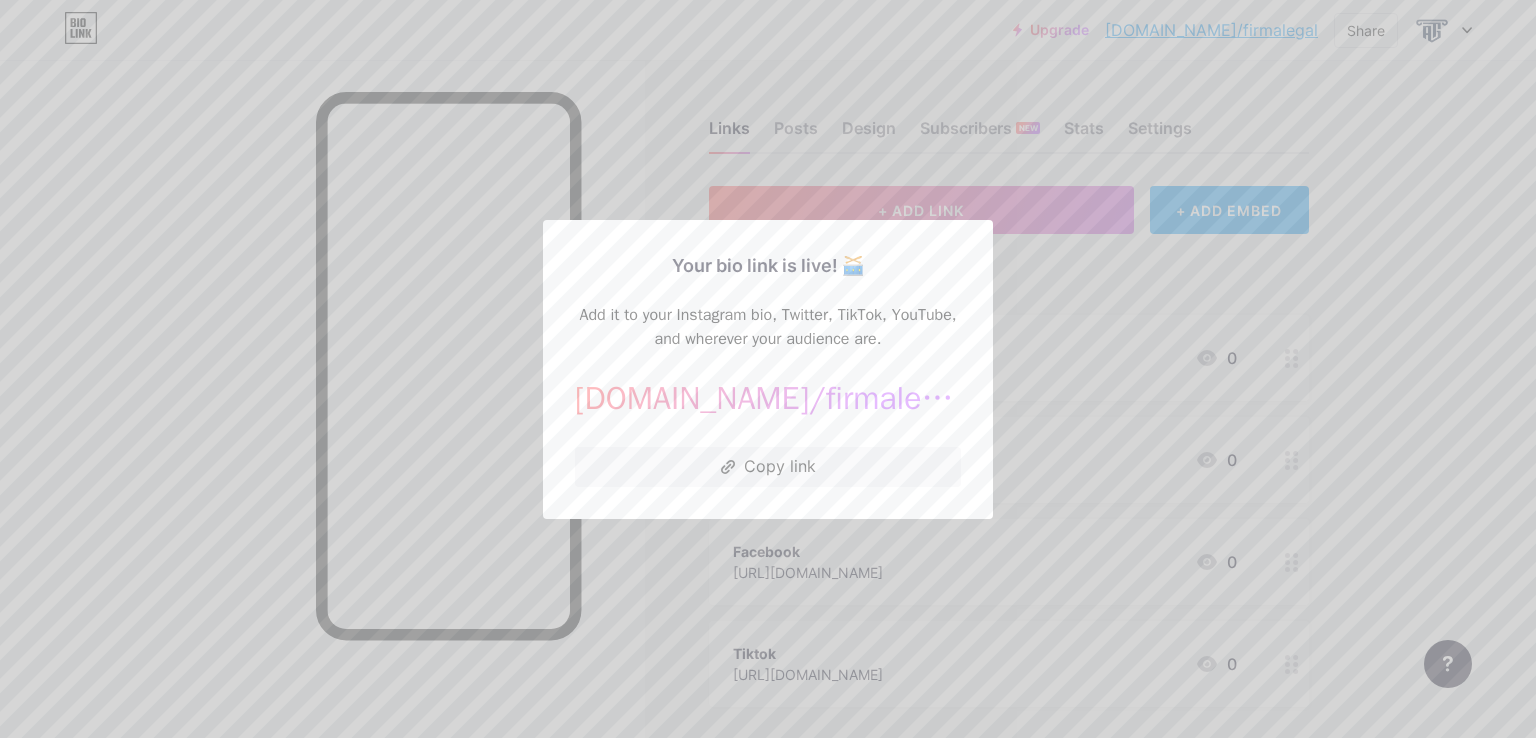 click at bounding box center (768, 369) 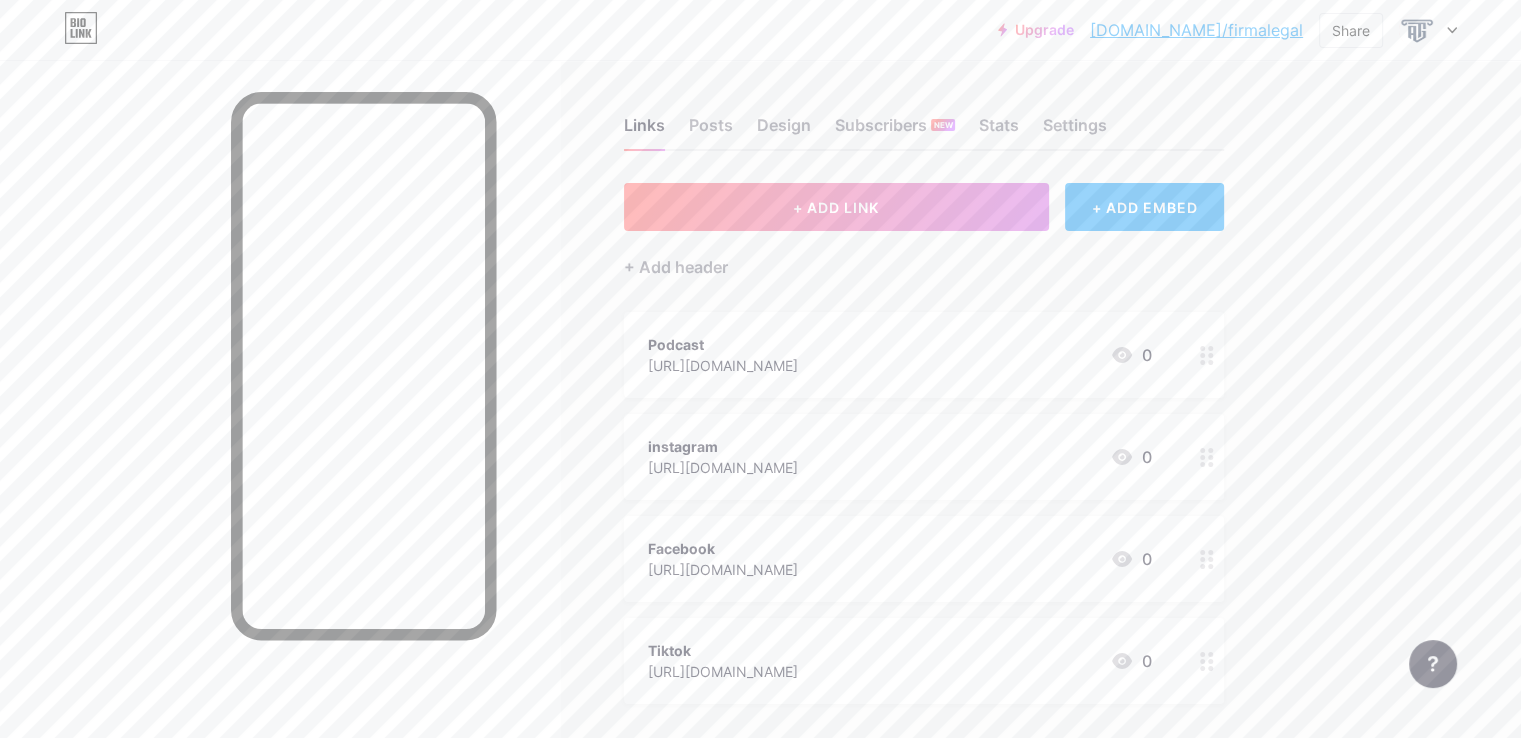 scroll, scrollTop: 0, scrollLeft: 0, axis: both 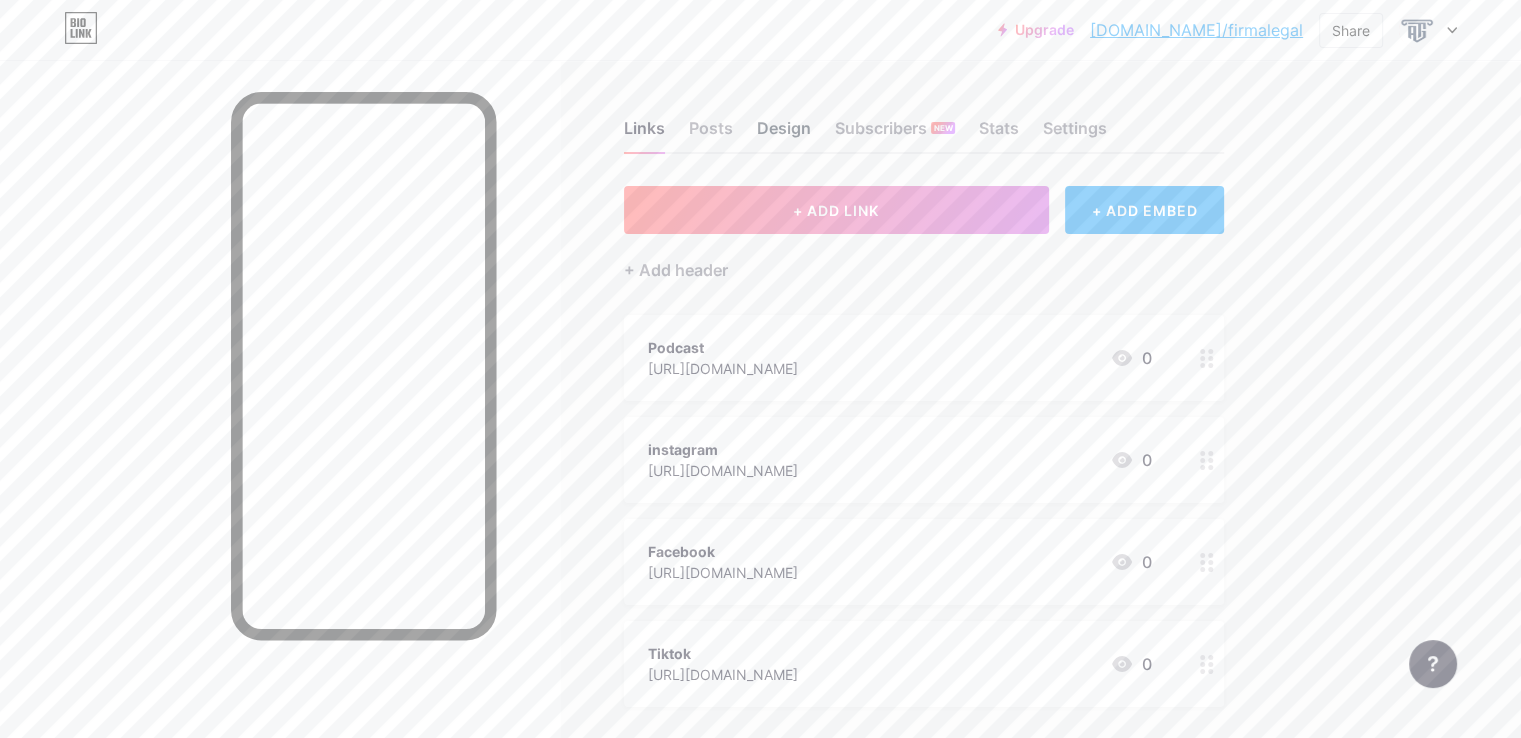 click on "Design" at bounding box center [784, 134] 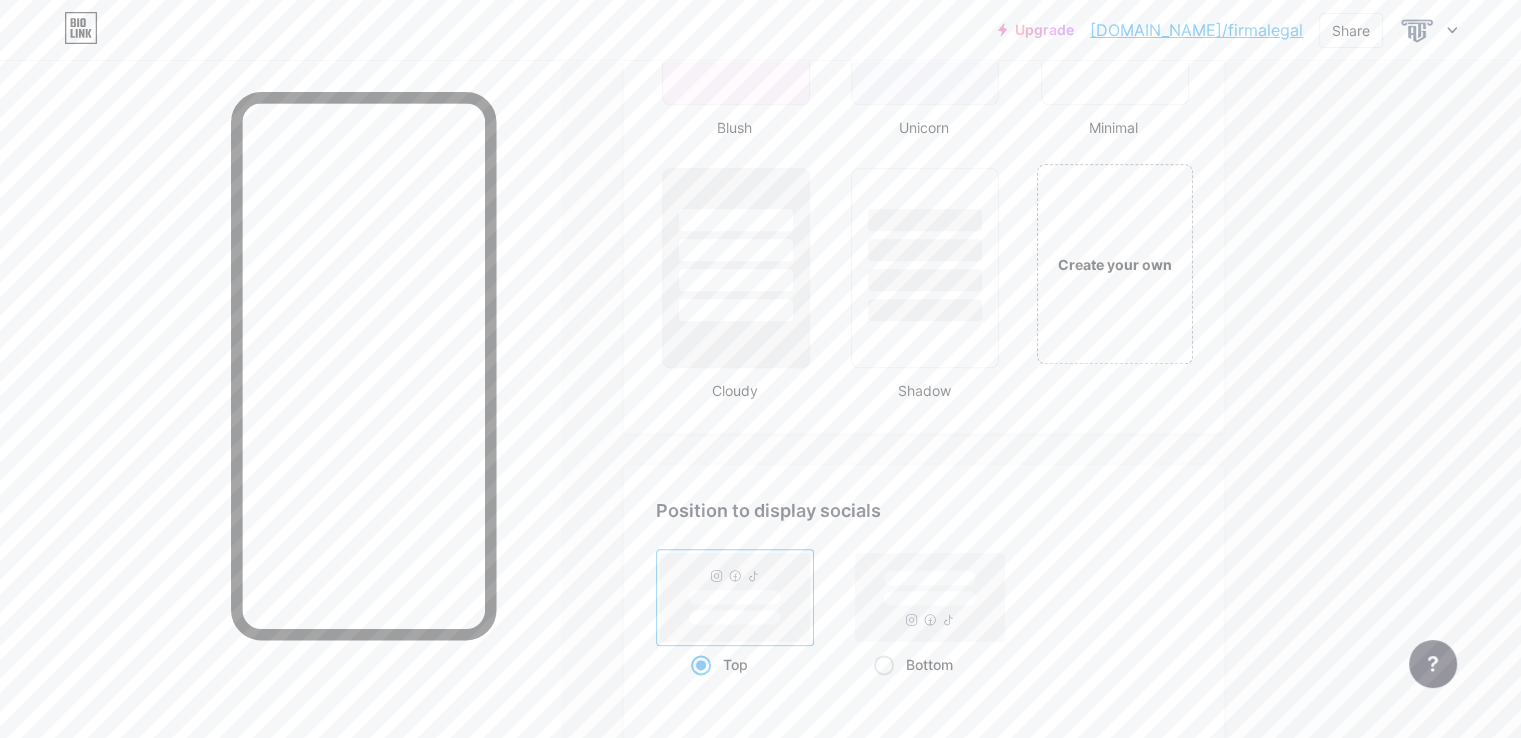 scroll, scrollTop: 2200, scrollLeft: 0, axis: vertical 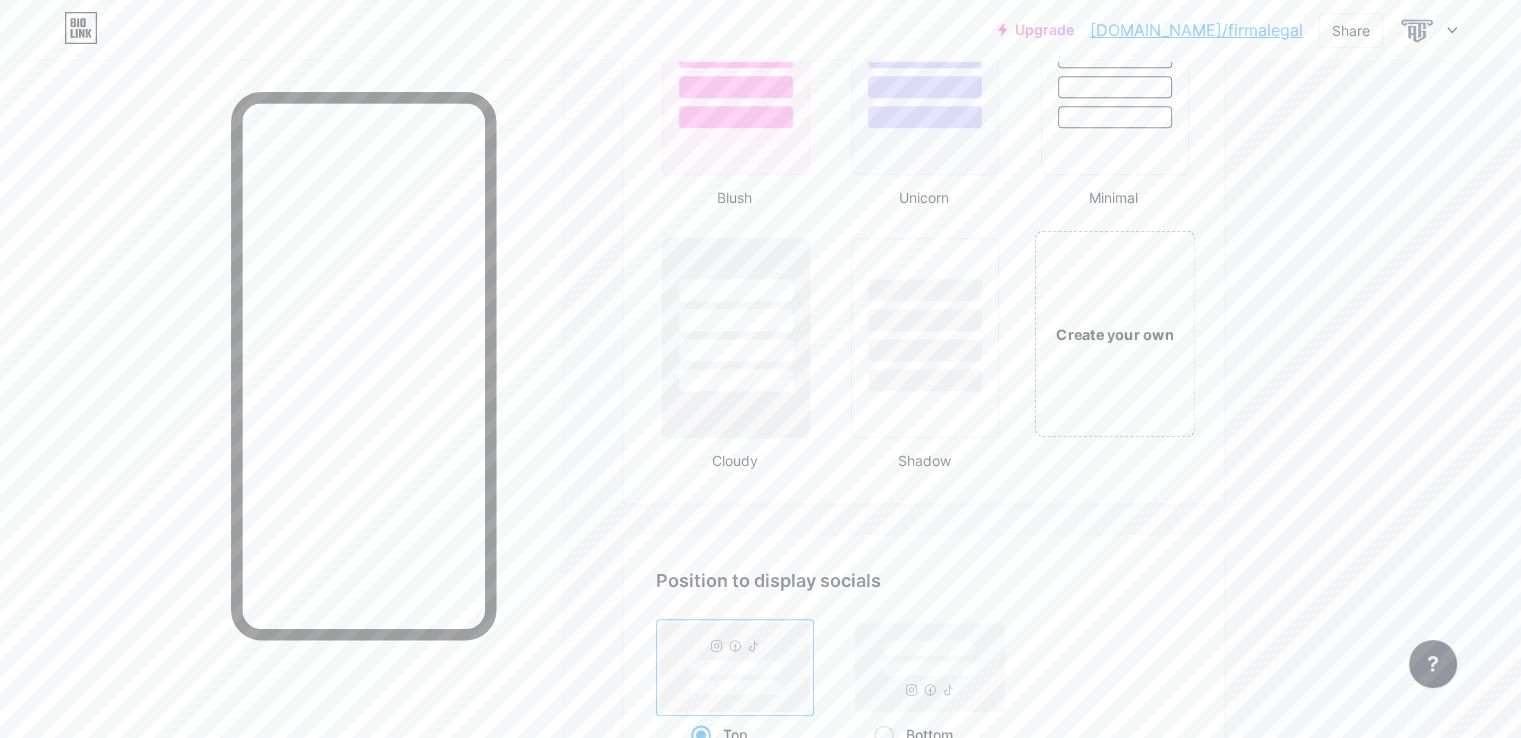 click on "Create your own" at bounding box center [1114, 333] 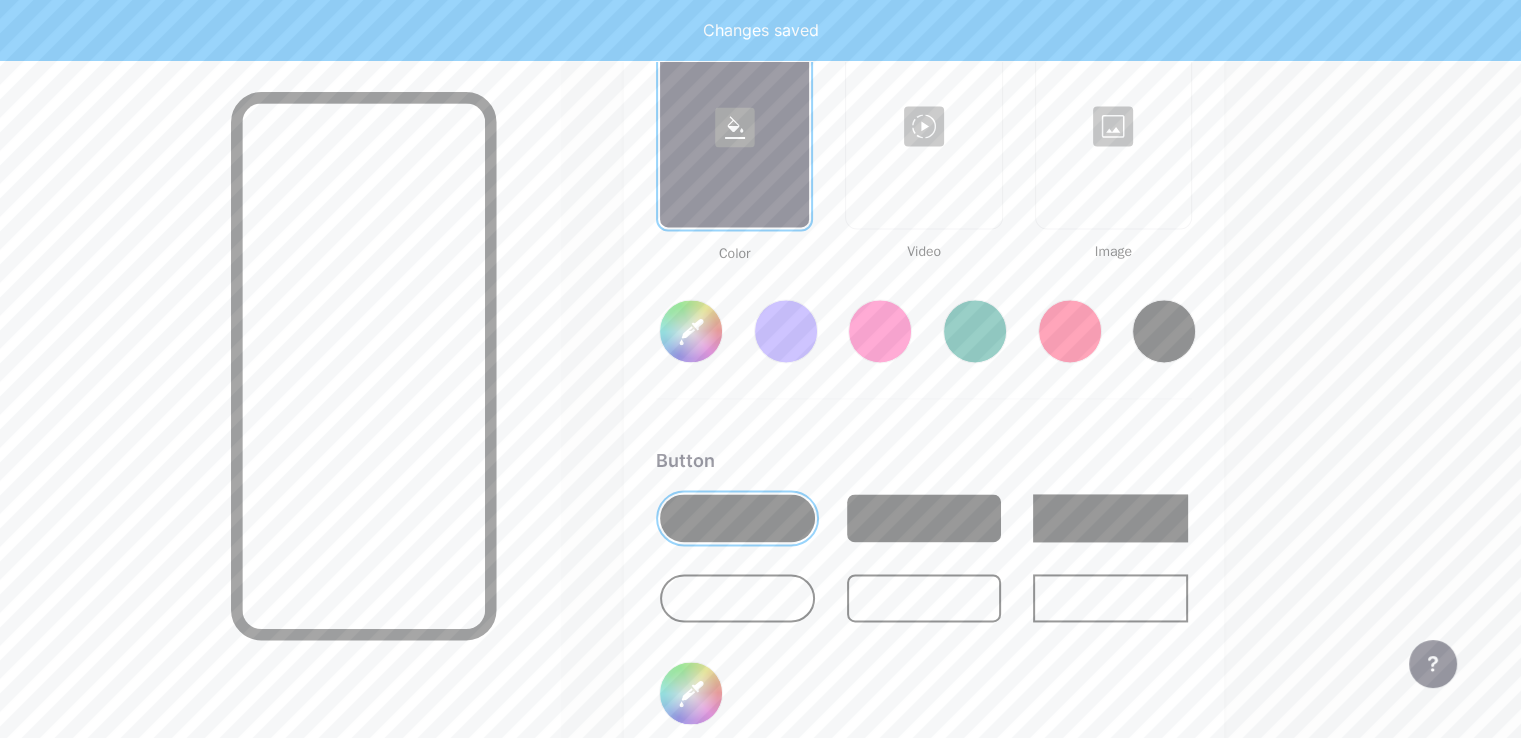 type on "#ffffff" 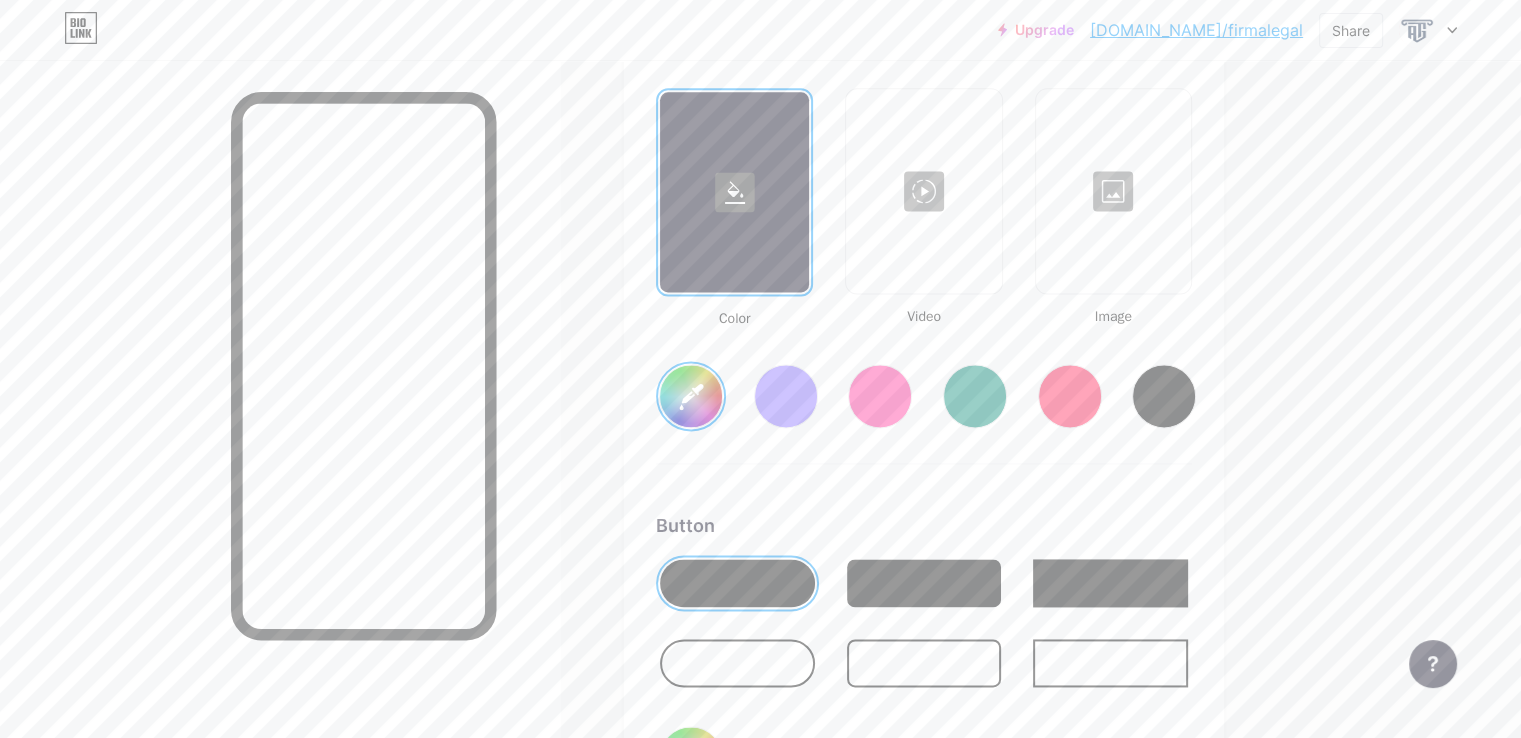 scroll, scrollTop: 2695, scrollLeft: 0, axis: vertical 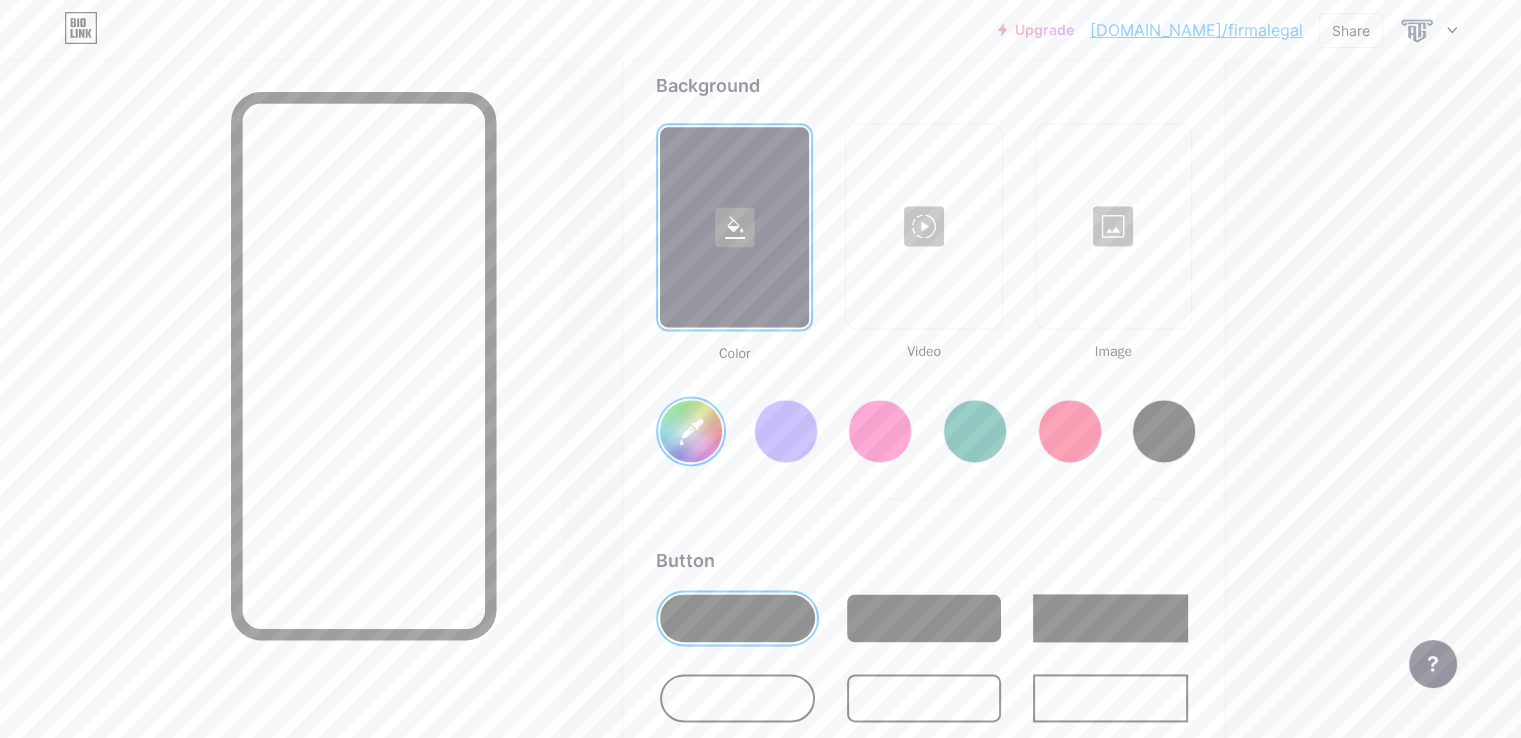 click on "#ffffff" at bounding box center (691, 431) 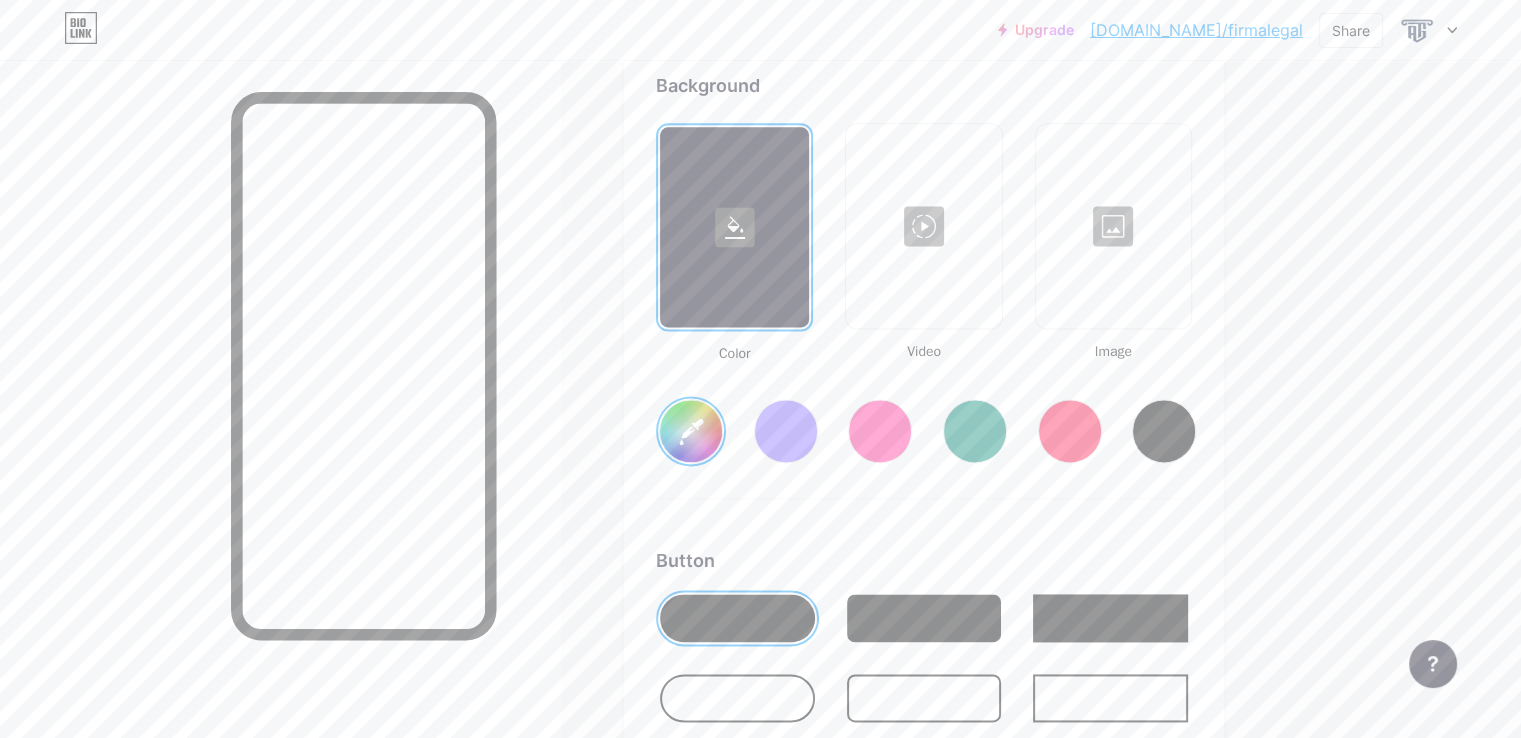 click on "Background         Color           Video             Image           #fefefe     Button       #000000   Font   Inter Poppins EB Garamond TEKO BALSAMIQ SANS Kite One PT Sans Quicksand DM Sans     #000000   Changes saved" at bounding box center (924, 664) 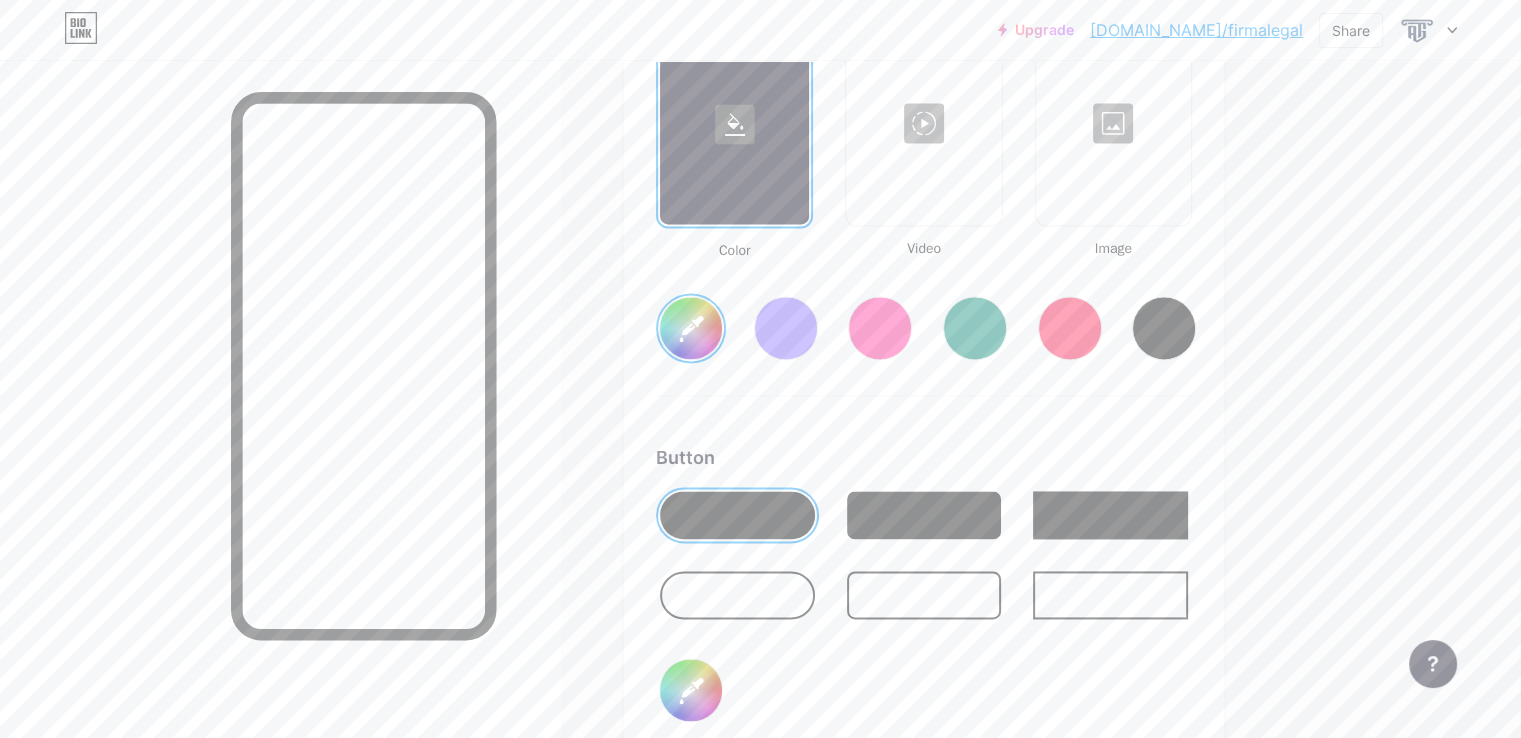 scroll, scrollTop: 2895, scrollLeft: 0, axis: vertical 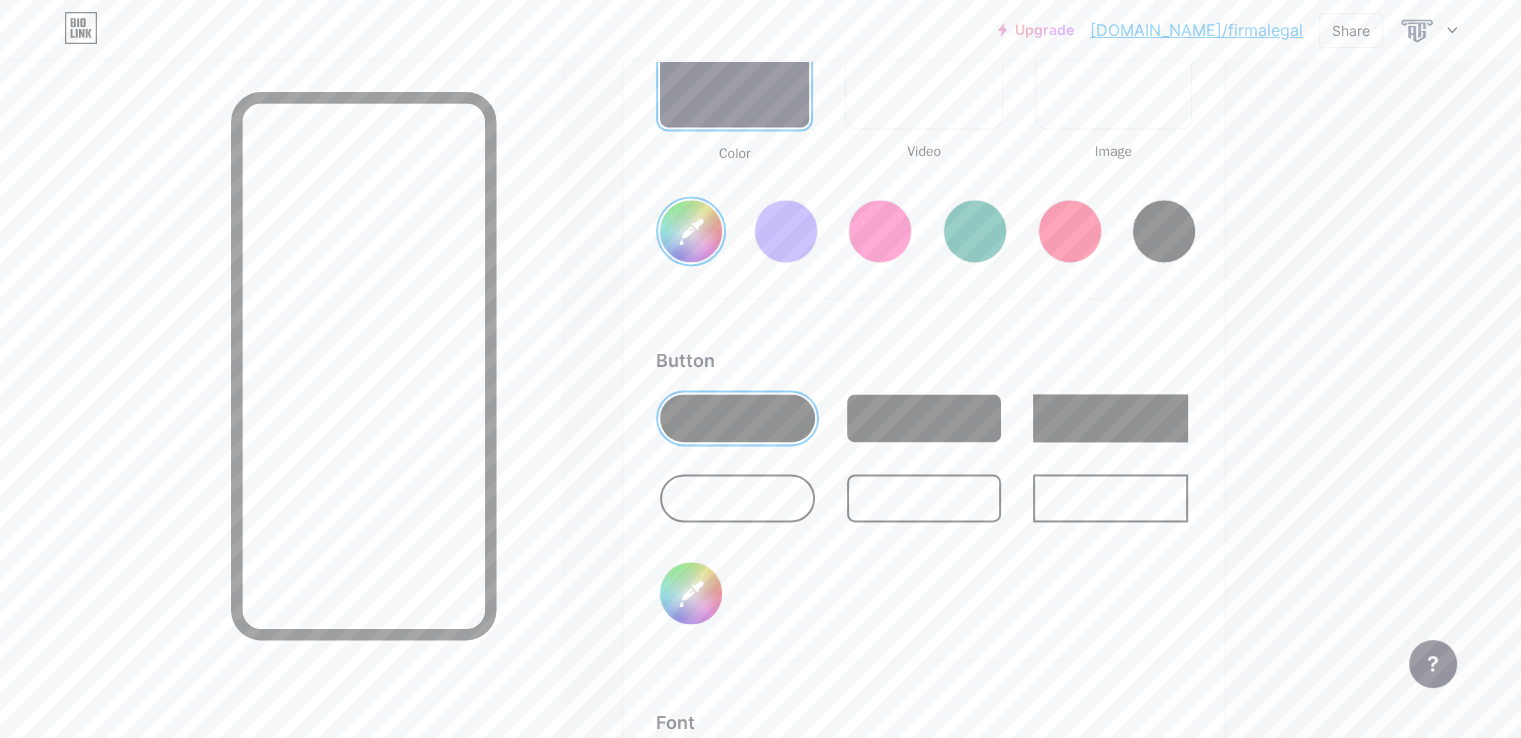 click on "#000000" at bounding box center [691, 593] 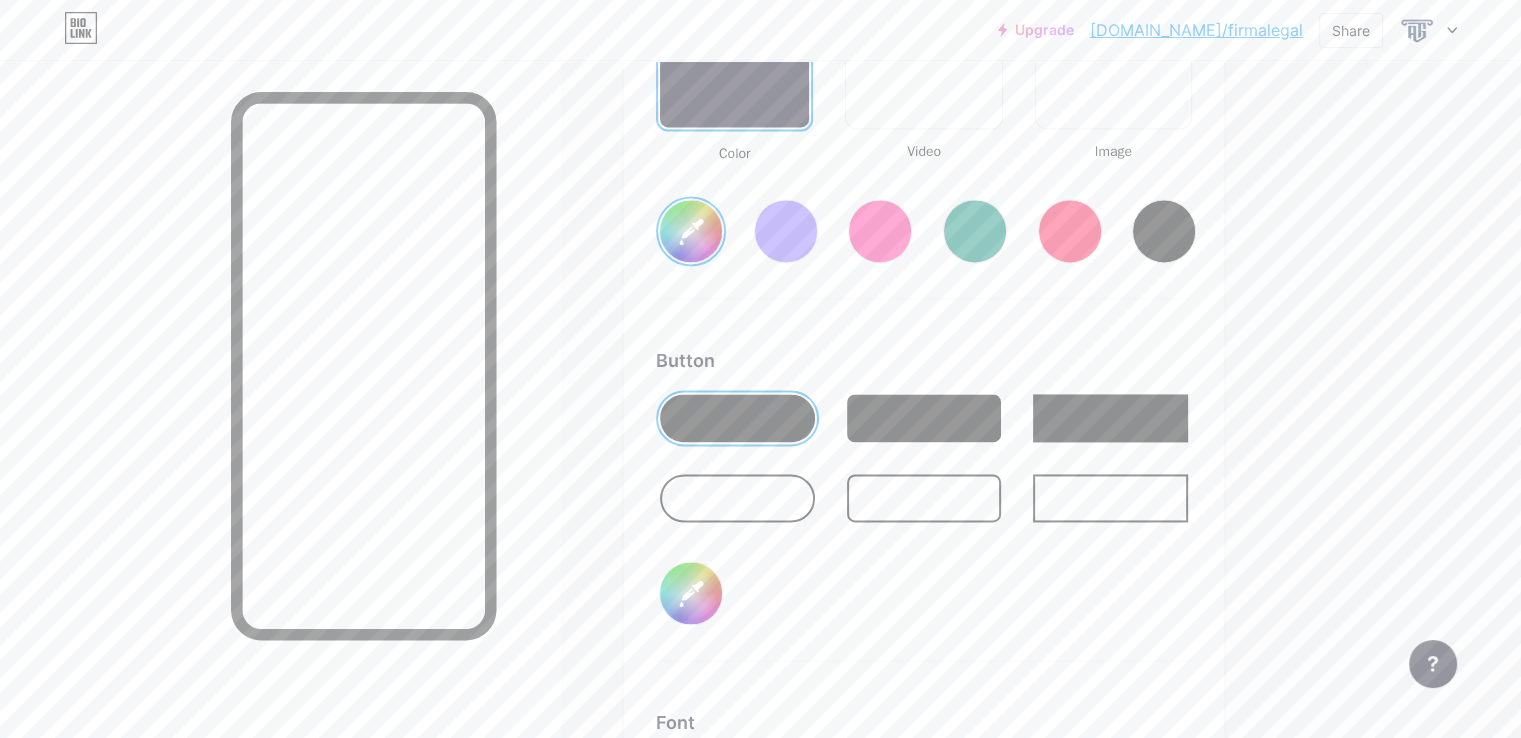 type on "#362881" 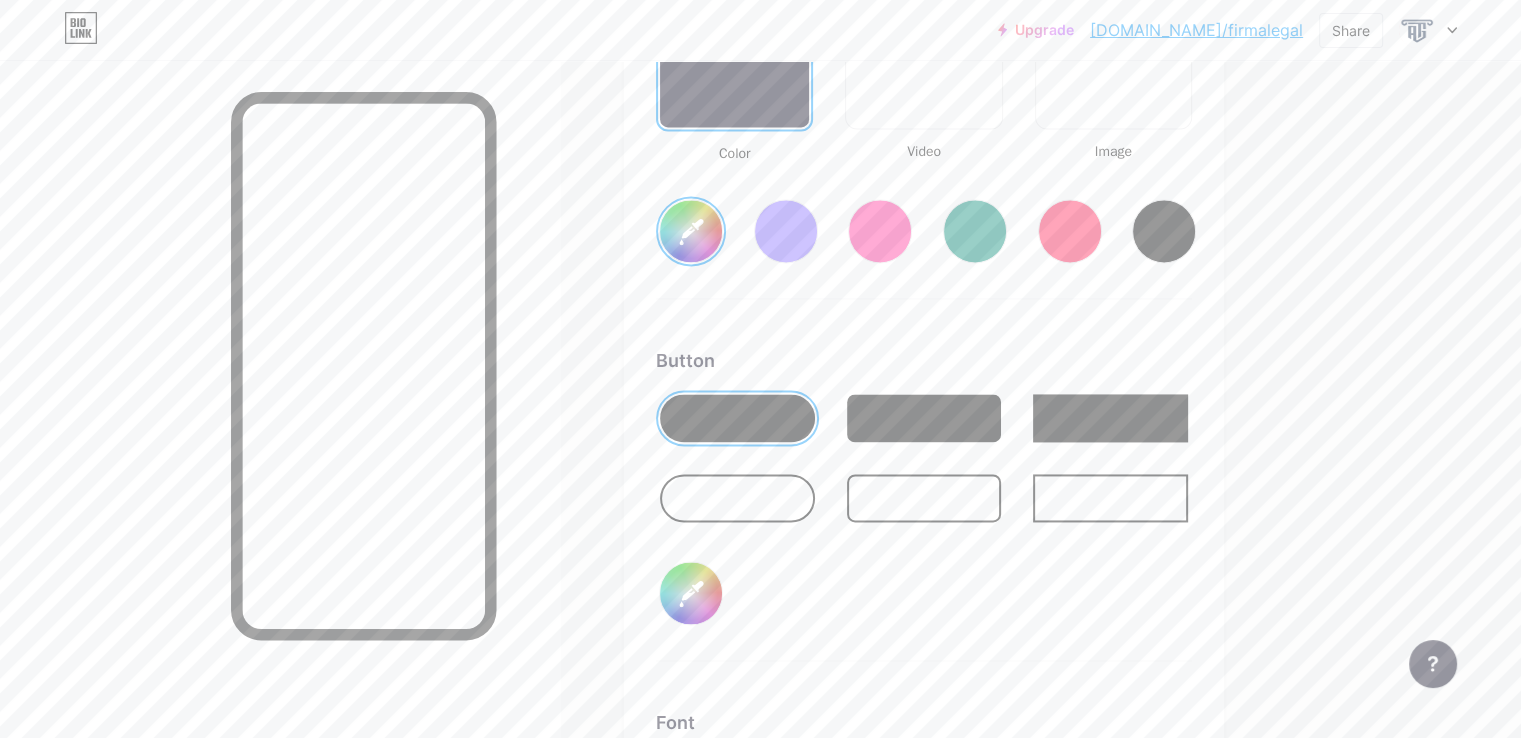 type on "#fefefe" 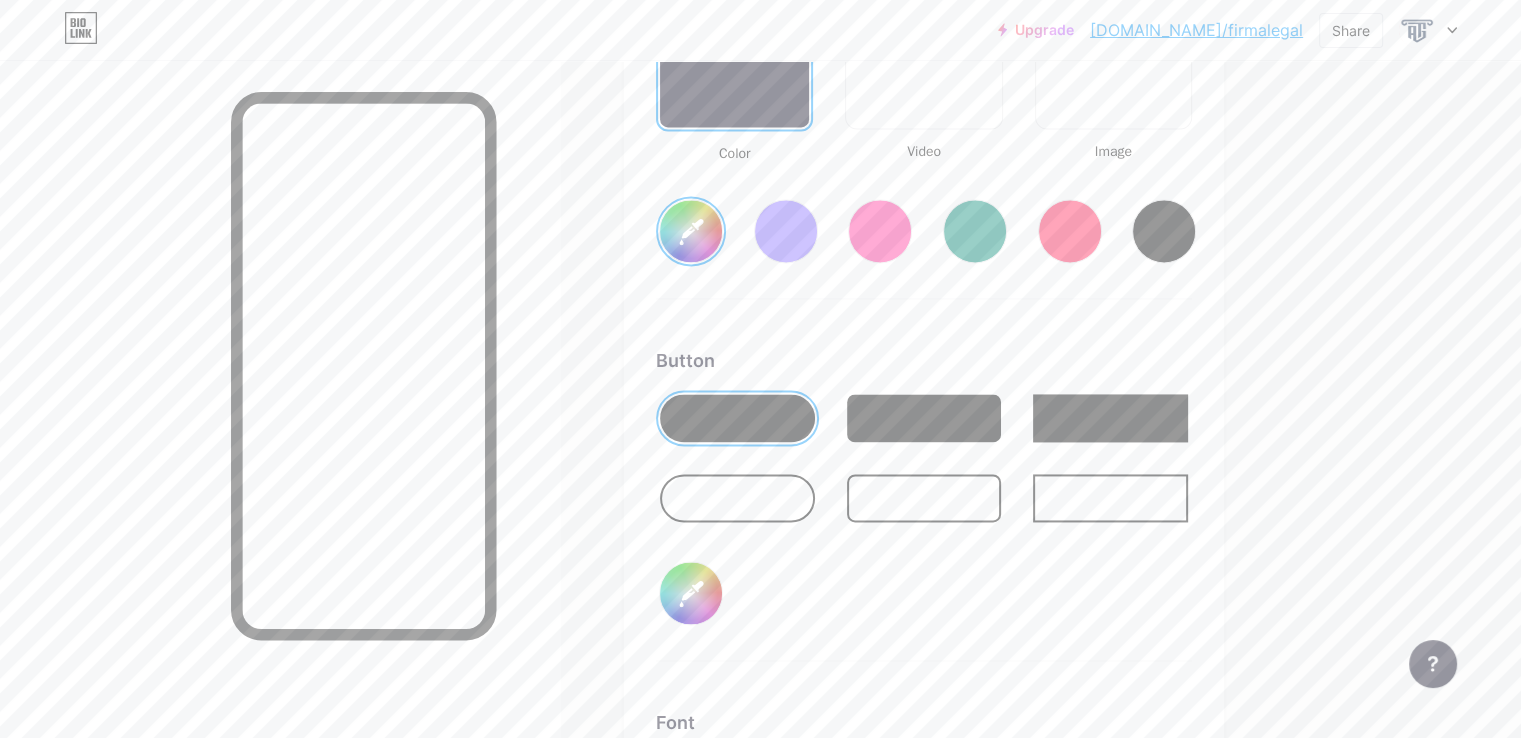 type on "#352682" 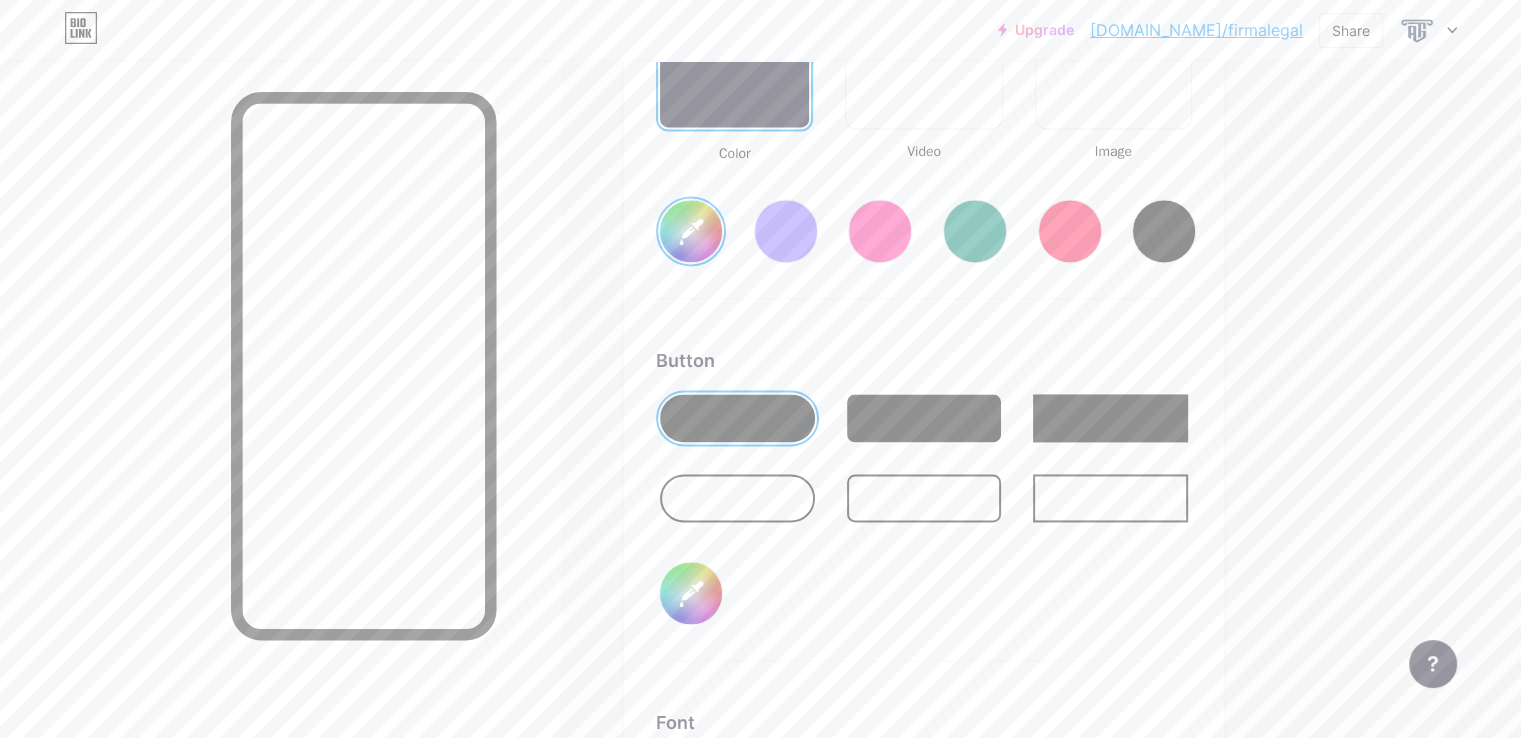 type on "#fefefe" 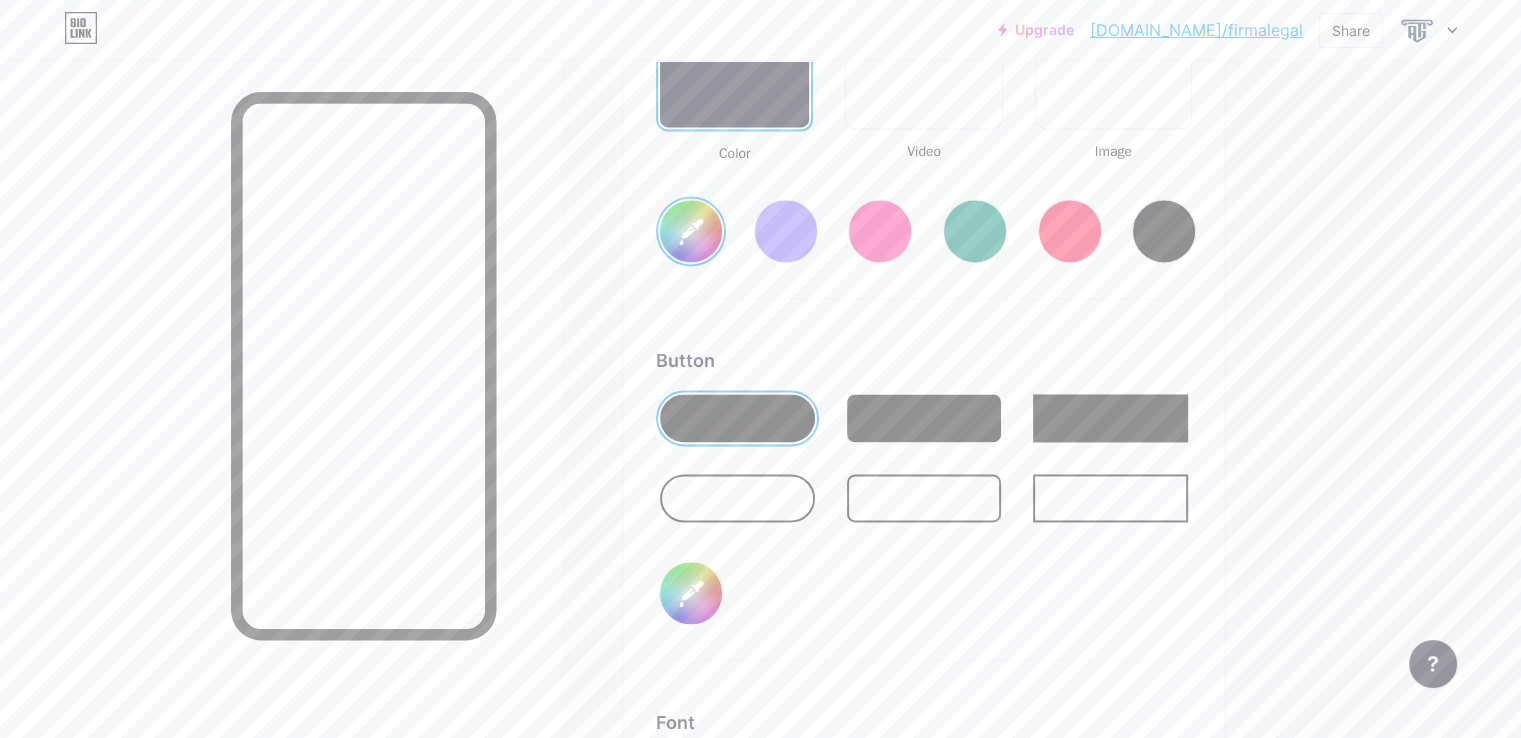 type on "#342385" 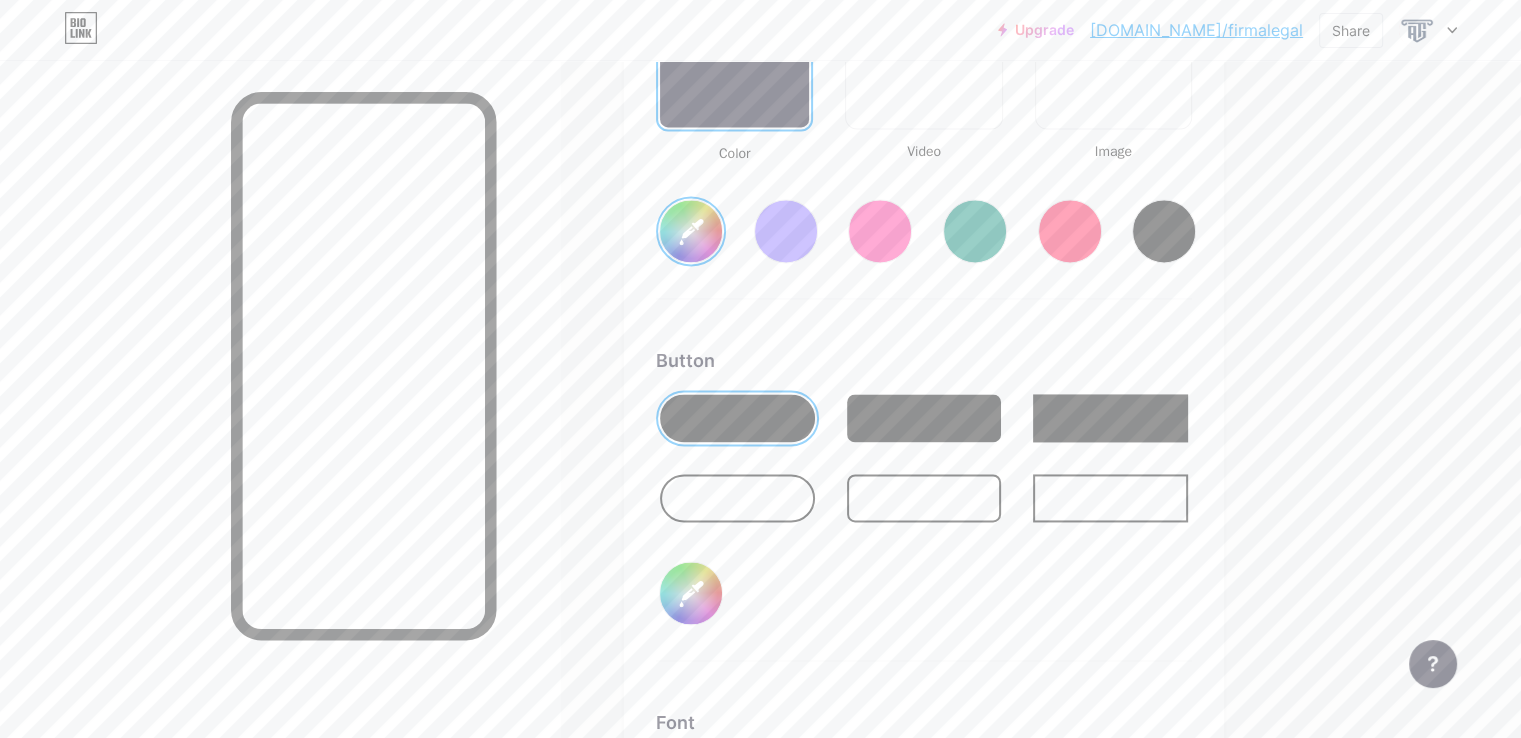 type on "#fefefe" 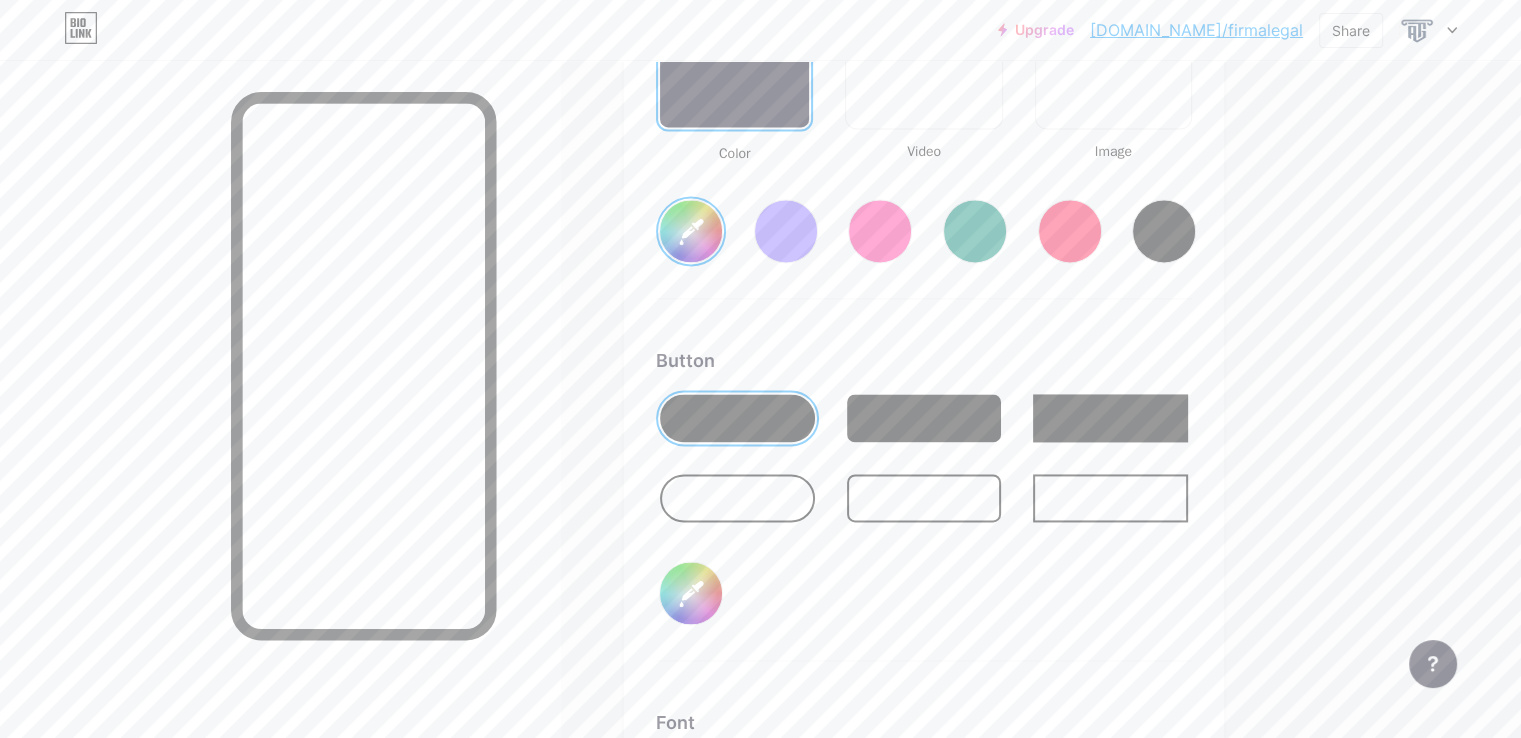 type on "#fefefe" 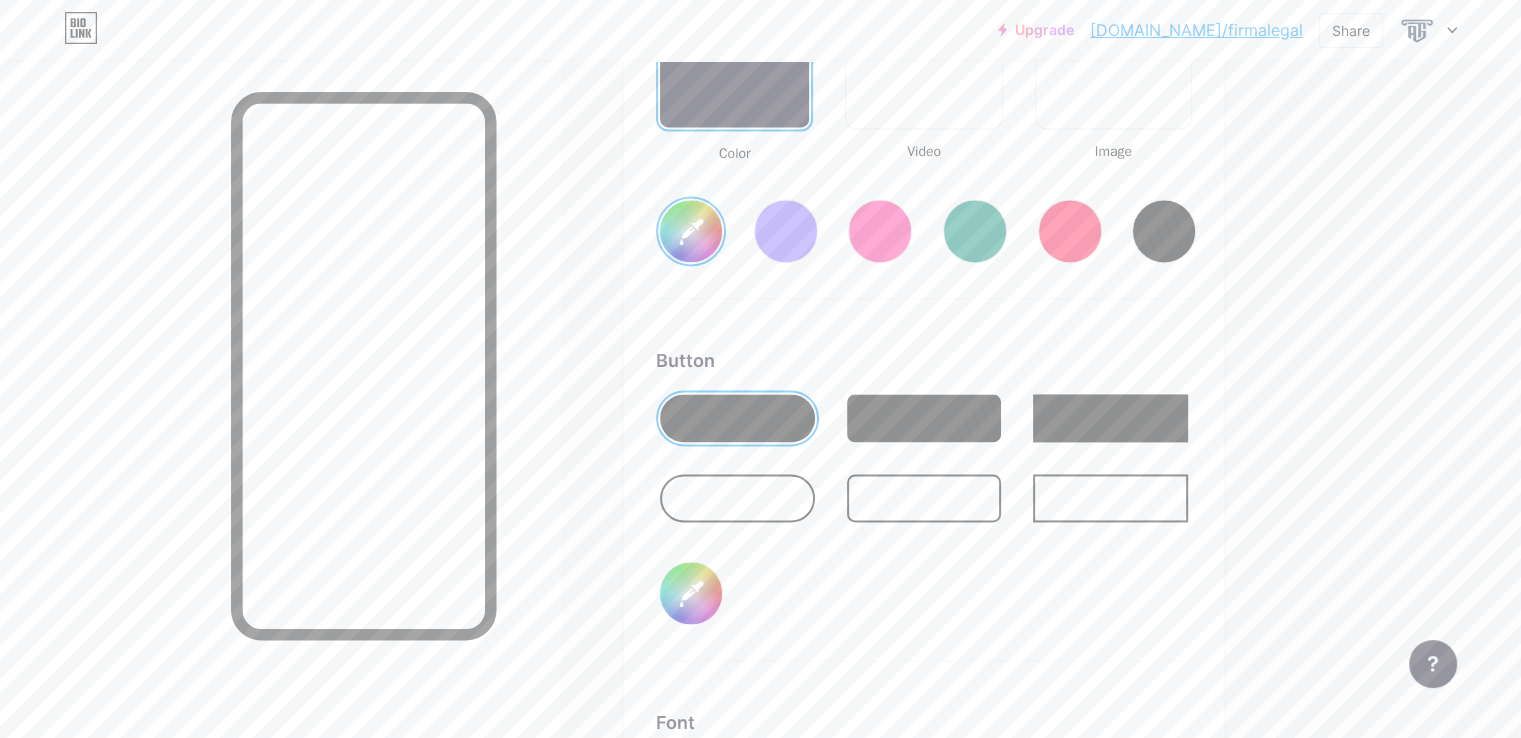 type on "#311e8f" 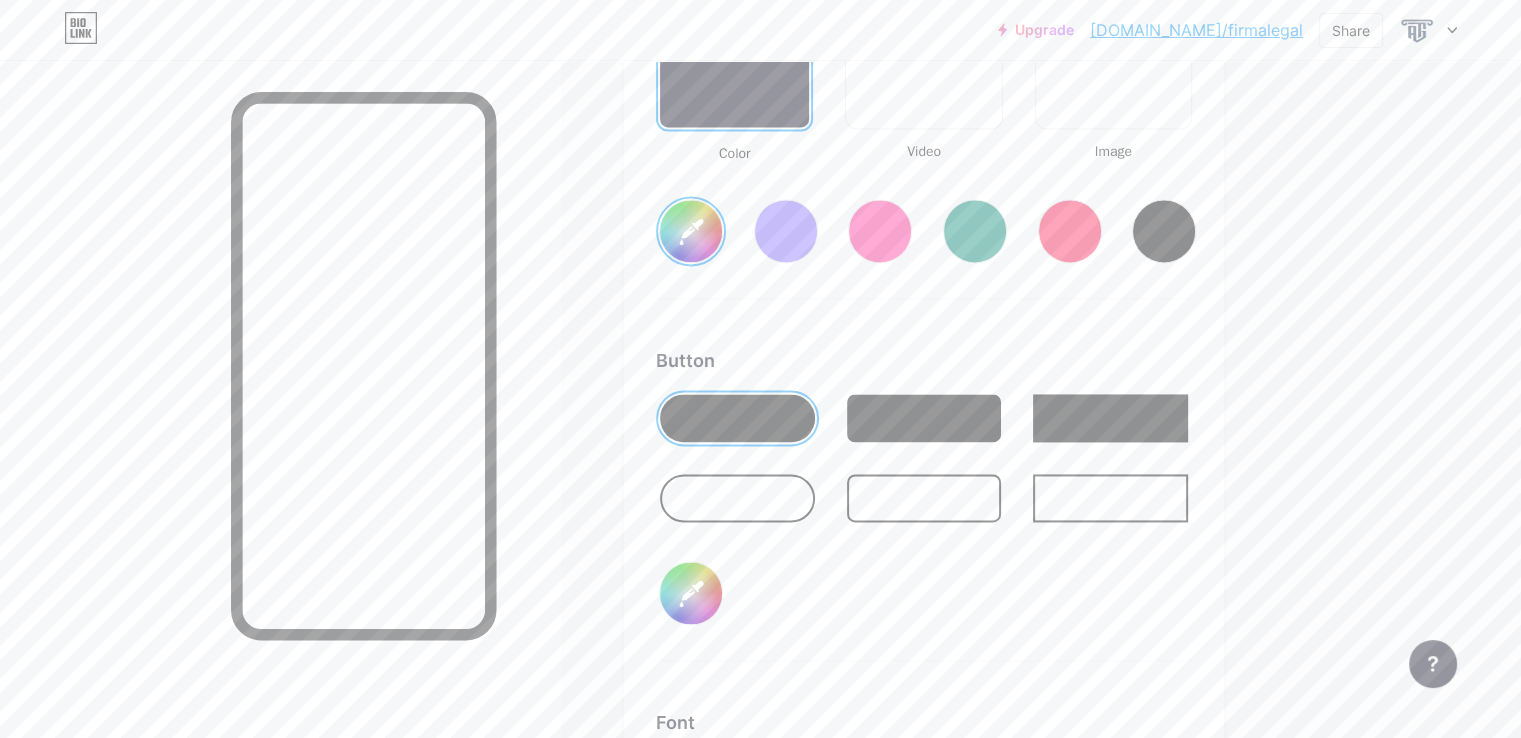 type on "#2b1692" 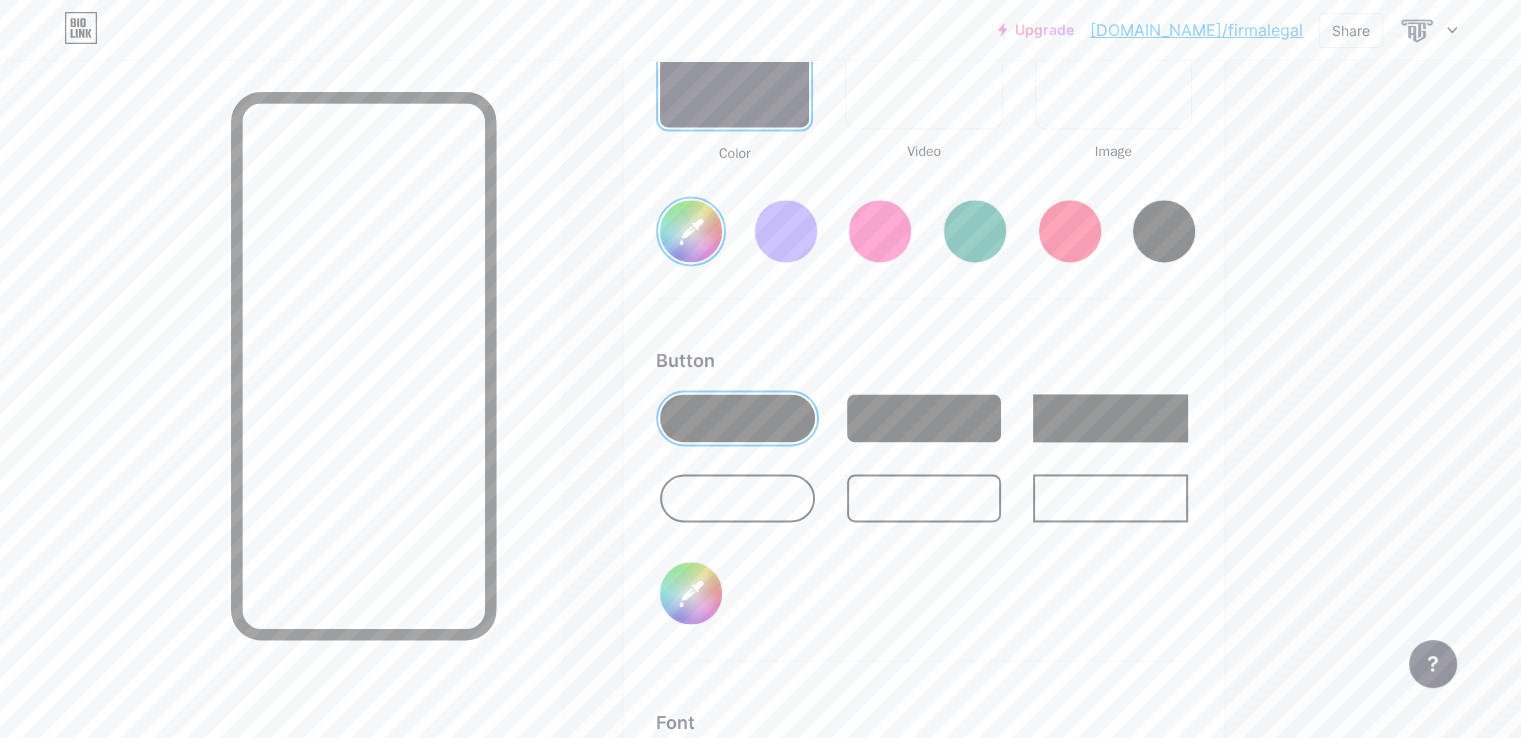 type on "#fefefe" 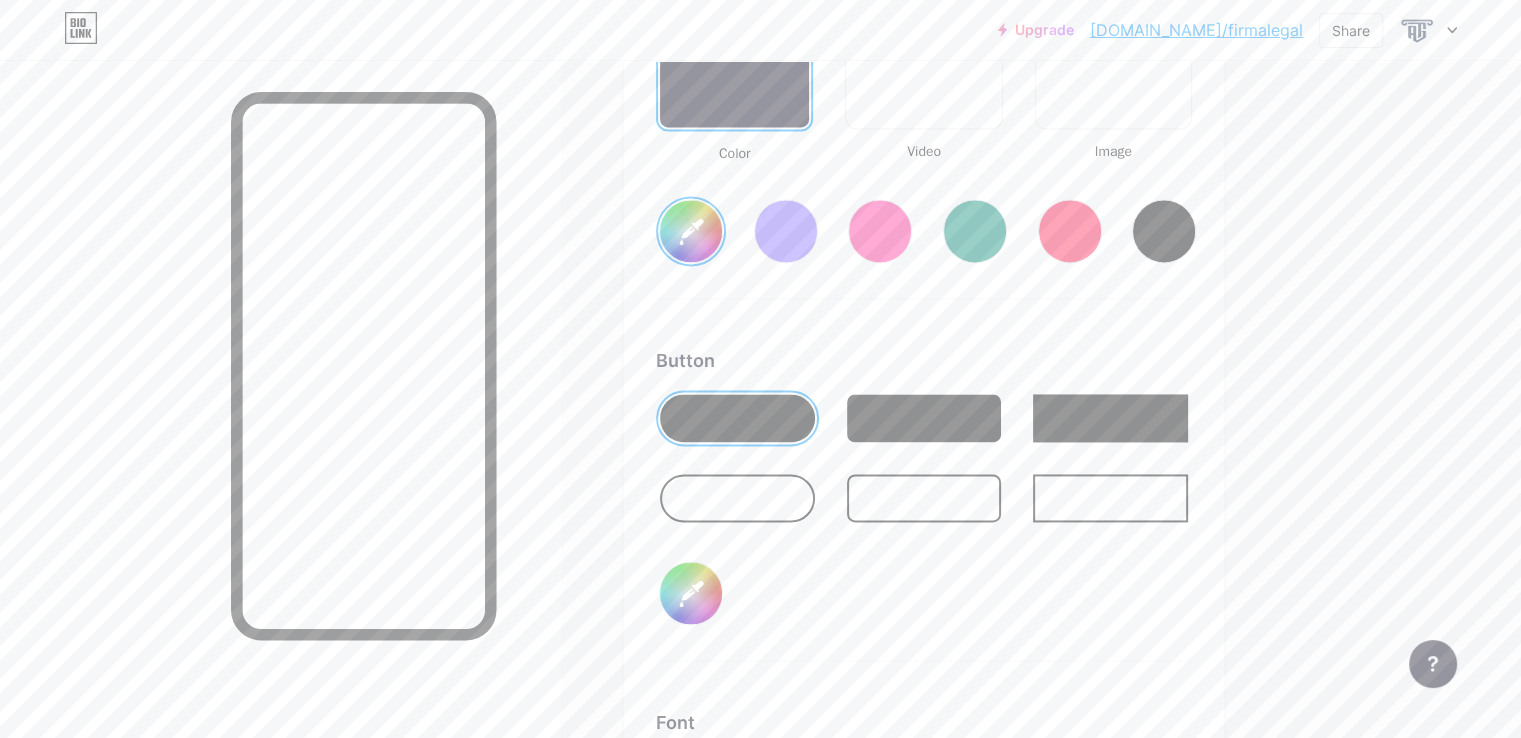 type on "#270f9f" 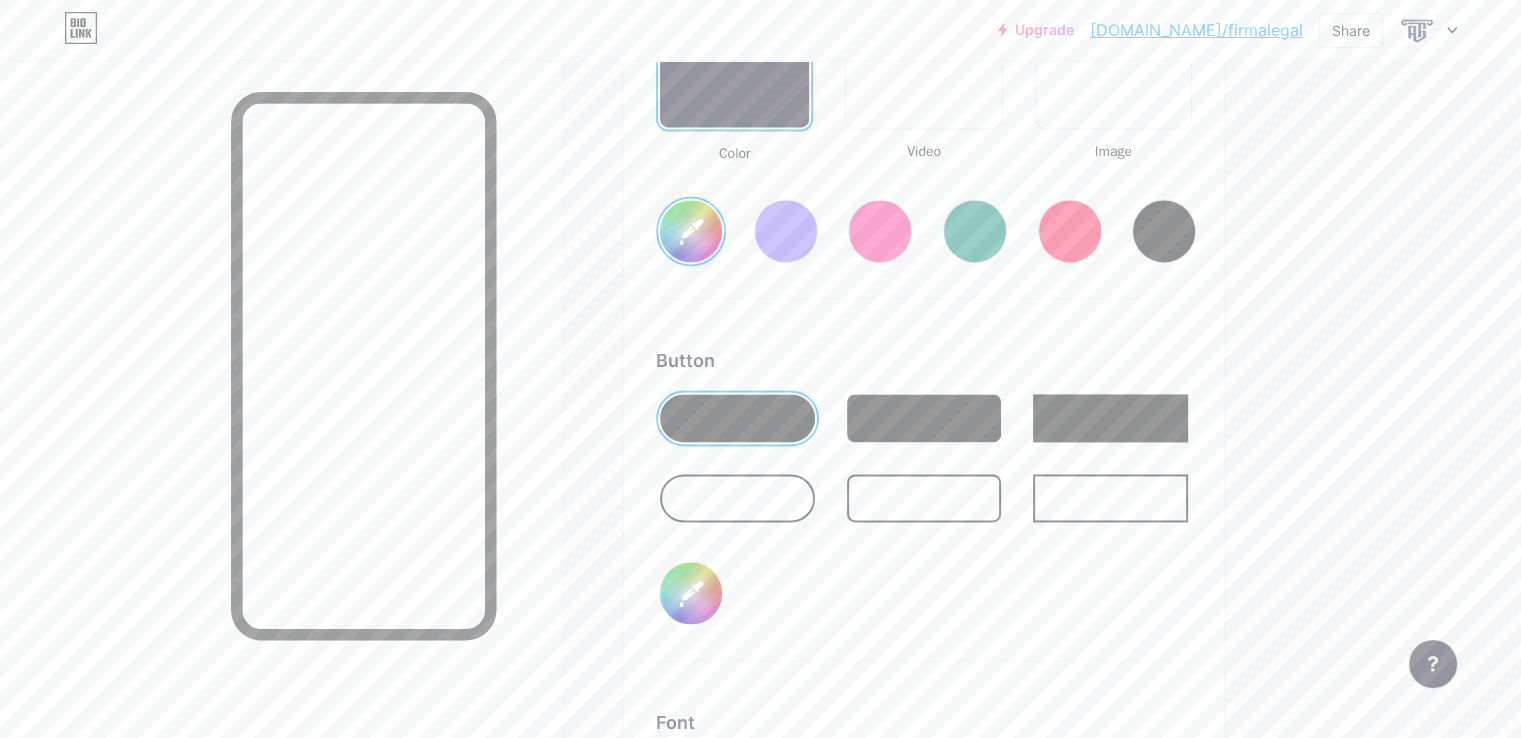 type on "#fefefe" 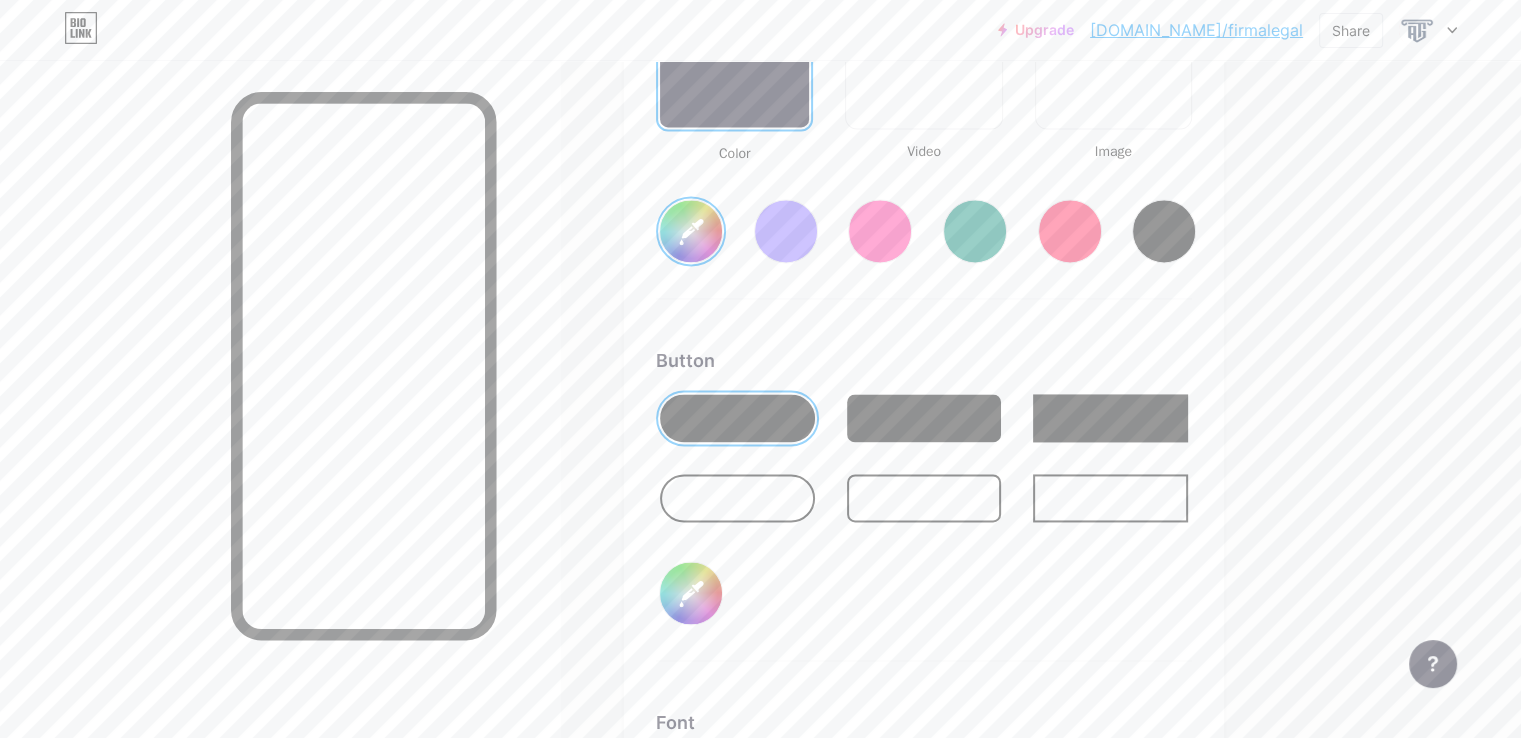 type on "#230b9d" 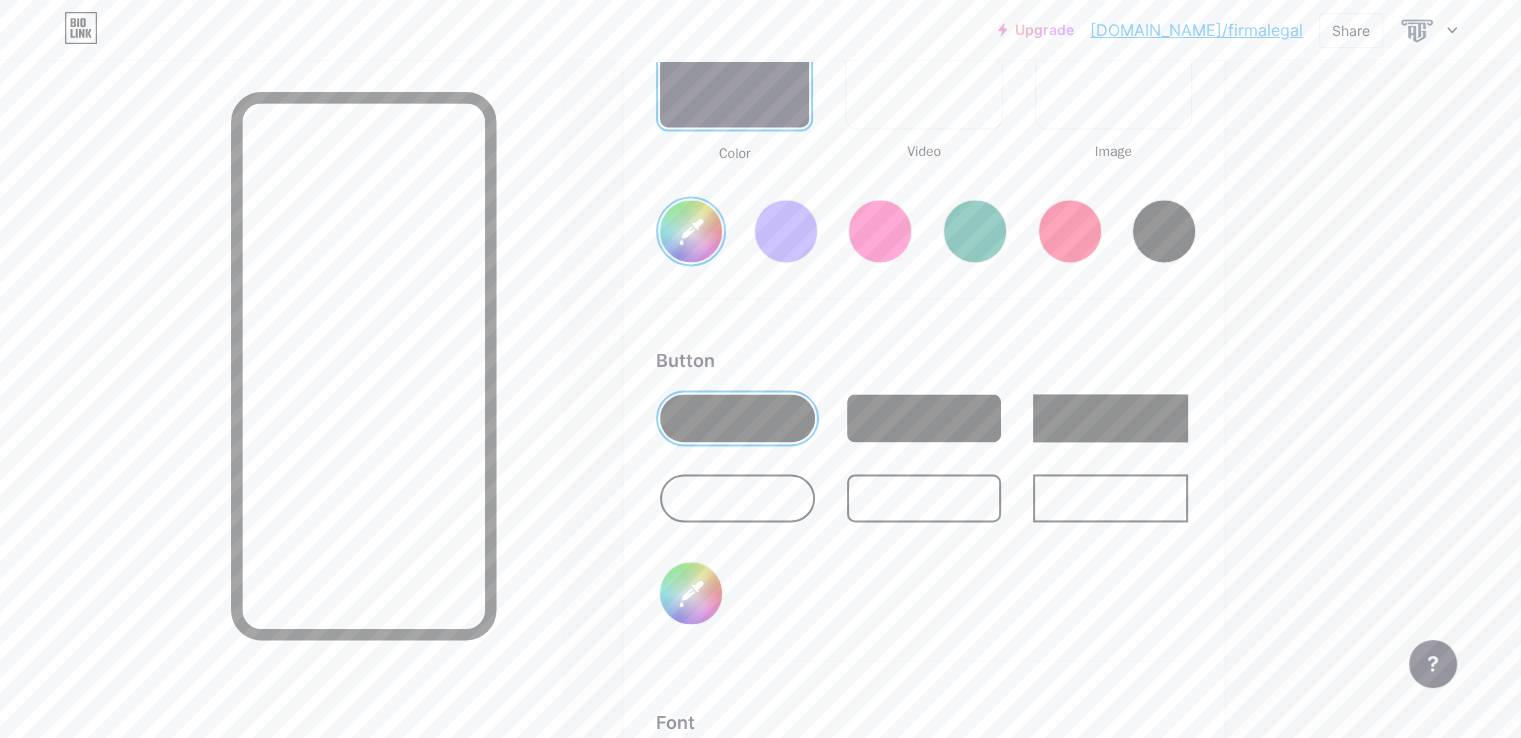 type on "#fefefe" 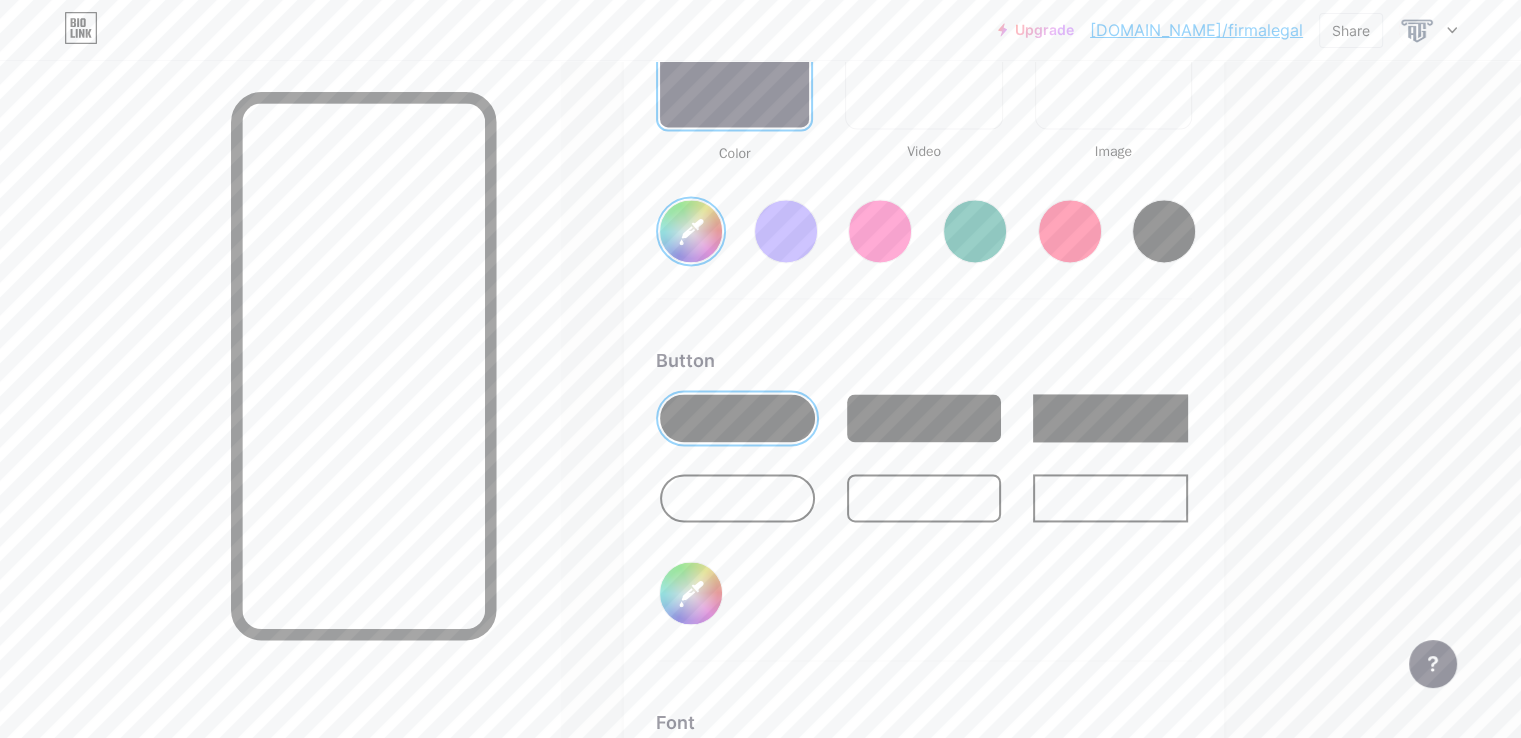 type on "#1d01a7" 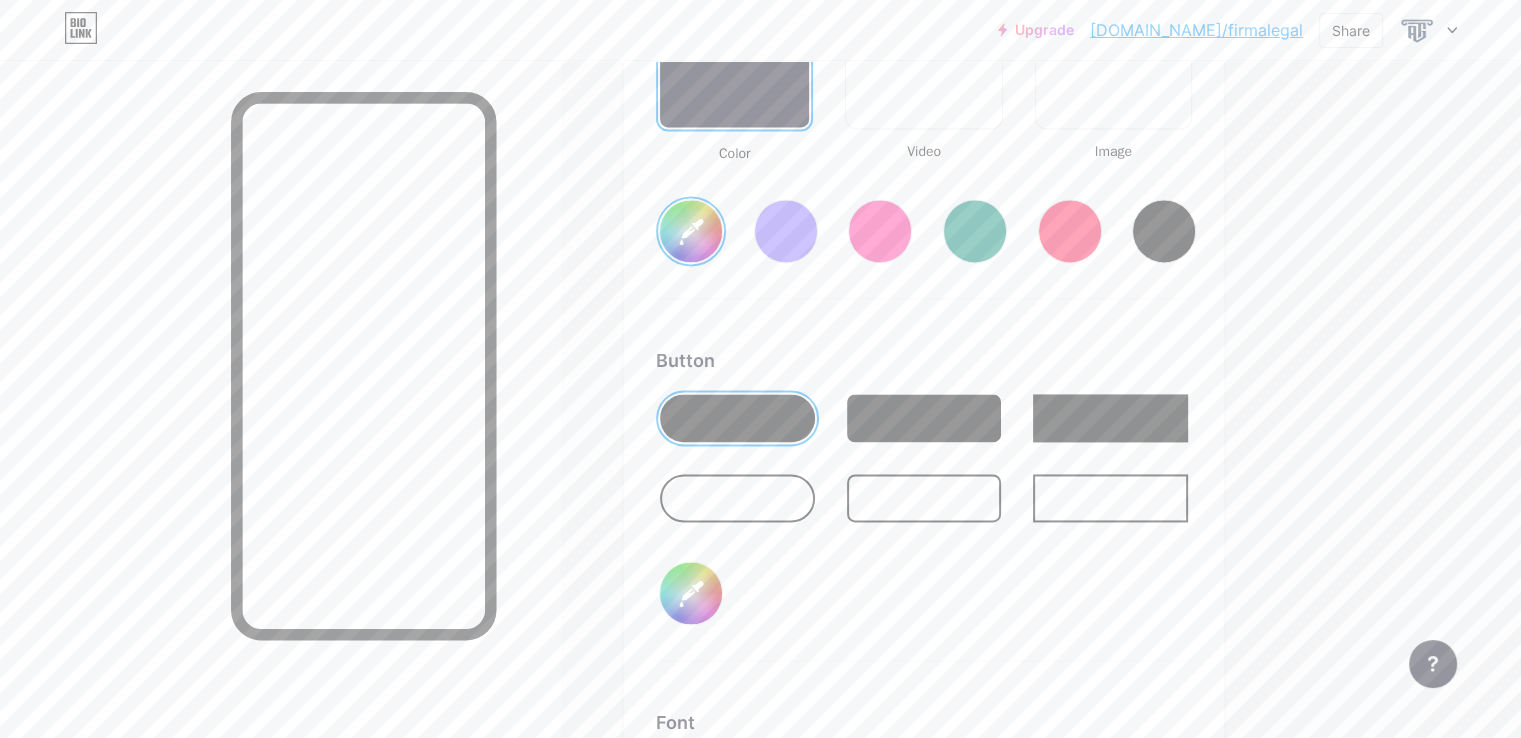 type on "#1c00a8" 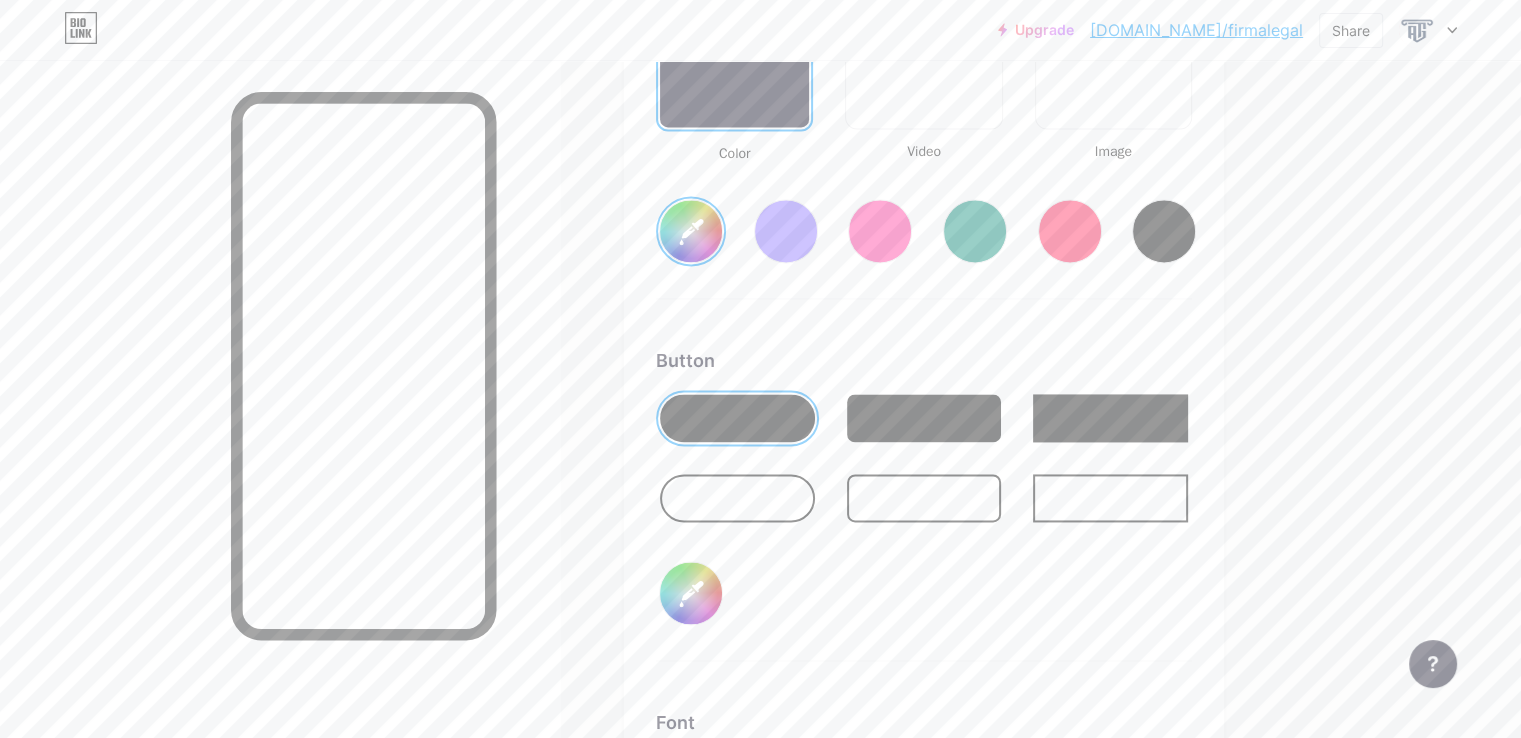 type on "#1e00b3" 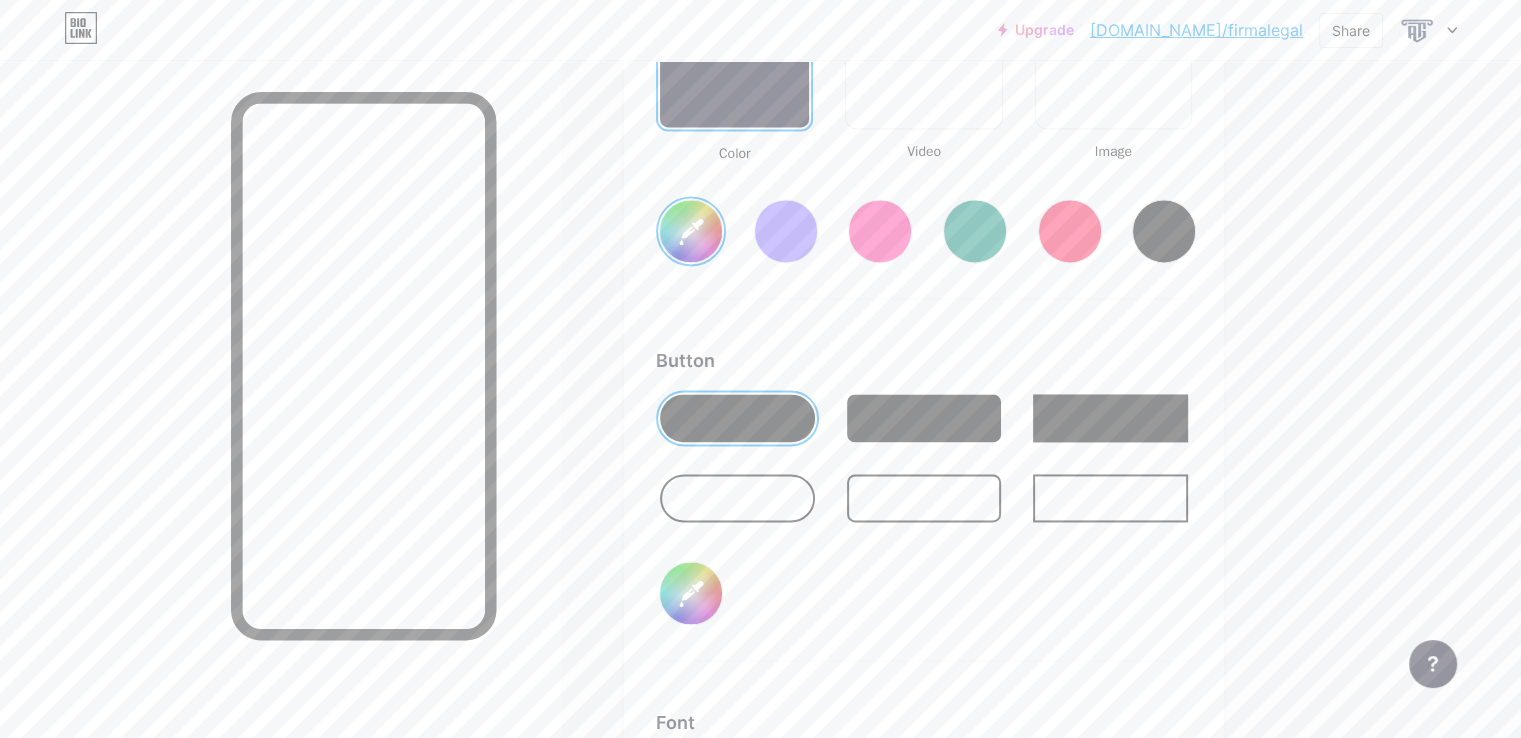 type on "#fefefe" 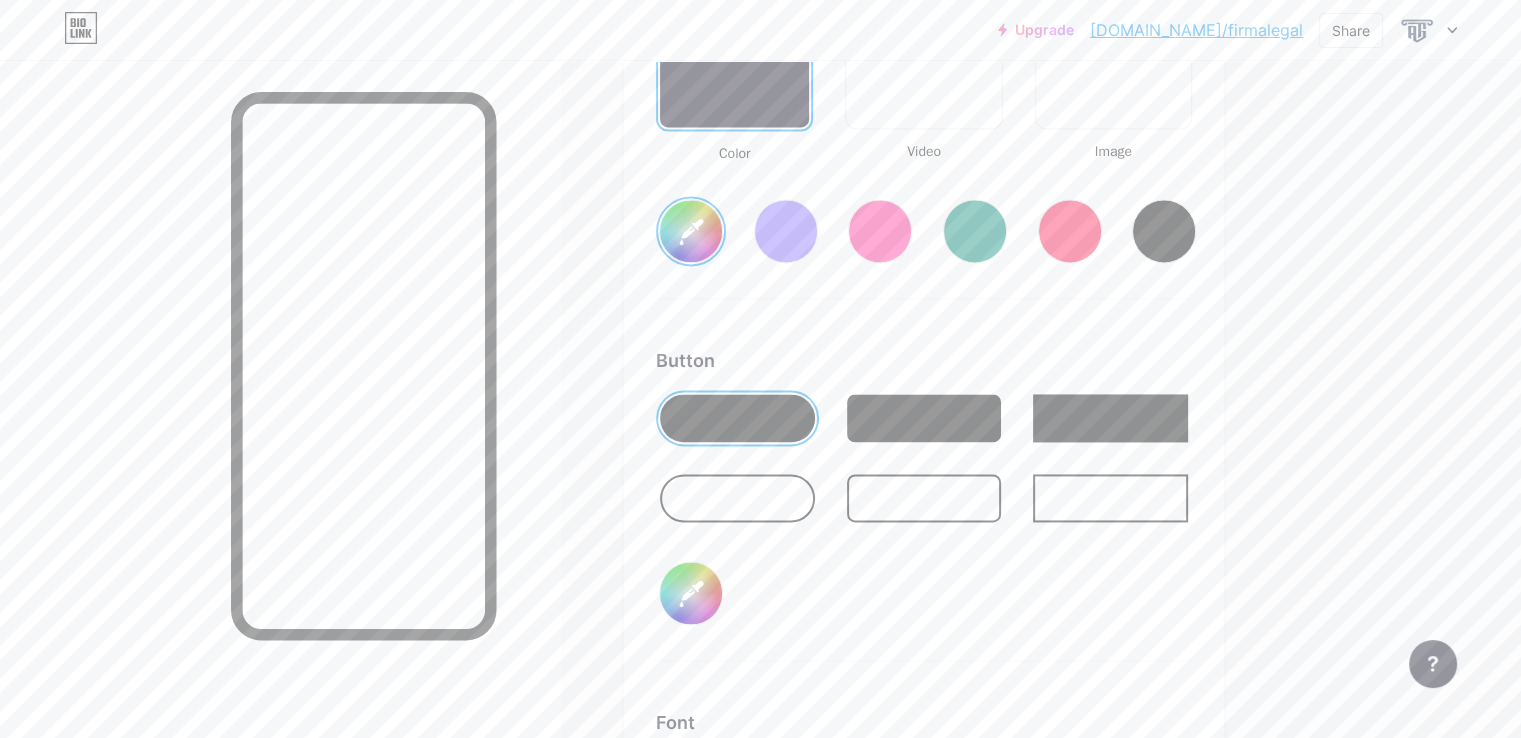 type on "#1f00b8" 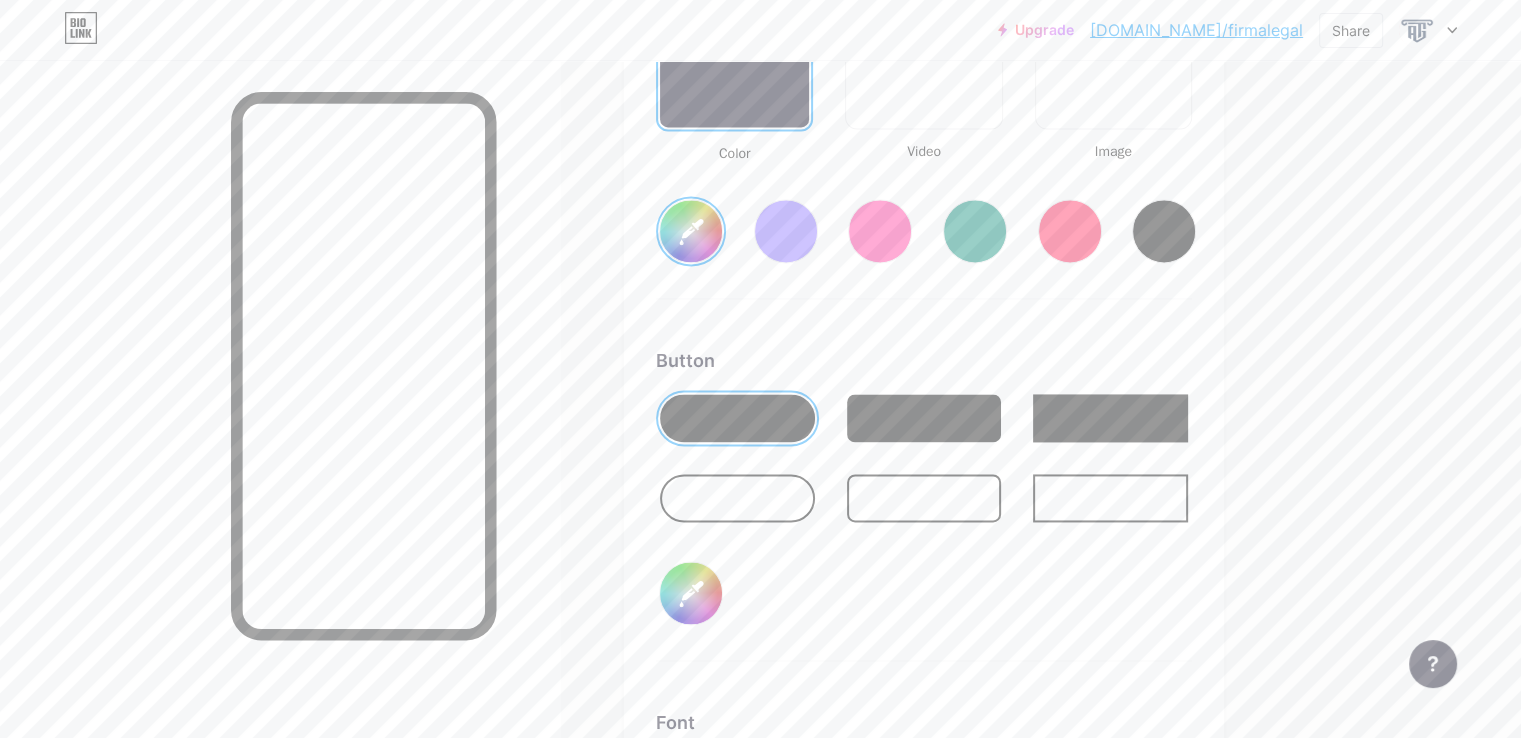 type on "#1f00bd" 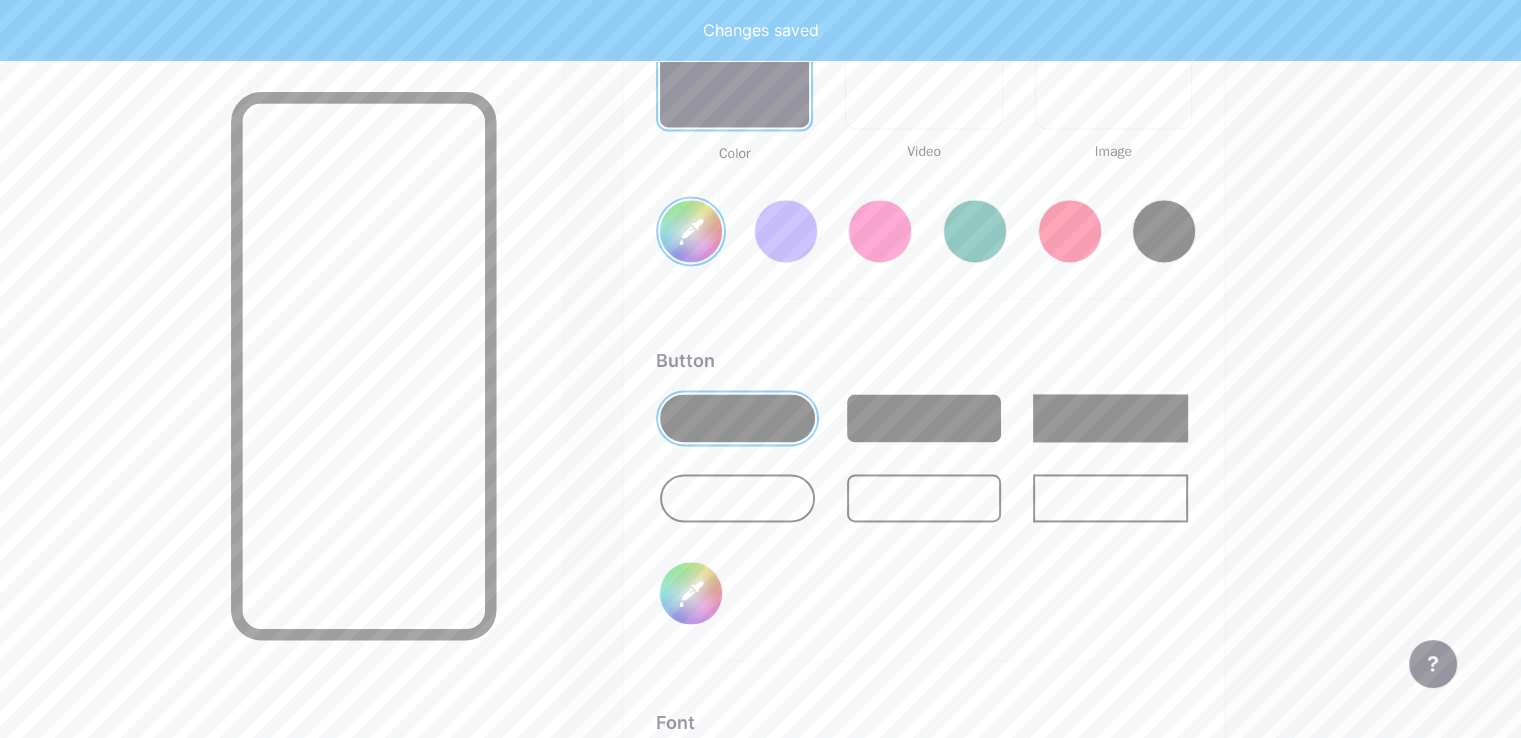 click at bounding box center [737, 418] 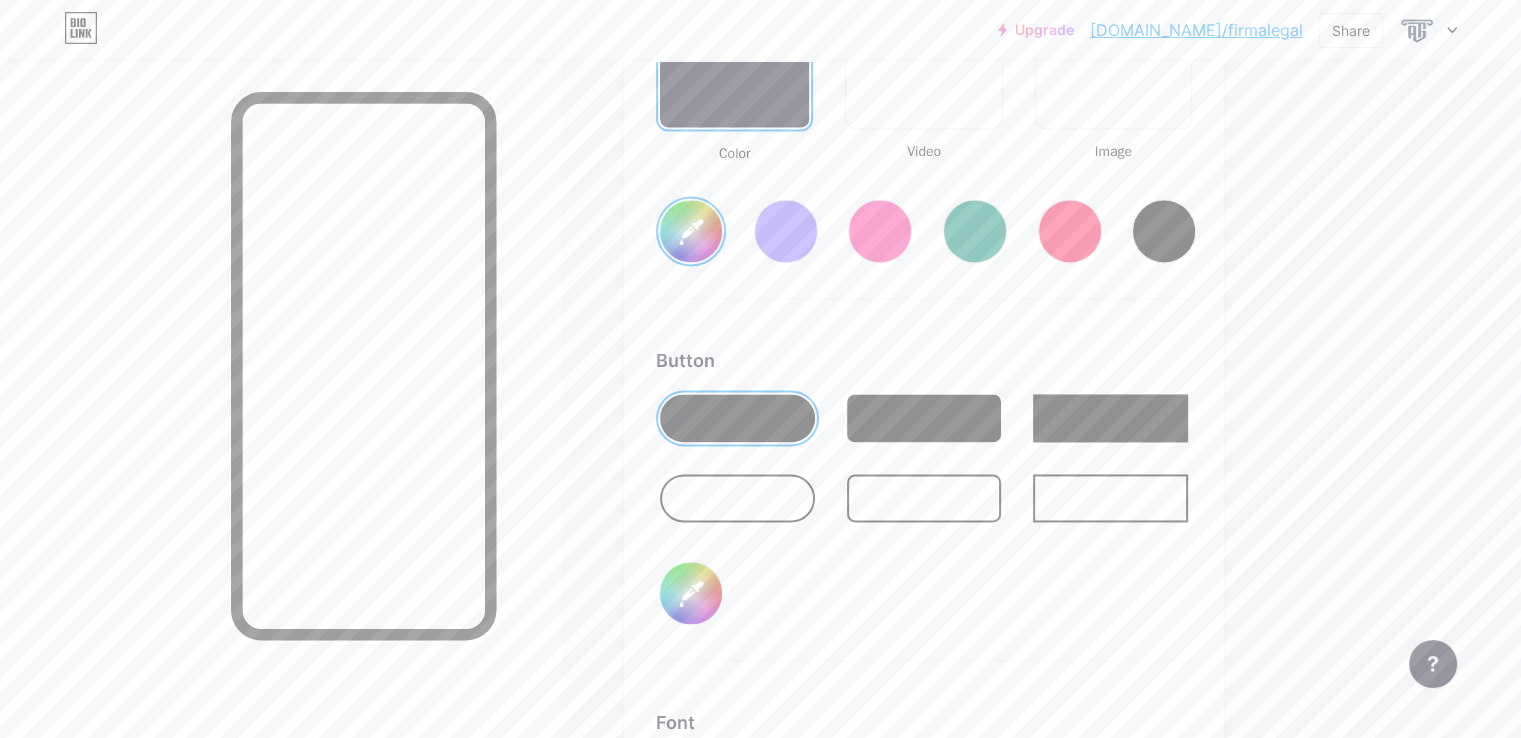 click on "#1f00bd" at bounding box center (691, 593) 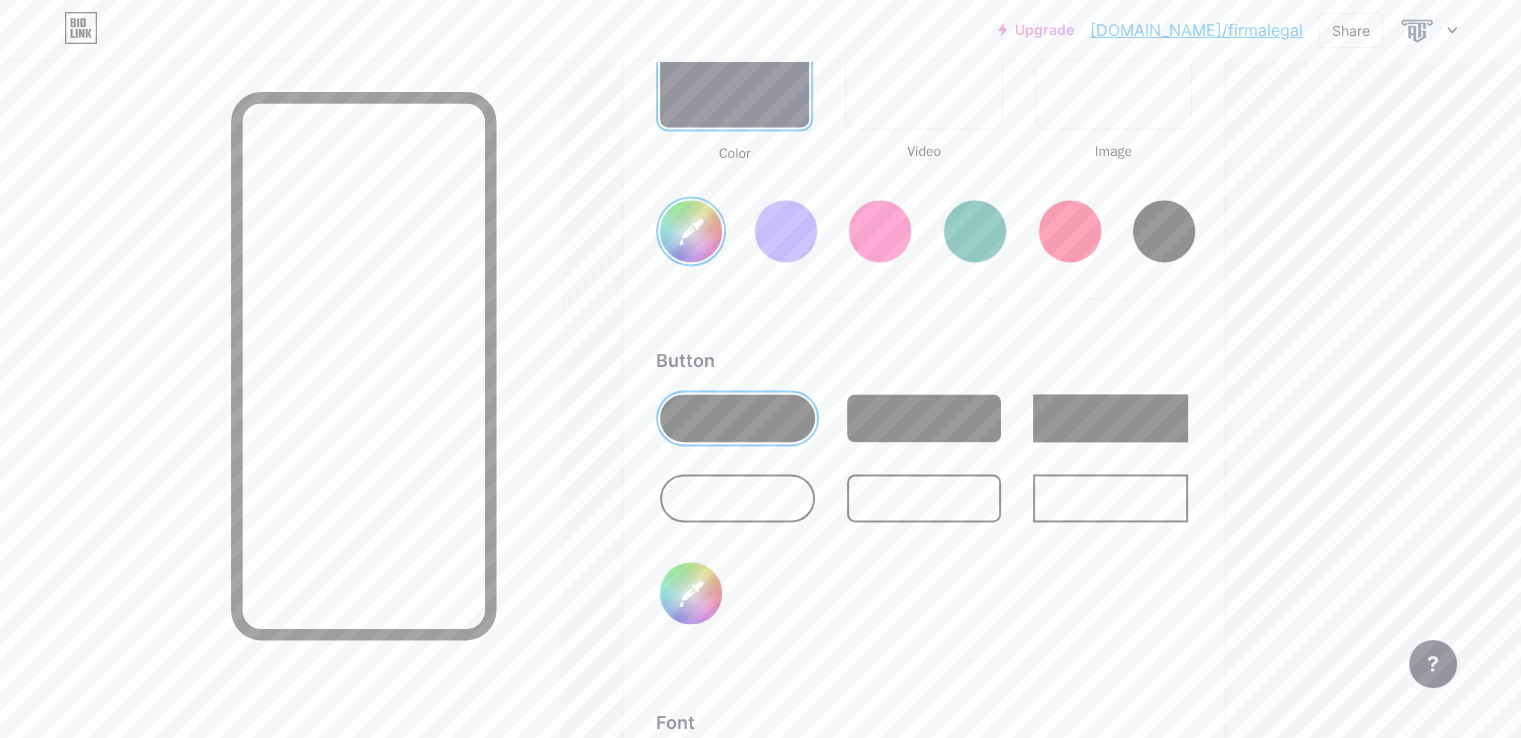 type on "#fefefe" 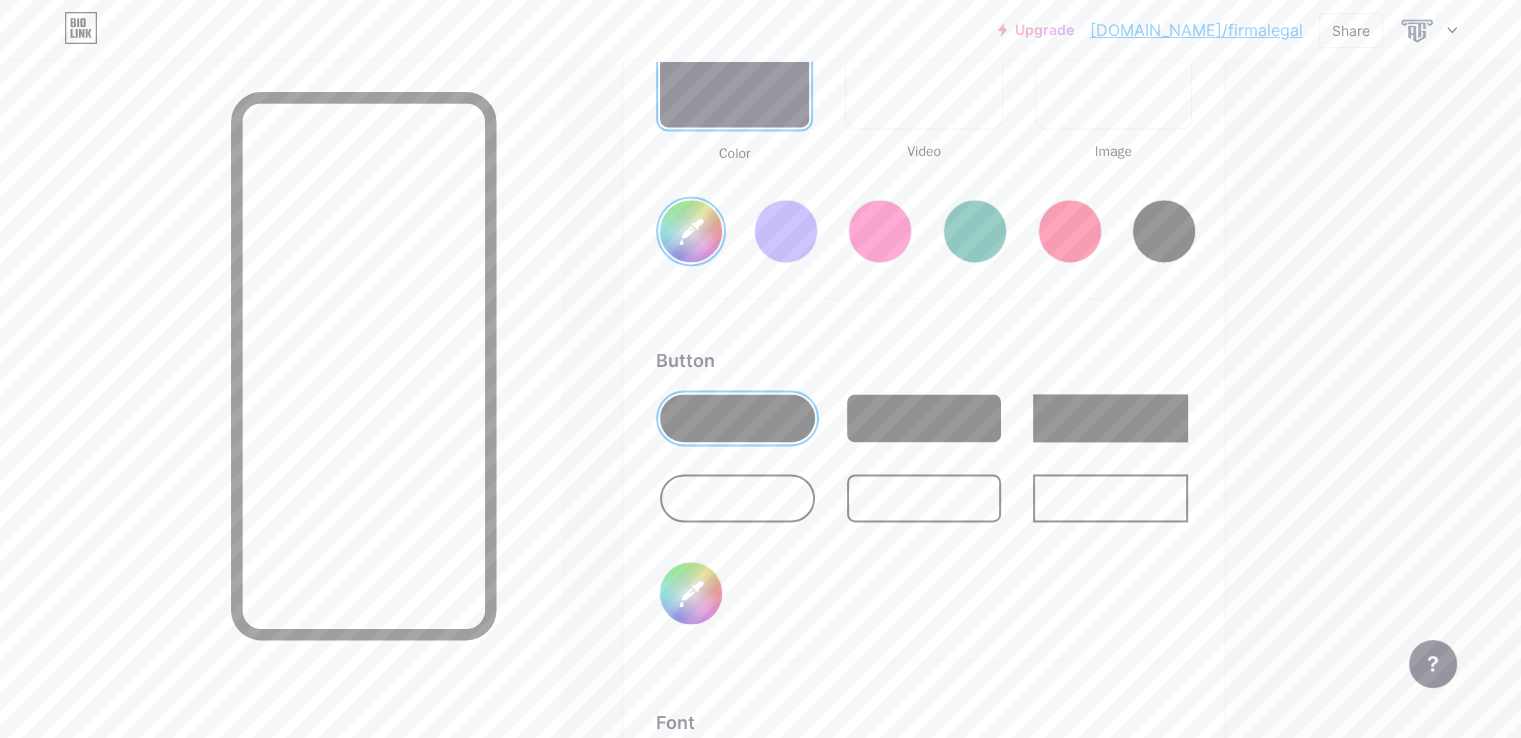 type on "#203250" 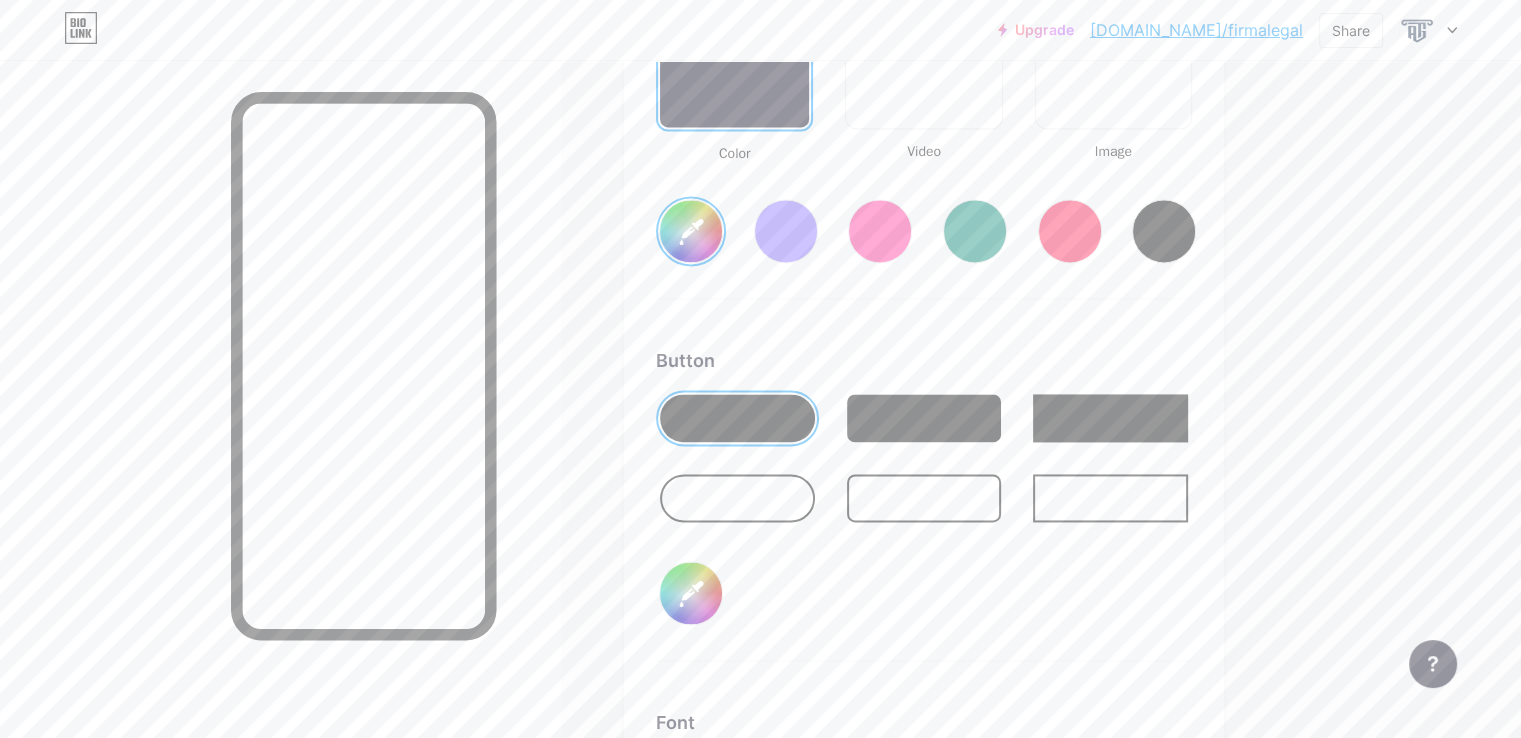 type on "#fefefe" 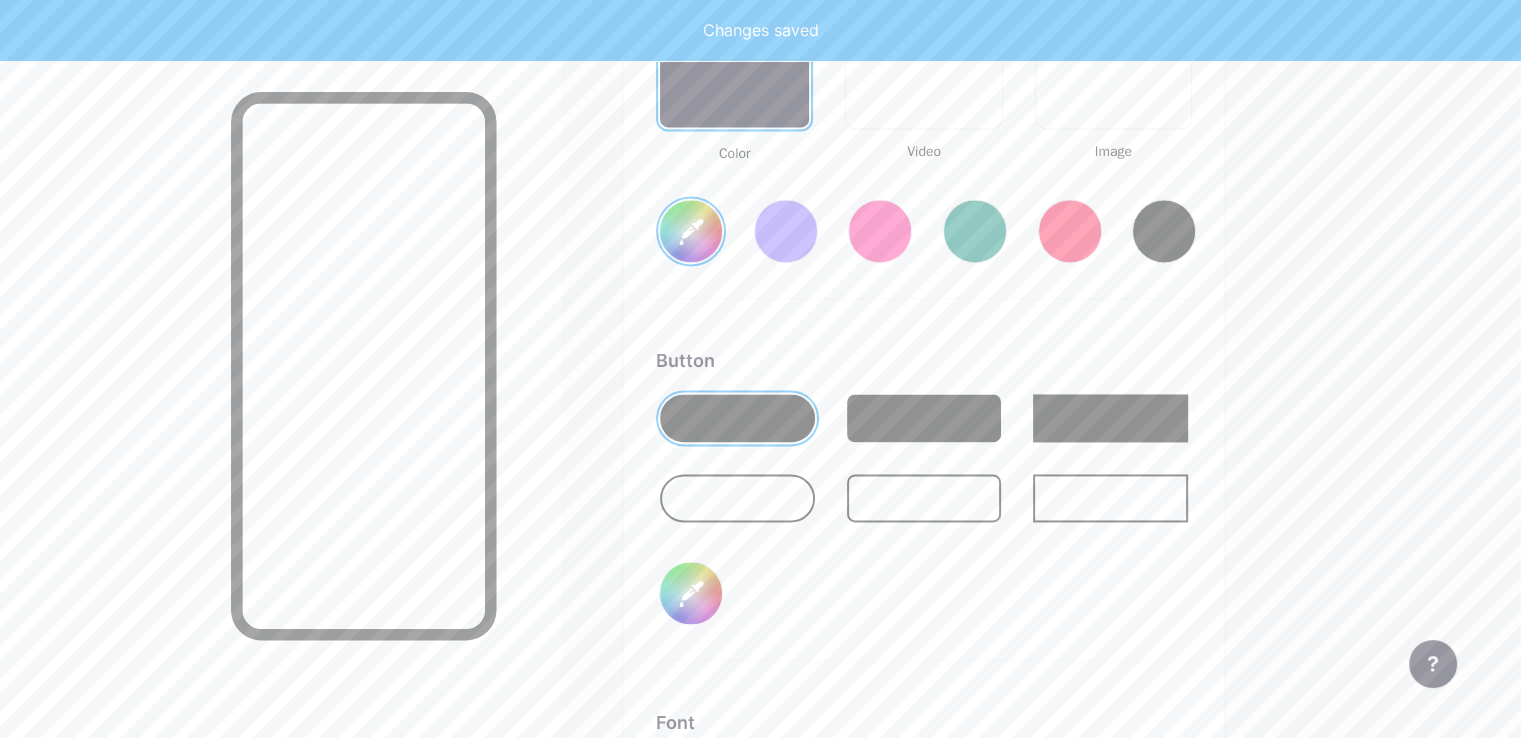 type on "#203250" 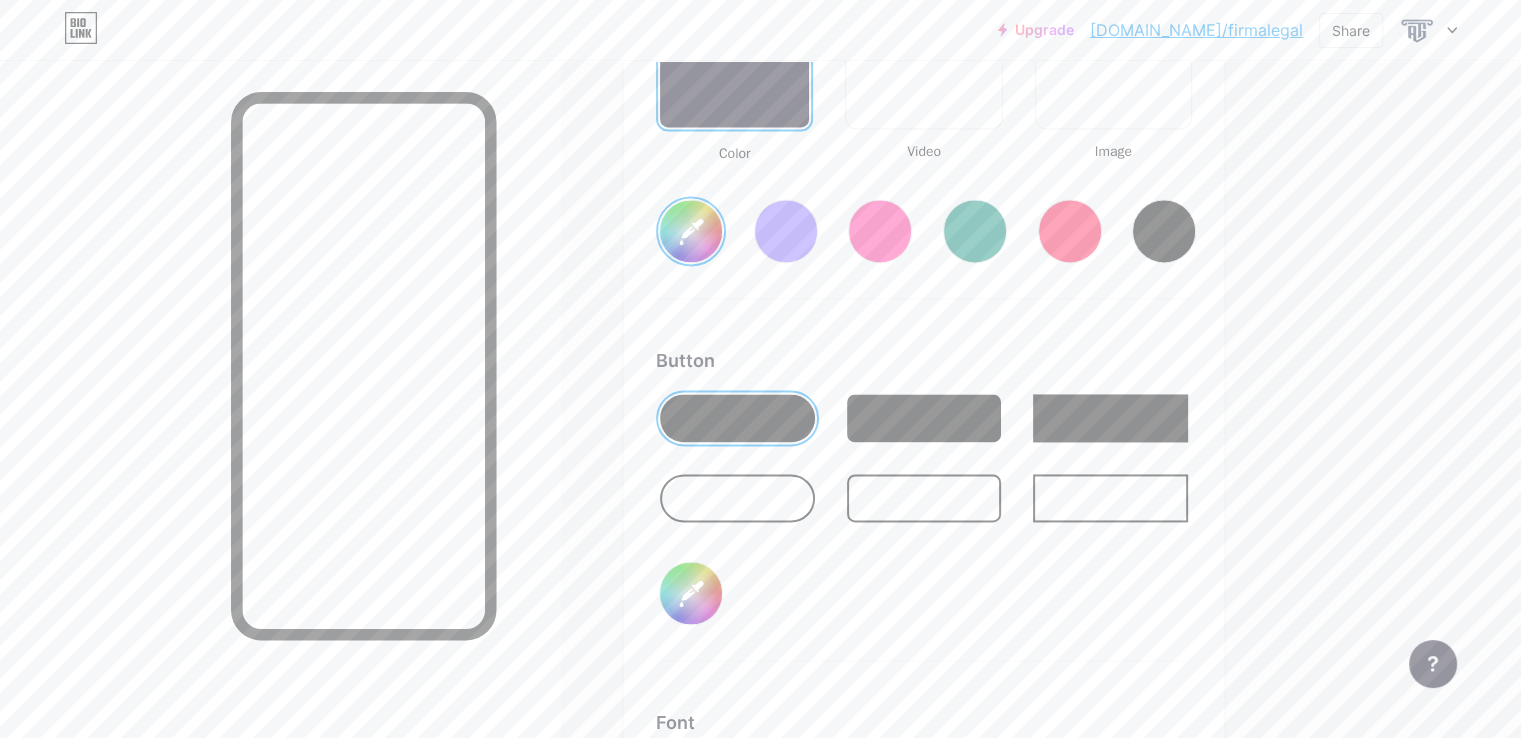click at bounding box center [737, 498] 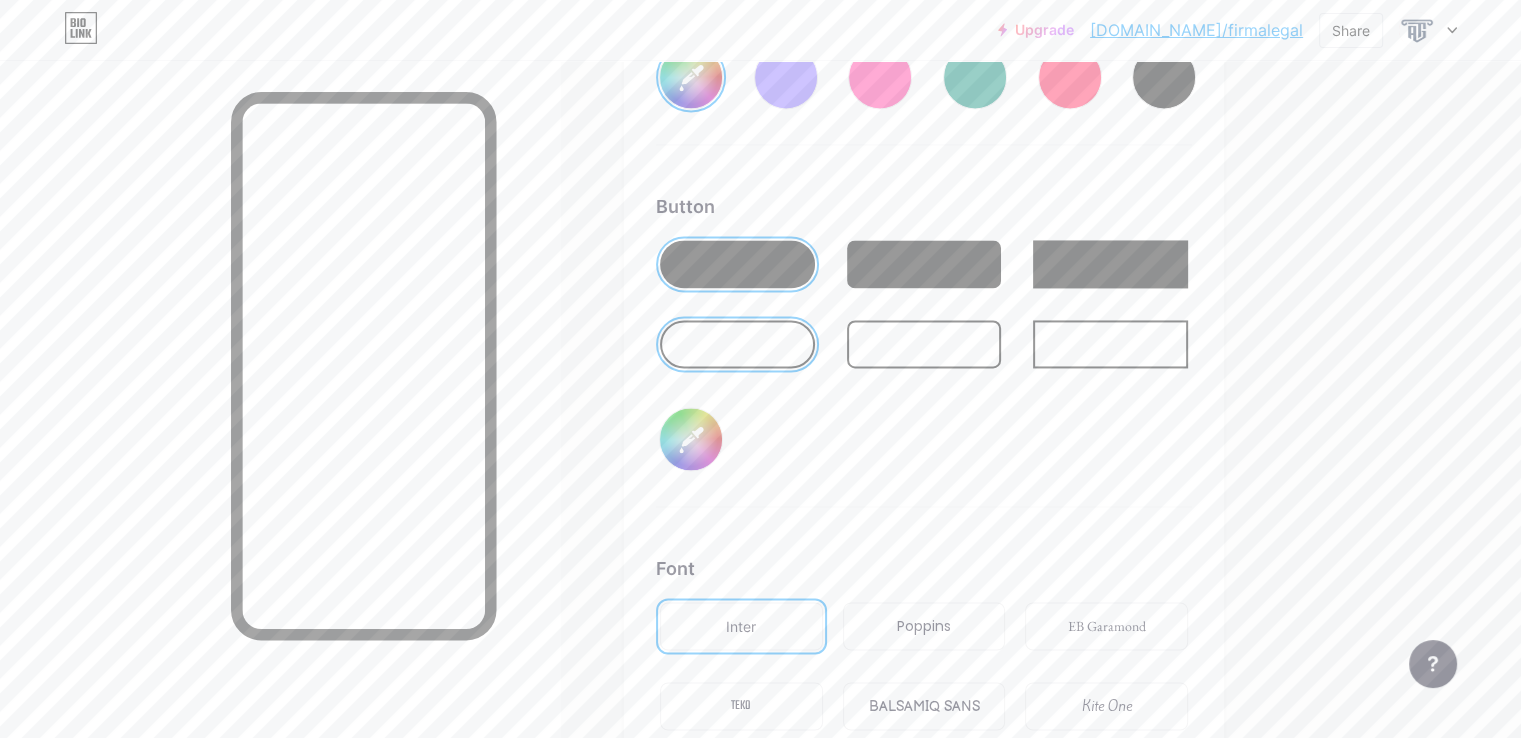 scroll, scrollTop: 3295, scrollLeft: 0, axis: vertical 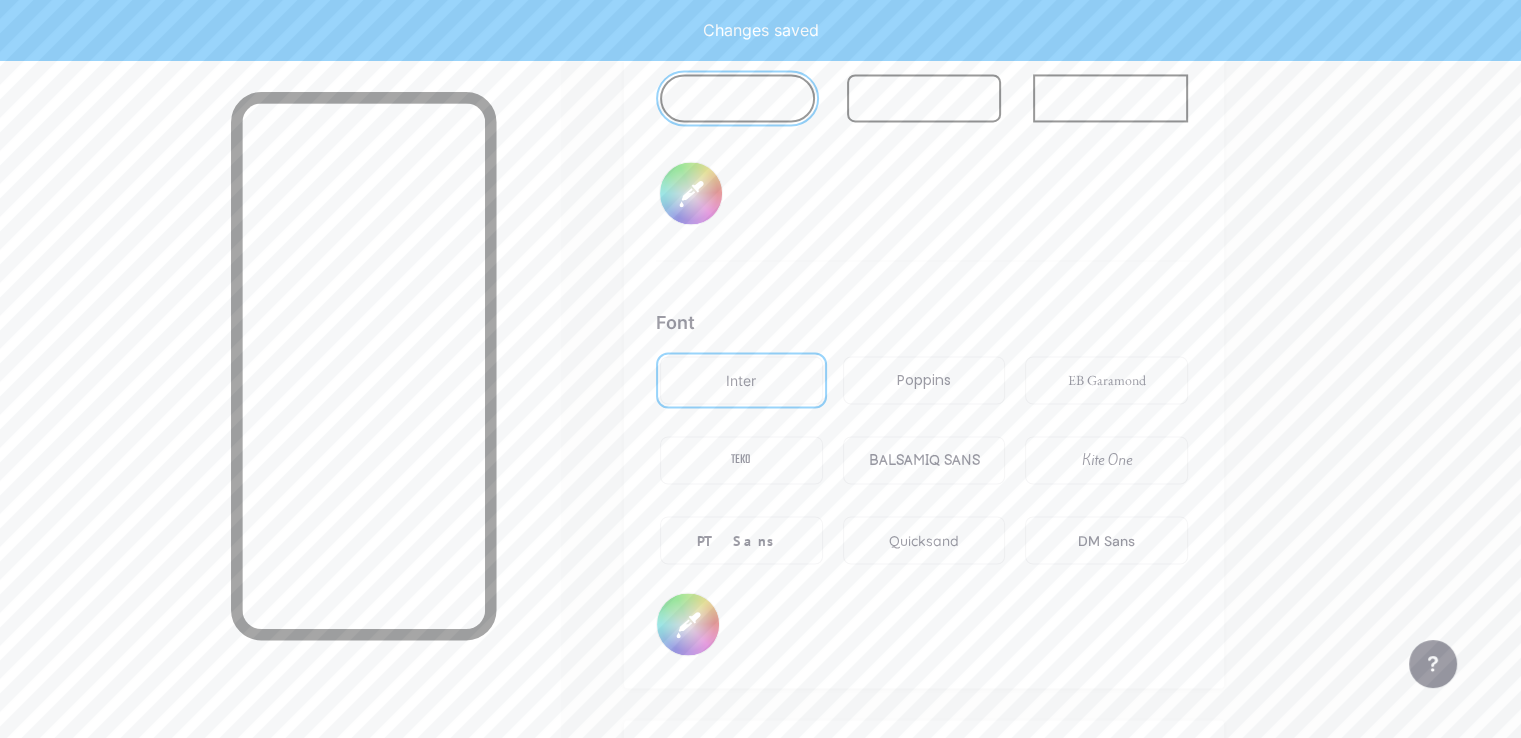 type on "#fefefe" 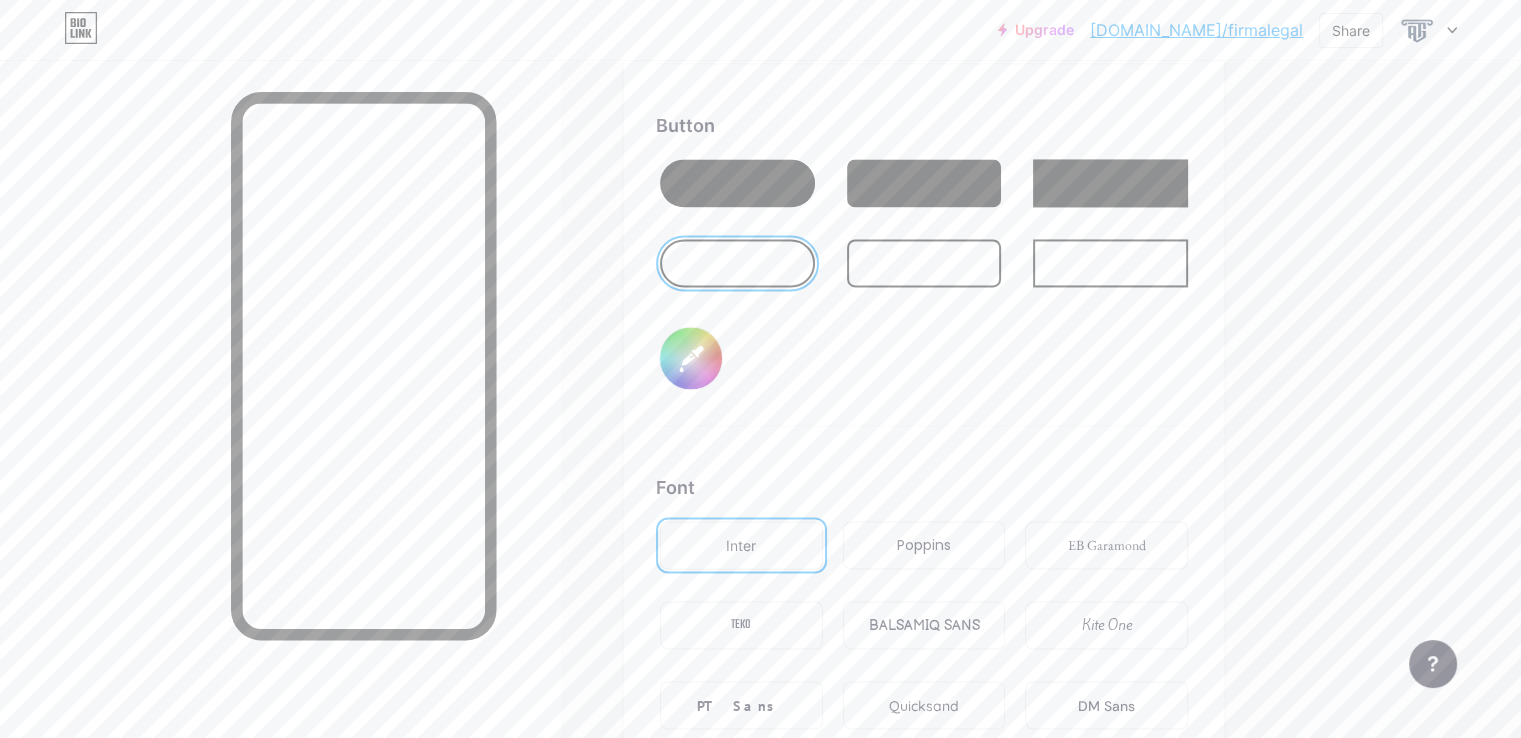 scroll, scrollTop: 3131, scrollLeft: 0, axis: vertical 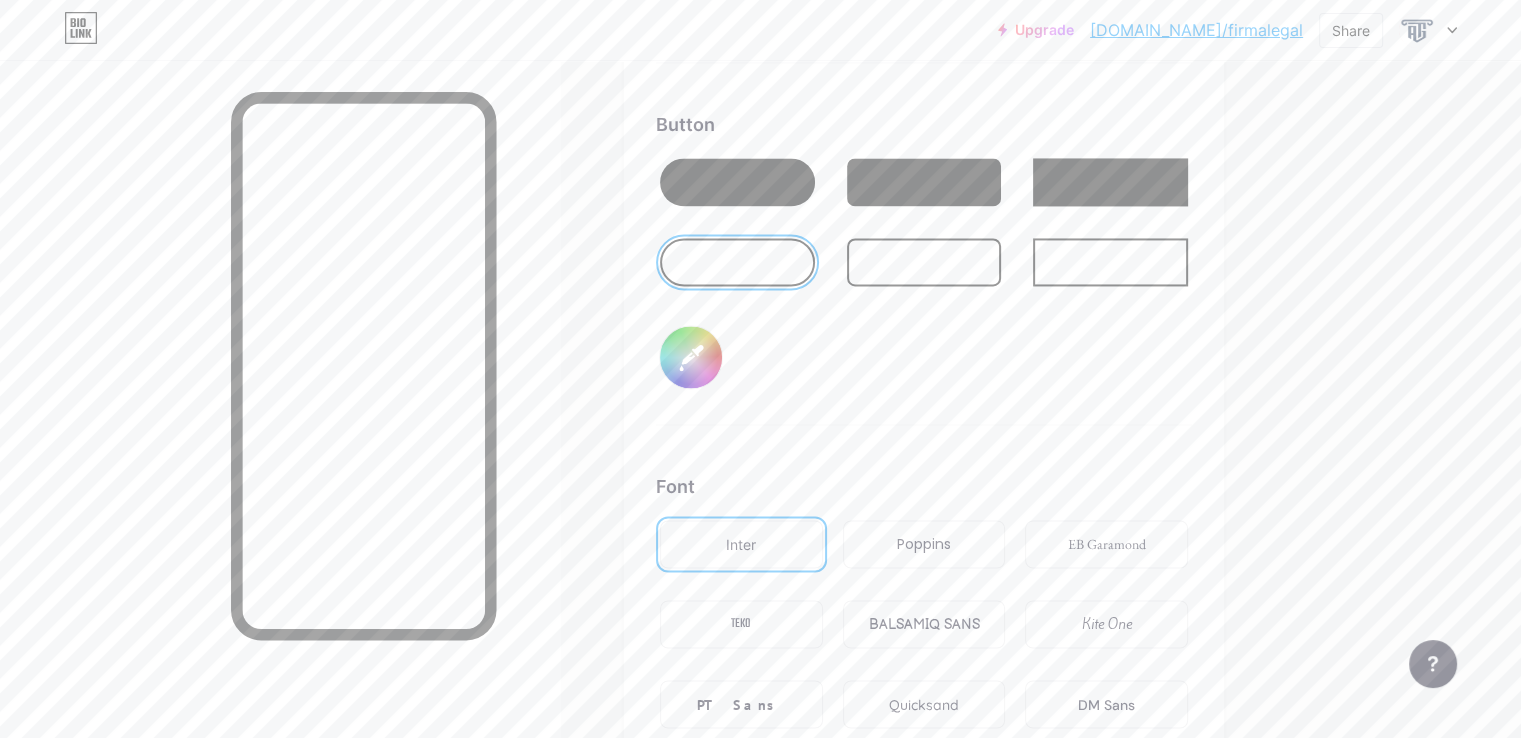 click on "#203250" at bounding box center [691, 357] 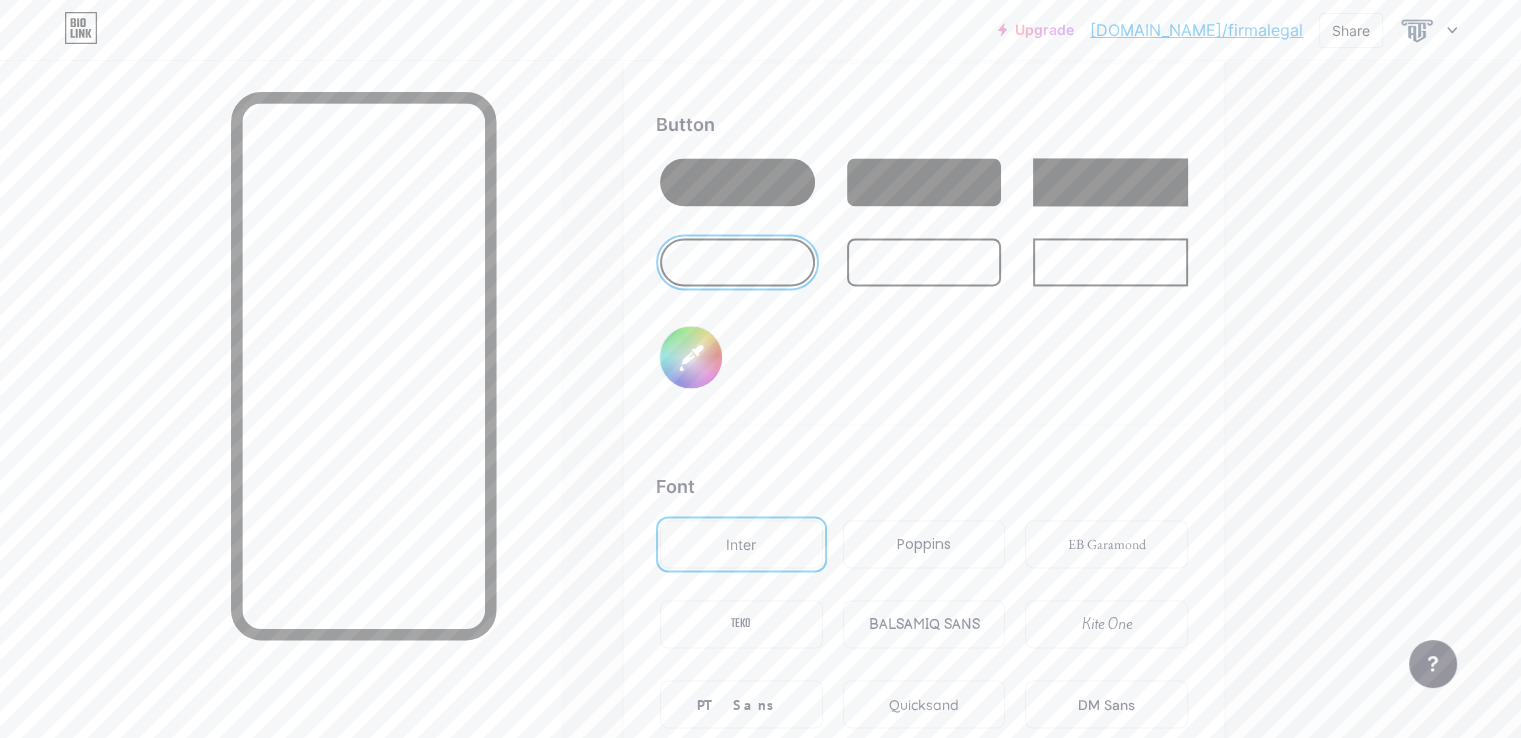 click on "Button       #203250" at bounding box center (924, 268) 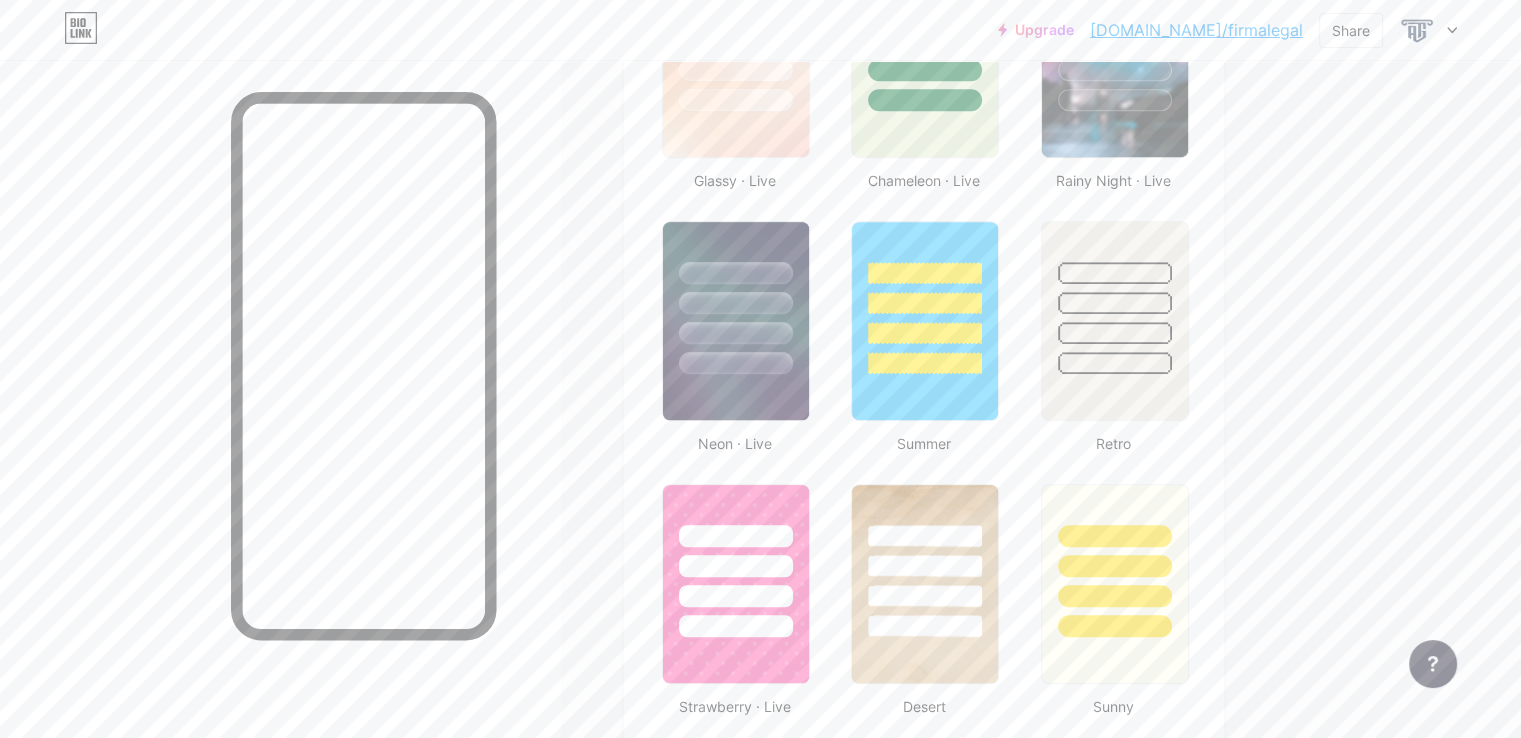 scroll, scrollTop: 1131, scrollLeft: 0, axis: vertical 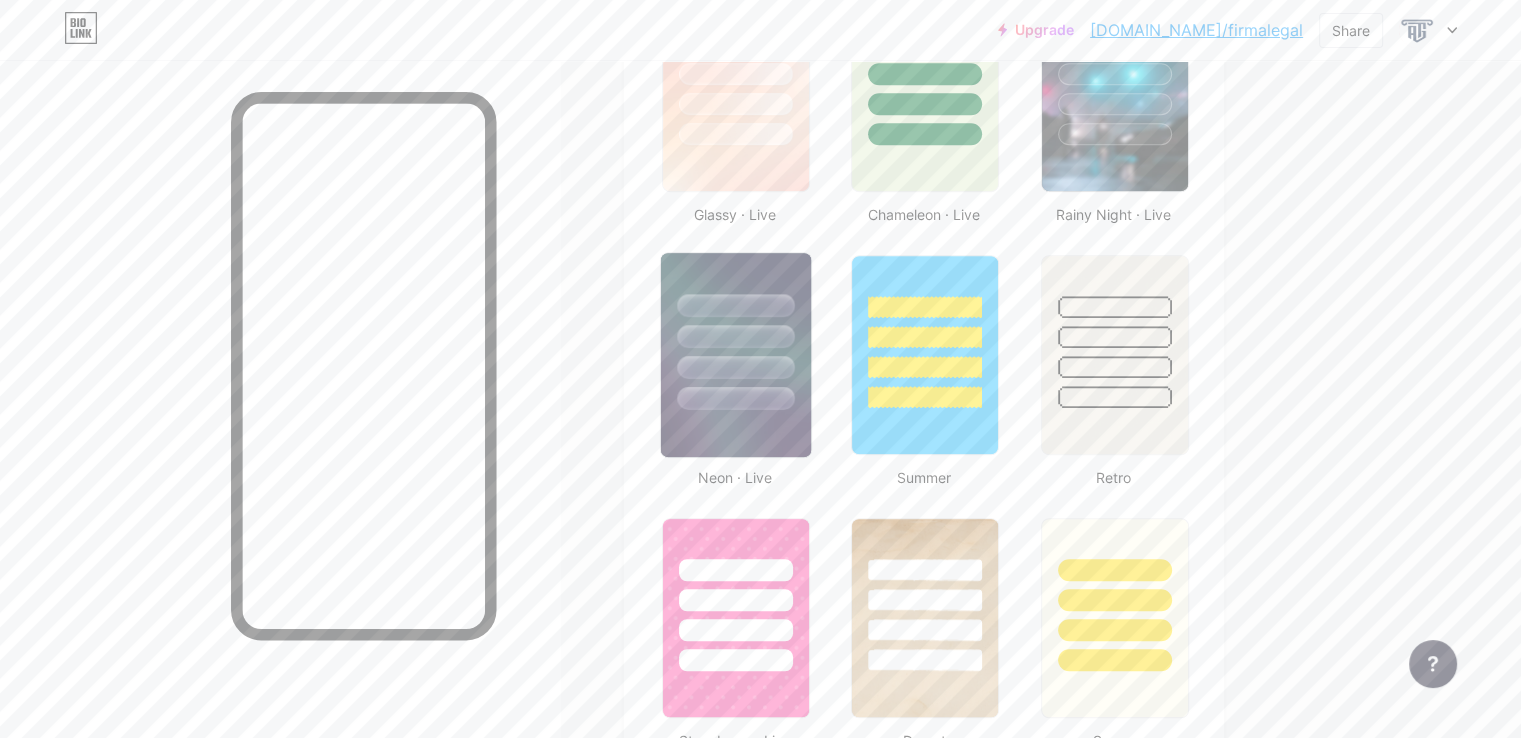 click at bounding box center (736, 331) 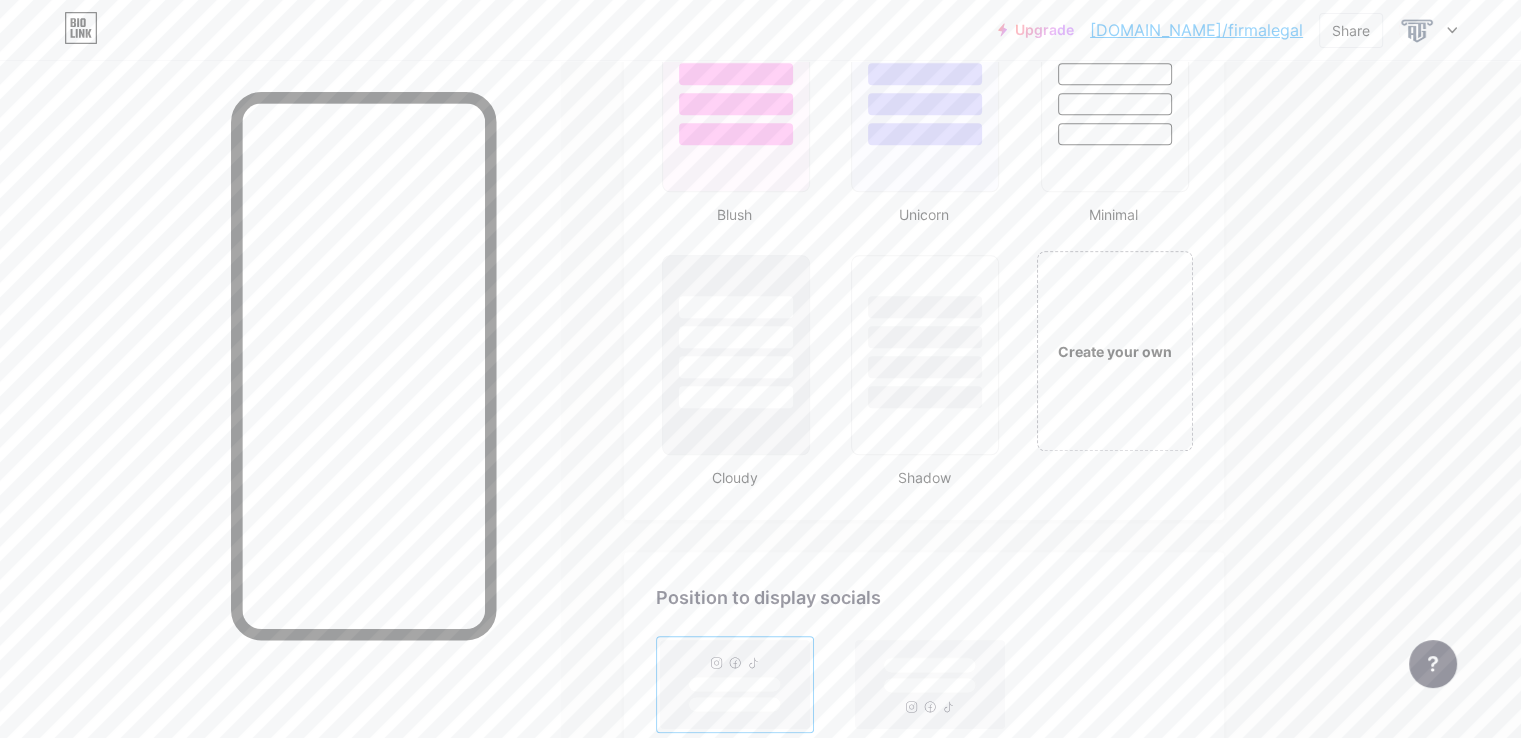 scroll, scrollTop: 2452, scrollLeft: 0, axis: vertical 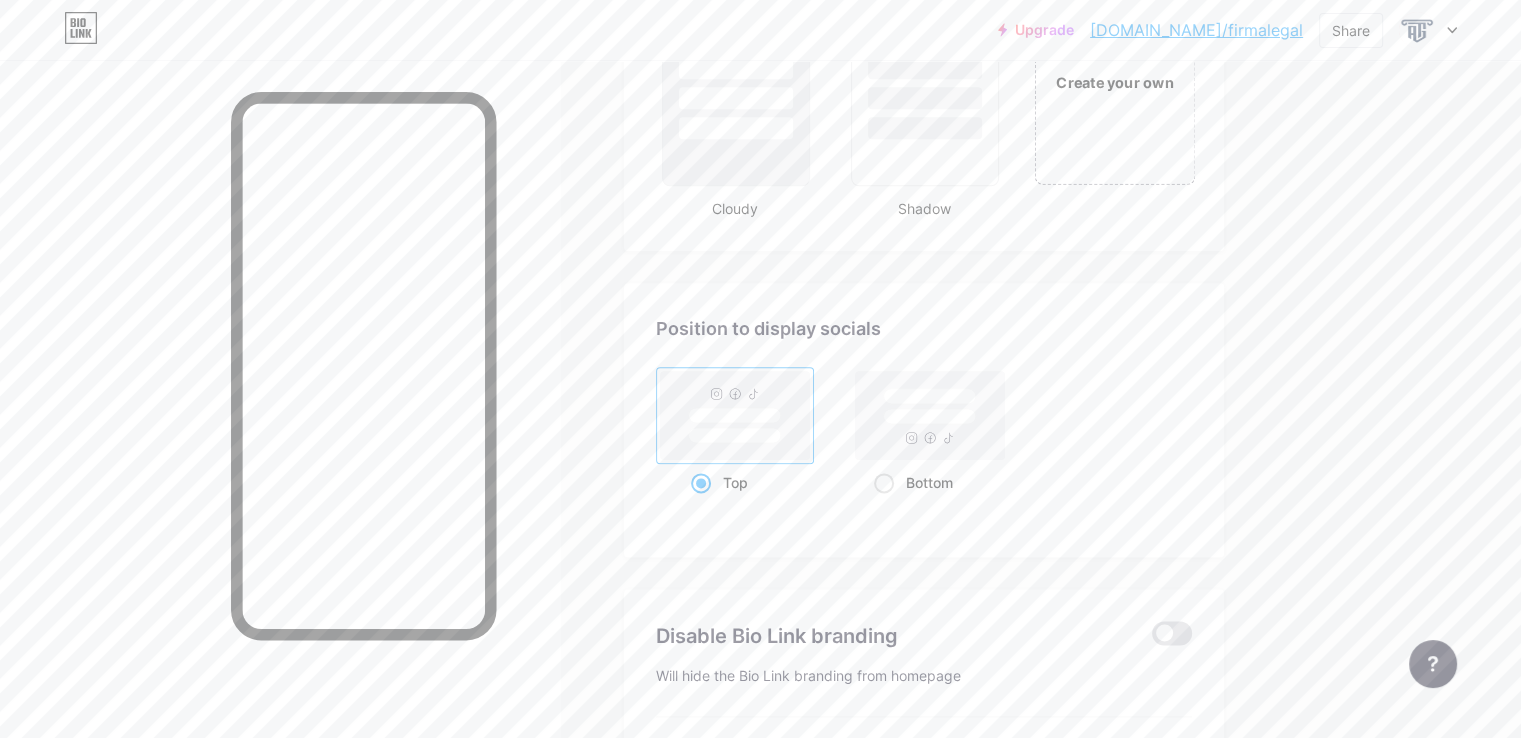 click on "Create your own" at bounding box center (1114, 81) 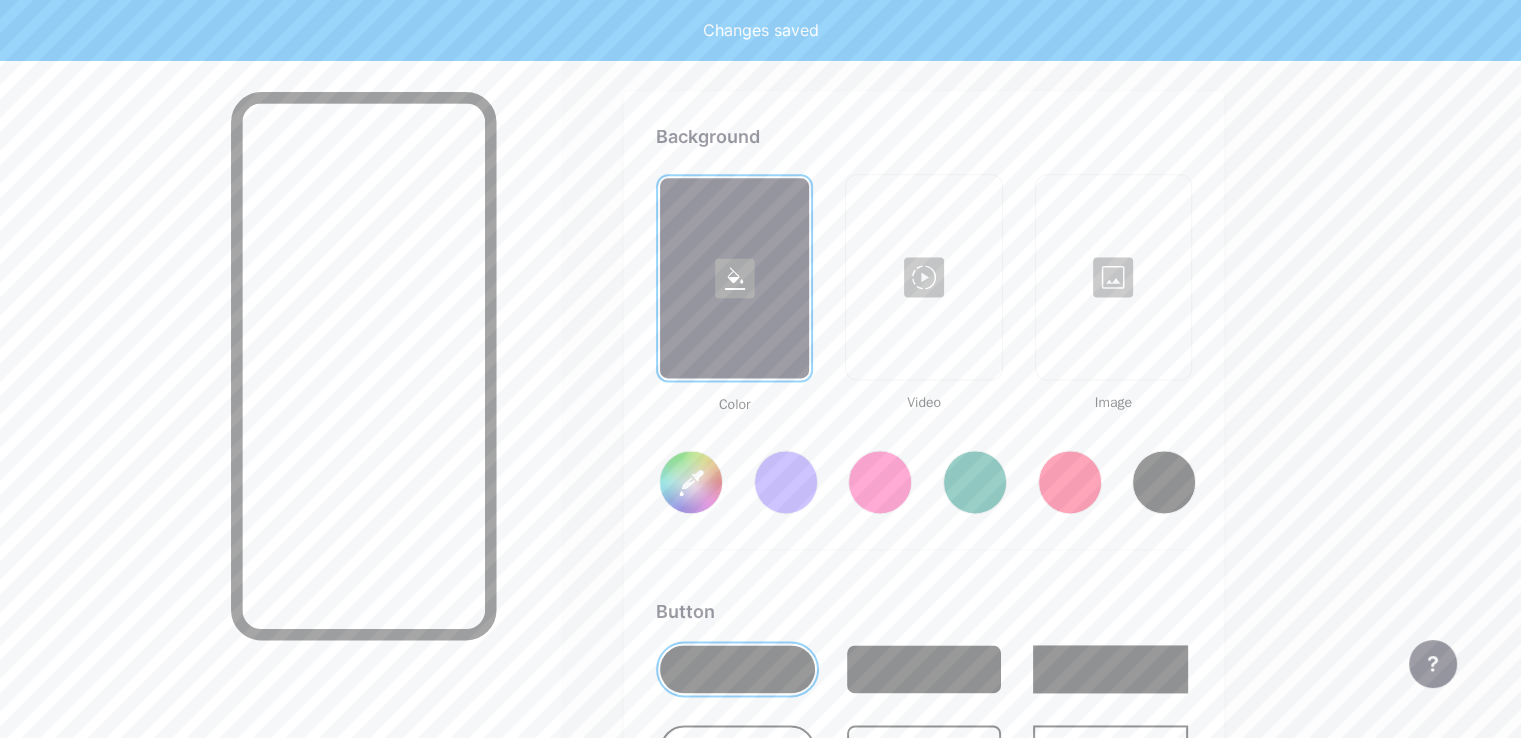 scroll, scrollTop: 2648, scrollLeft: 0, axis: vertical 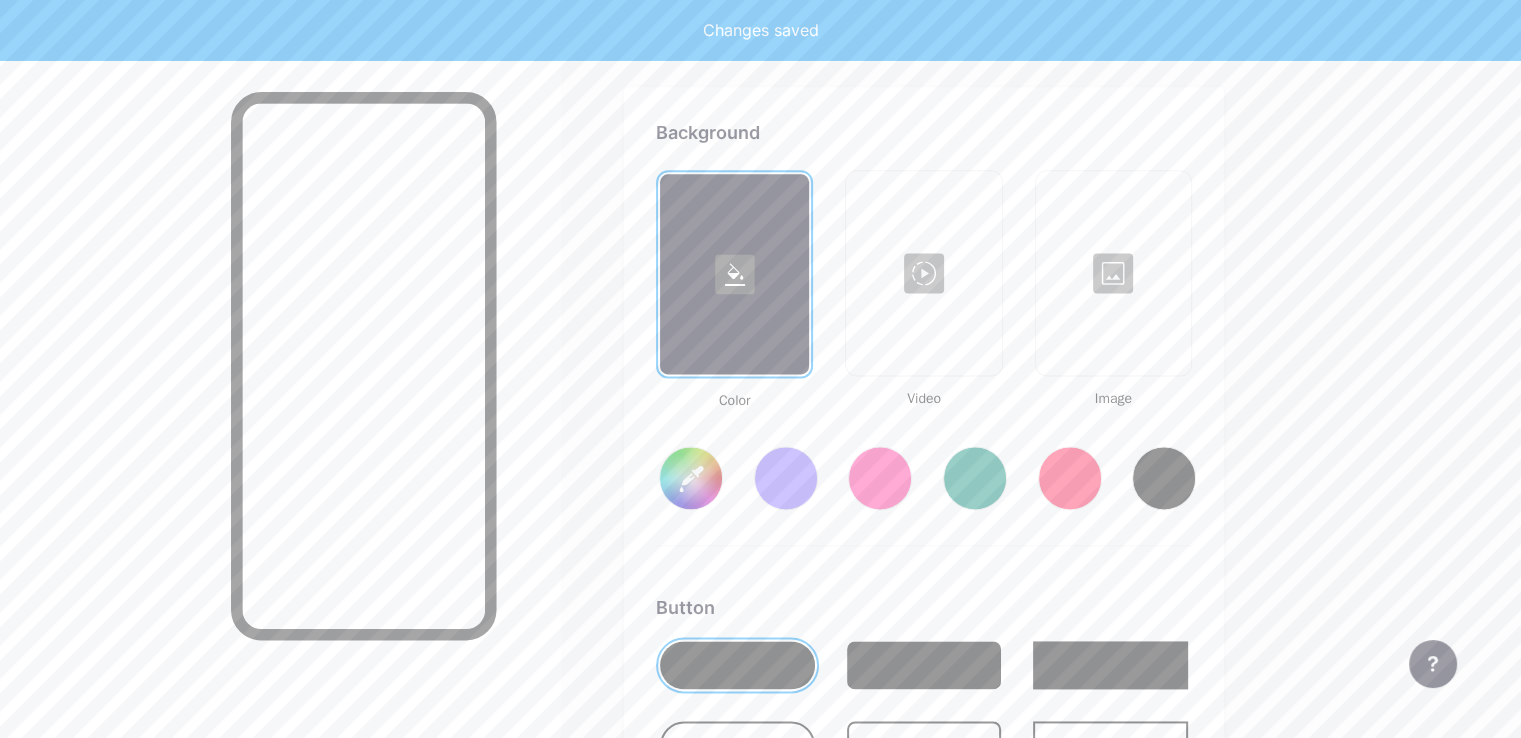 type on "#ffffff" 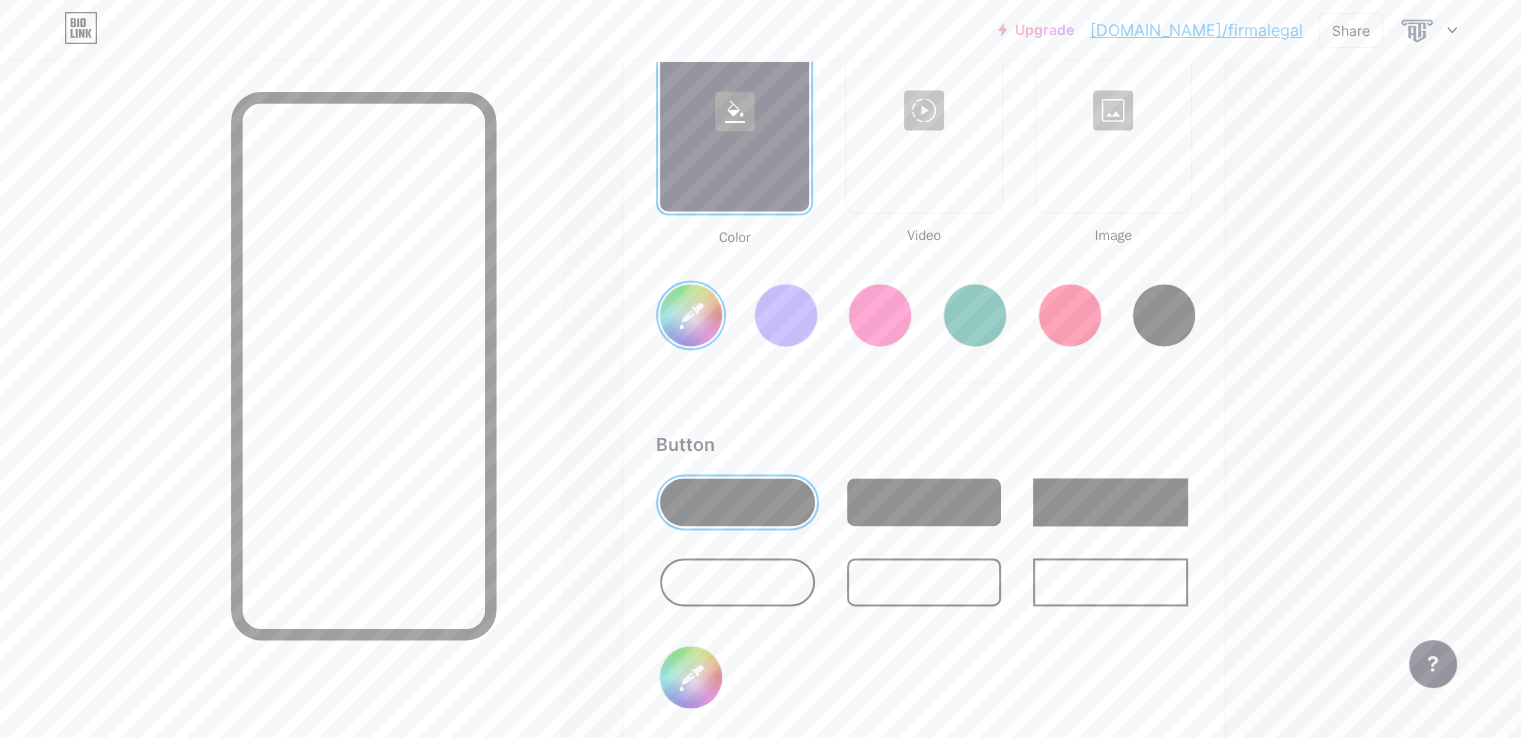 scroll, scrollTop: 3048, scrollLeft: 0, axis: vertical 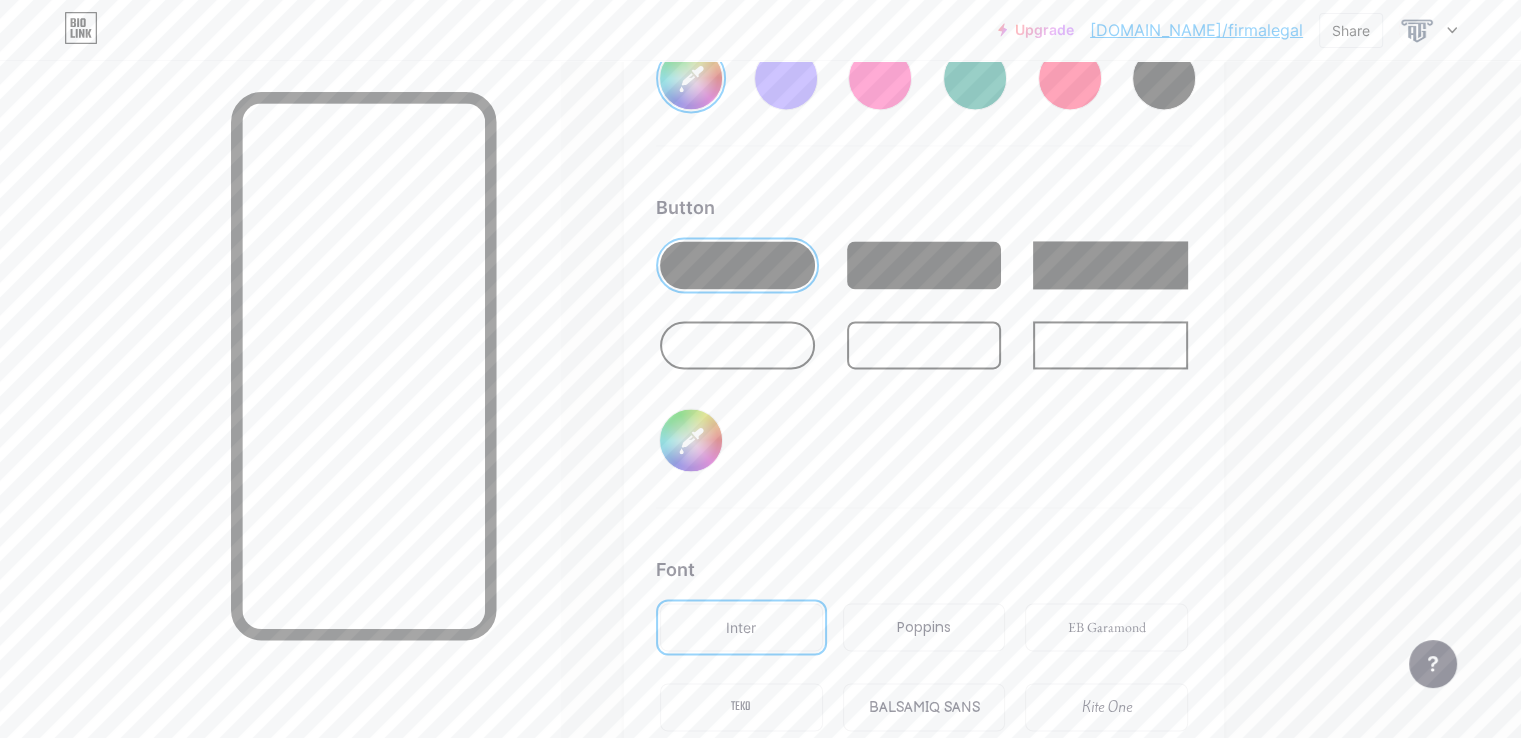 click at bounding box center (737, 345) 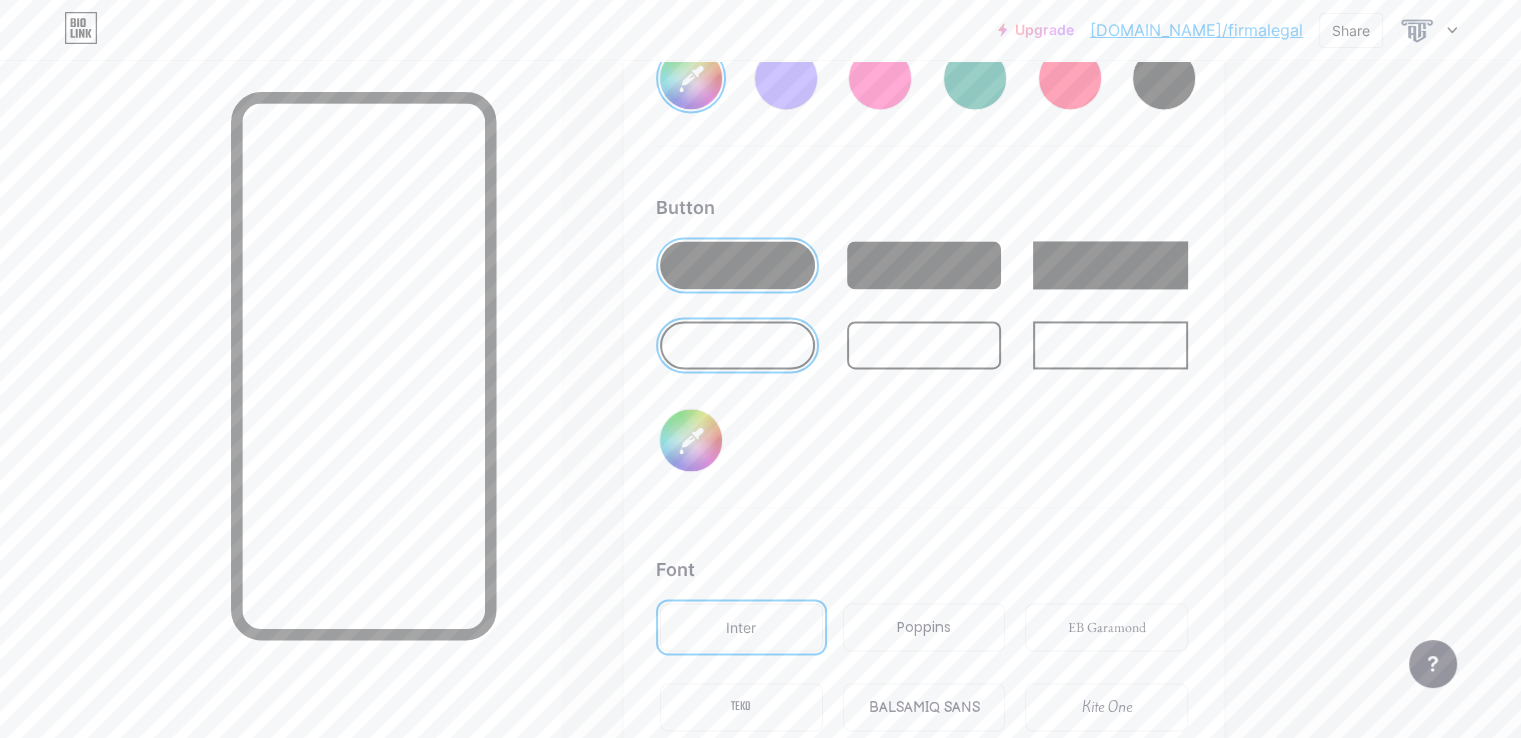 click on "#000000" at bounding box center (691, 440) 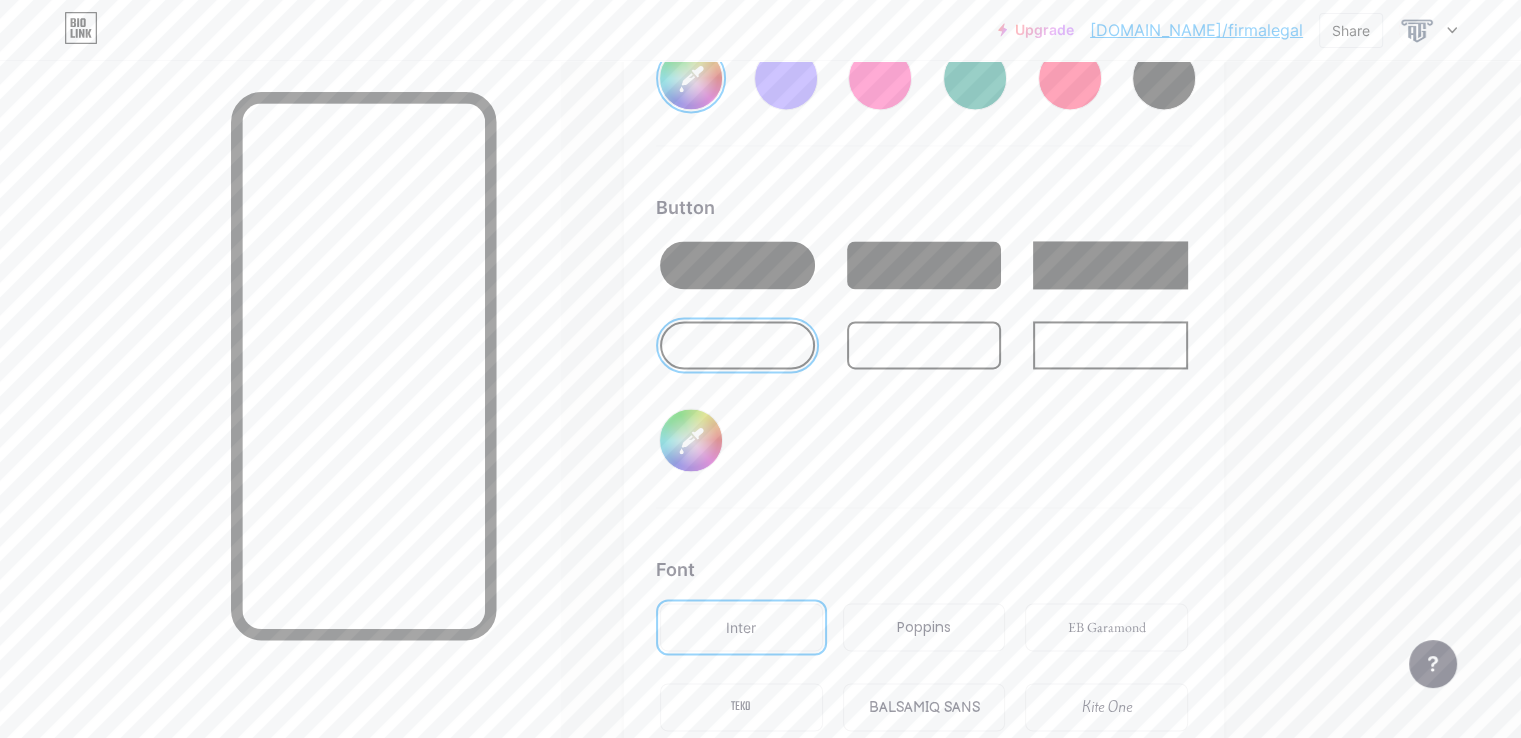 type on "#ffffff" 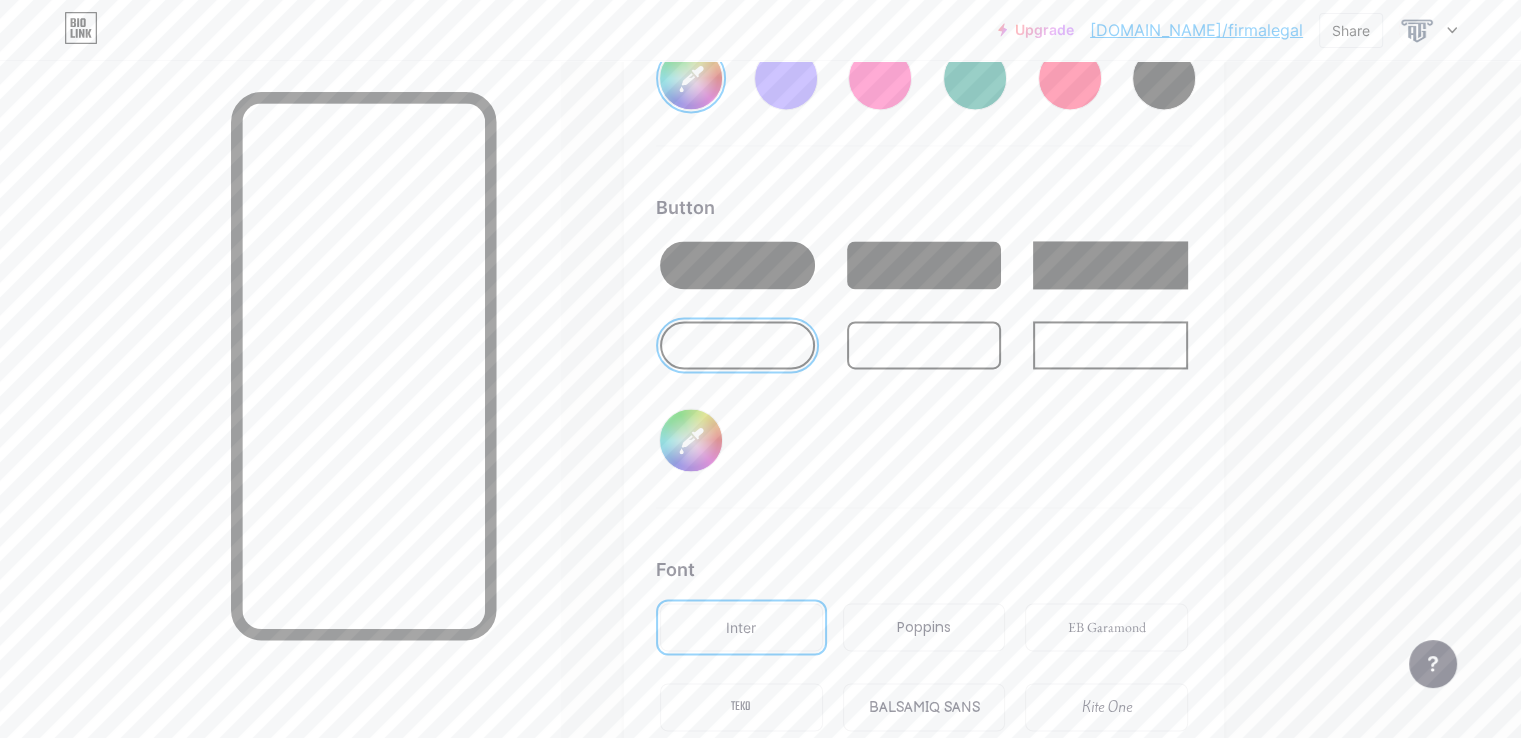 type on "#372f60" 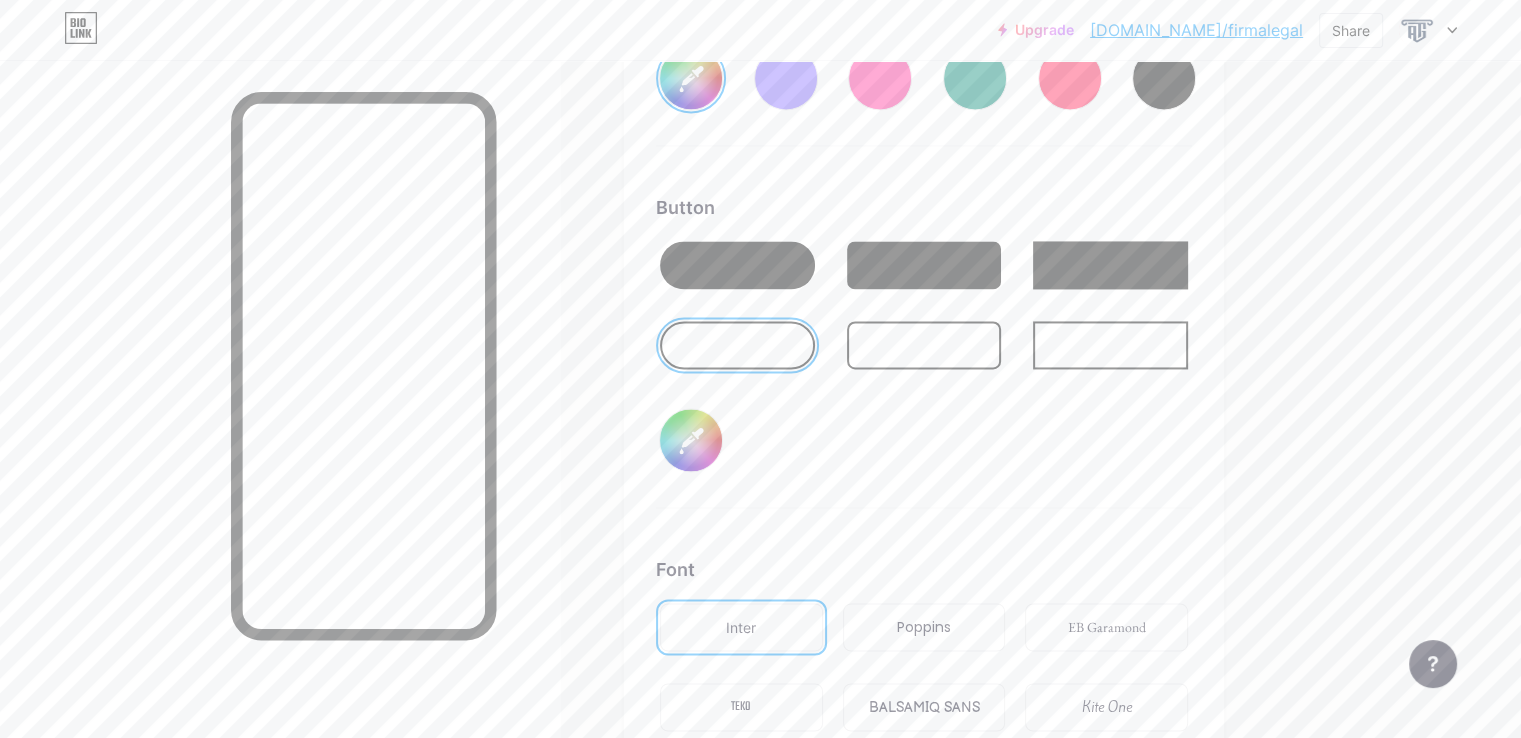 type on "#342b5e" 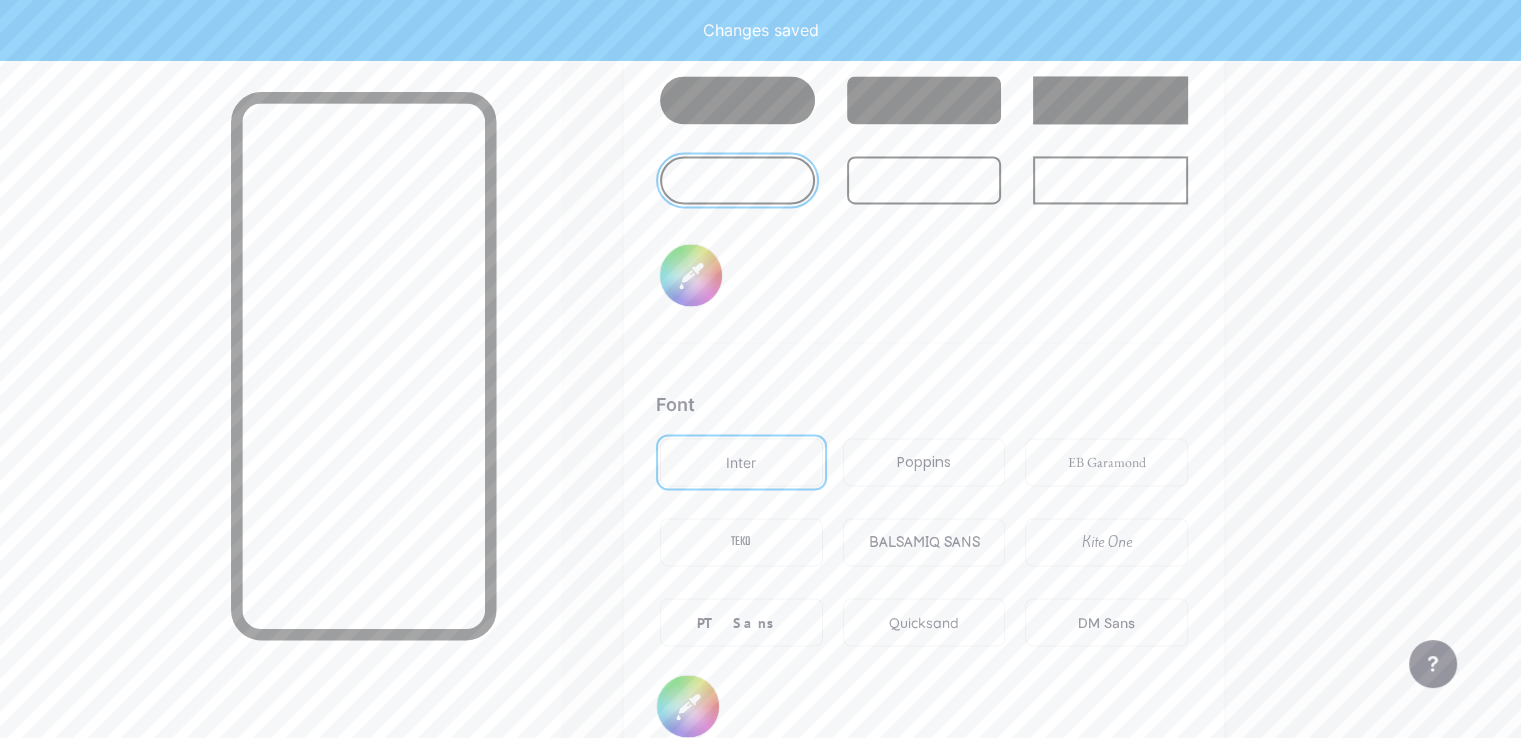 scroll, scrollTop: 3248, scrollLeft: 0, axis: vertical 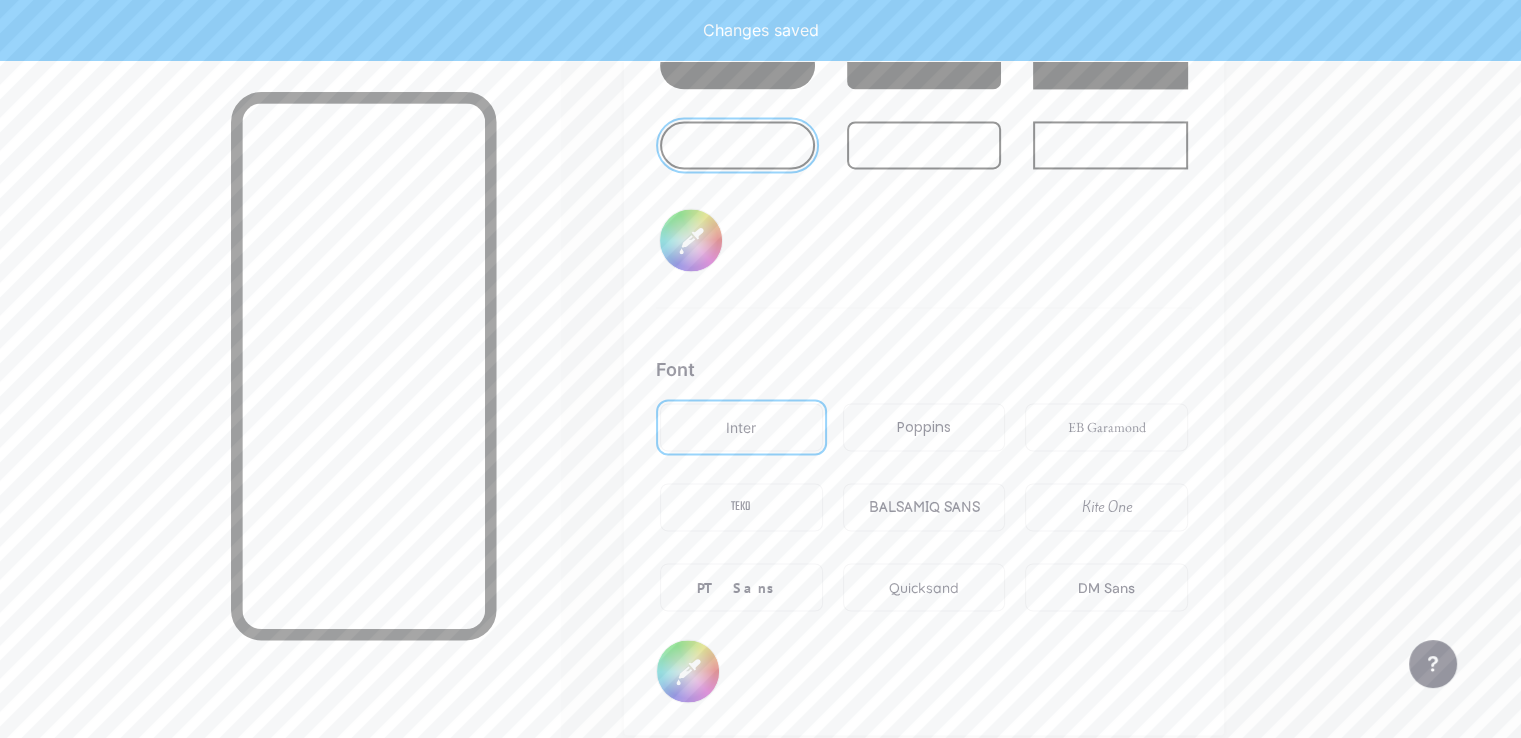 click on "BALSAMIQ SANS" at bounding box center (923, 507) 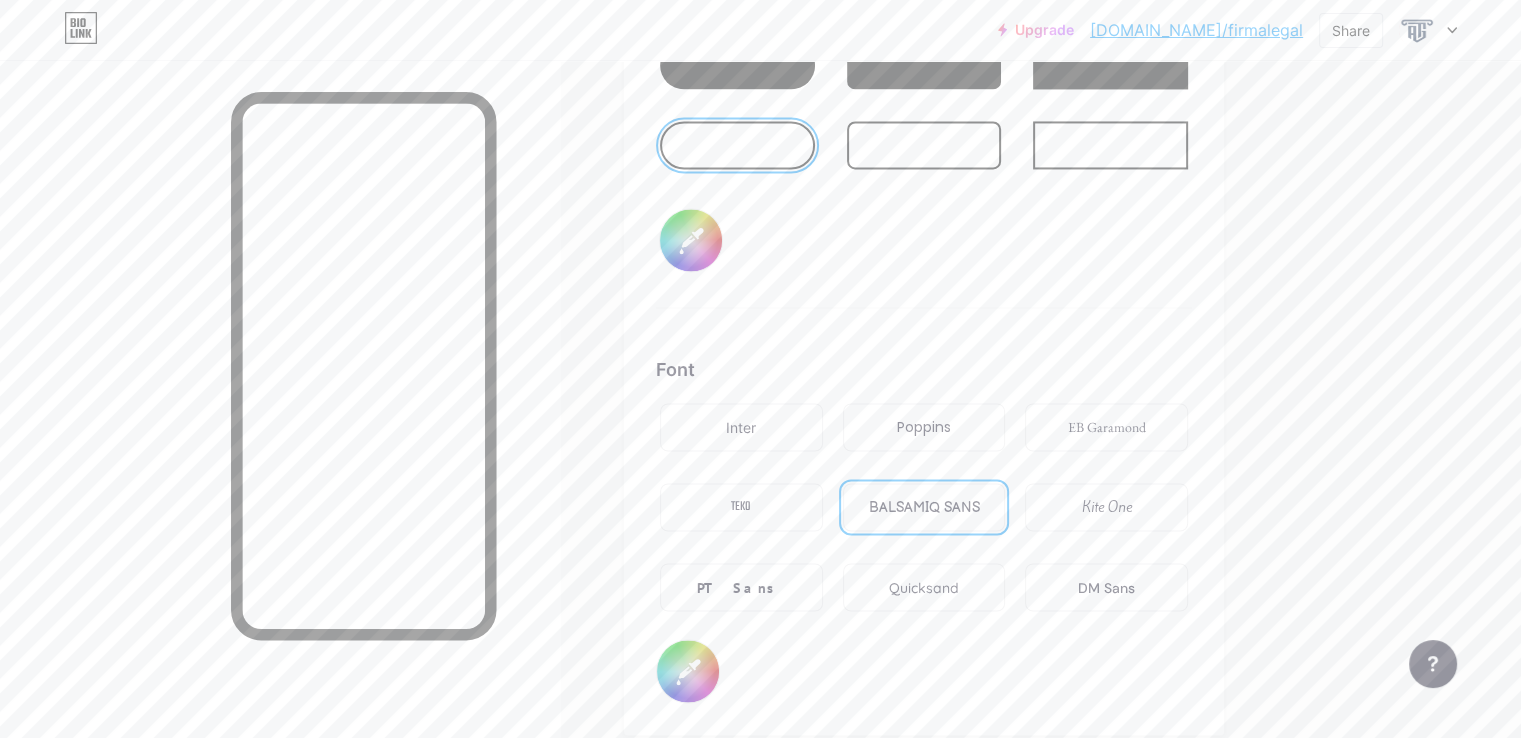 click on "EB Garamond" at bounding box center (1107, 427) 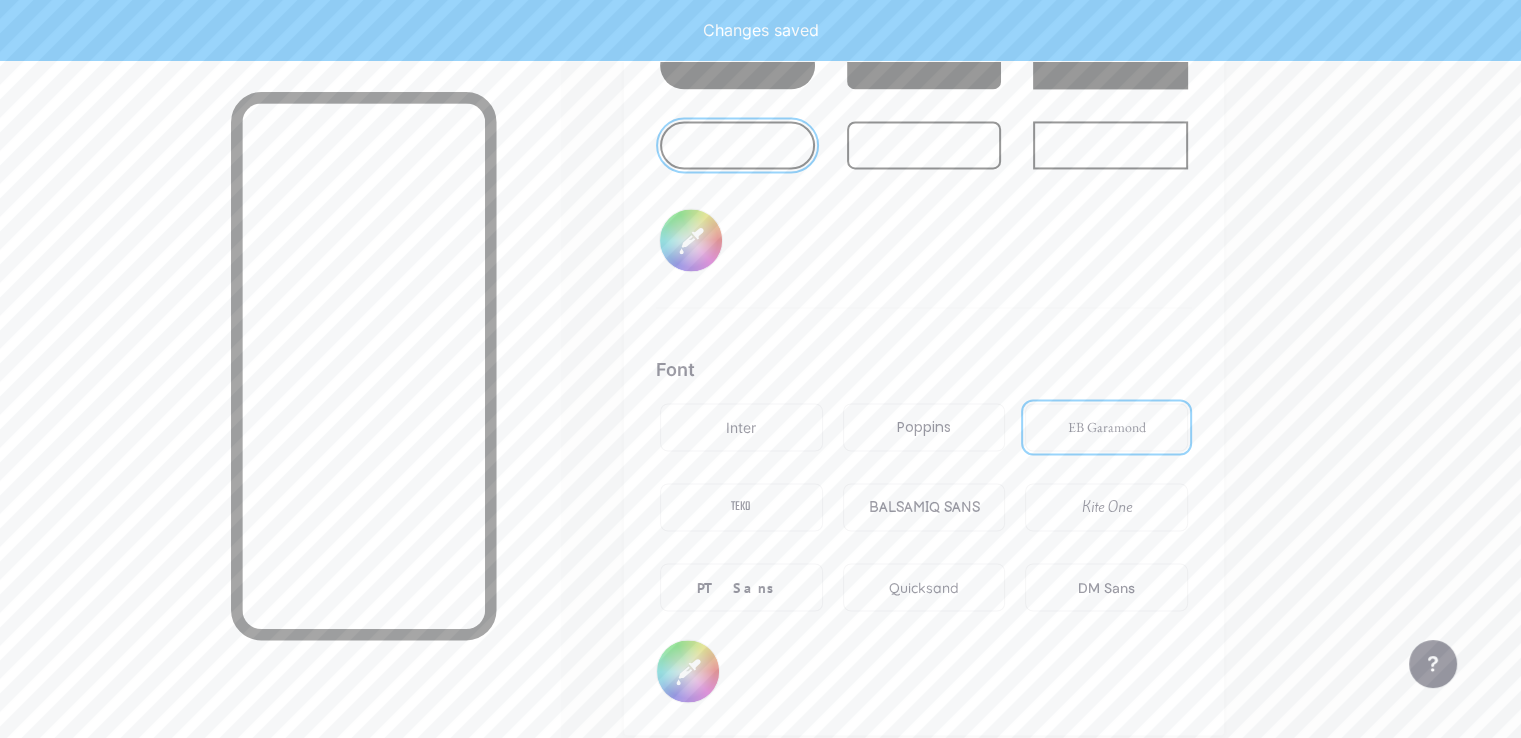 type on "#ffffff" 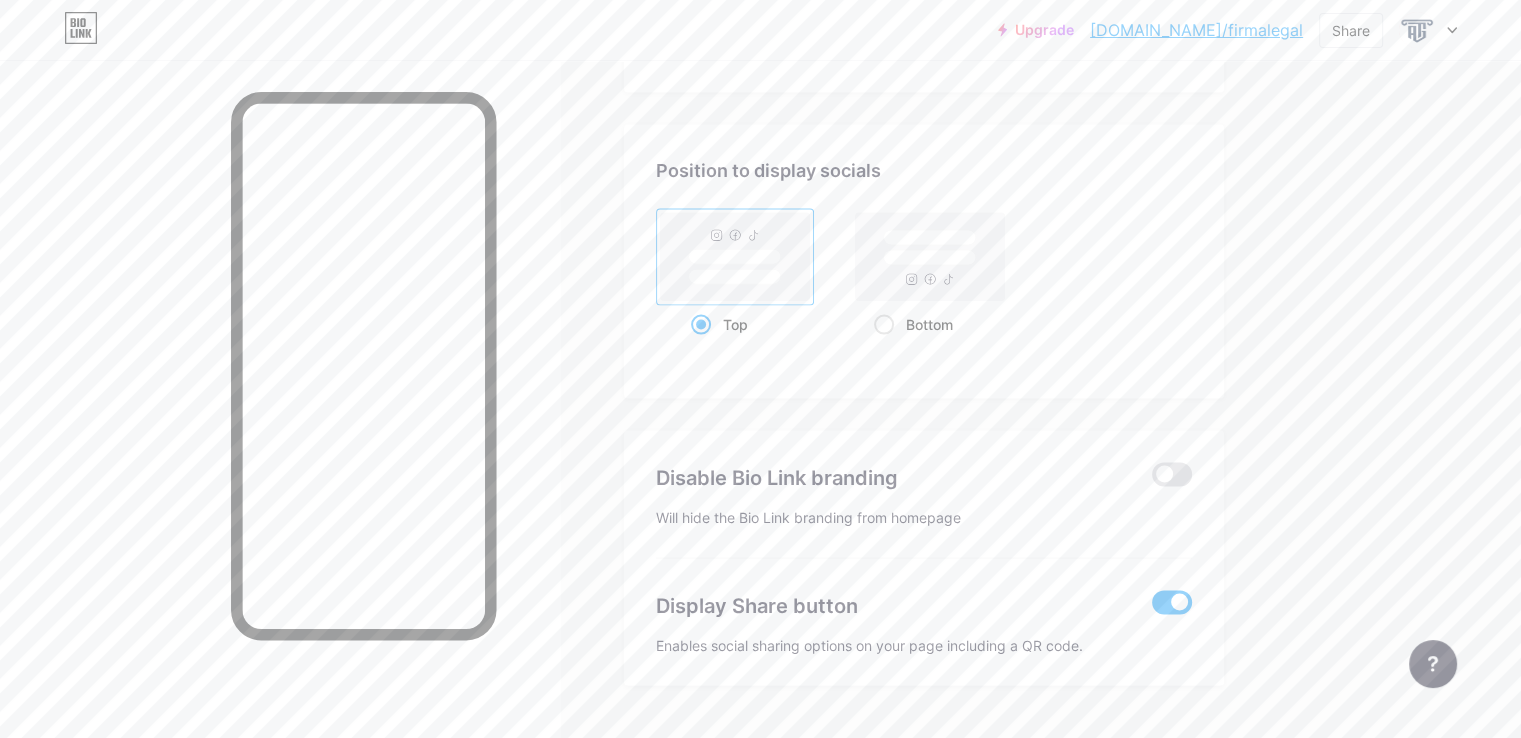 scroll, scrollTop: 3931, scrollLeft: 0, axis: vertical 